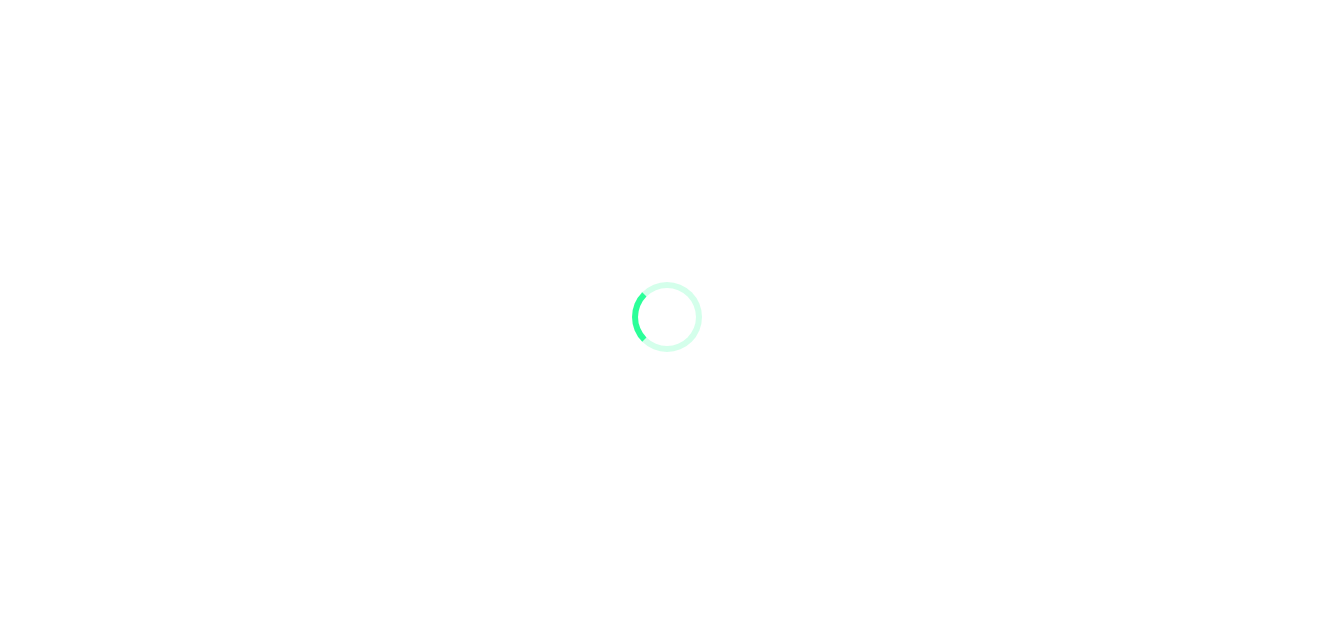 scroll, scrollTop: 94, scrollLeft: 0, axis: vertical 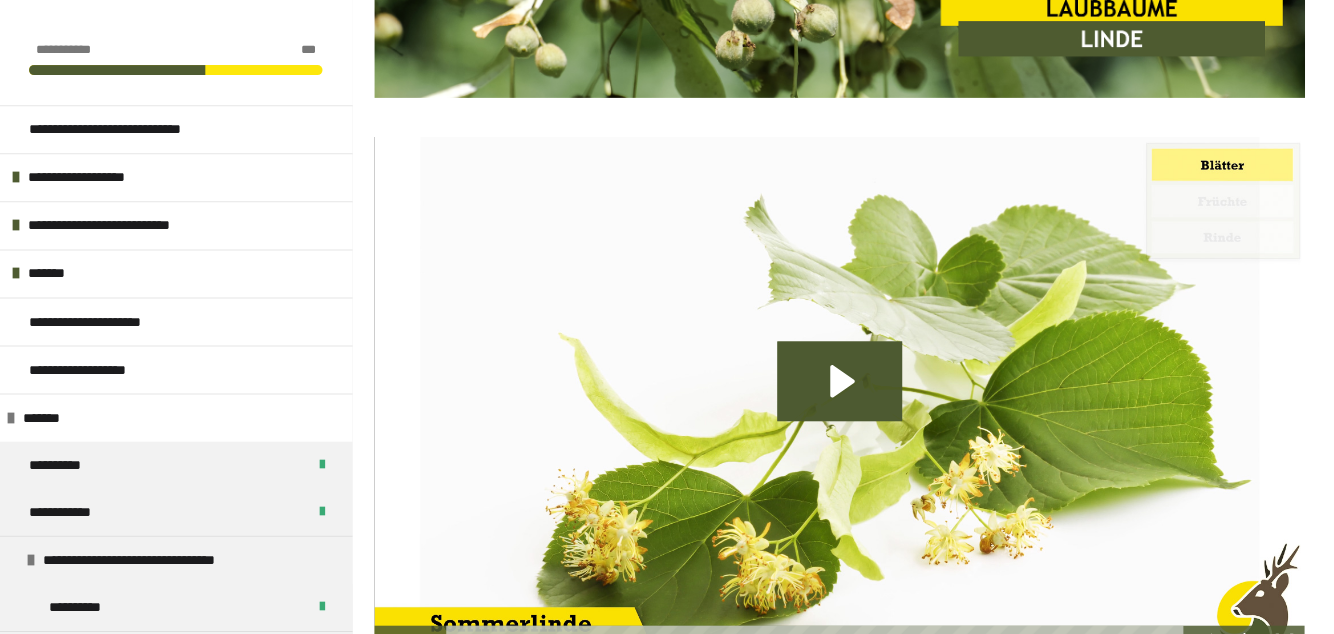 click 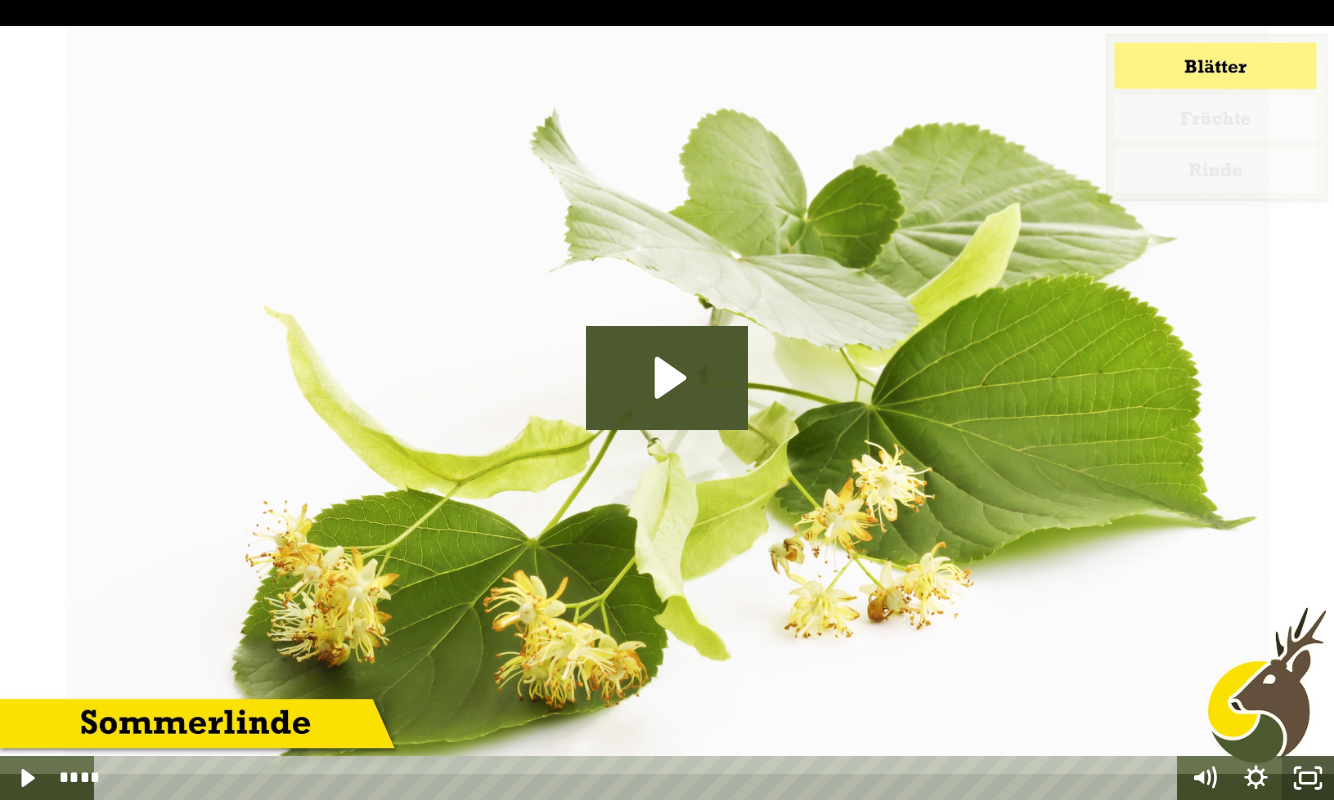 click 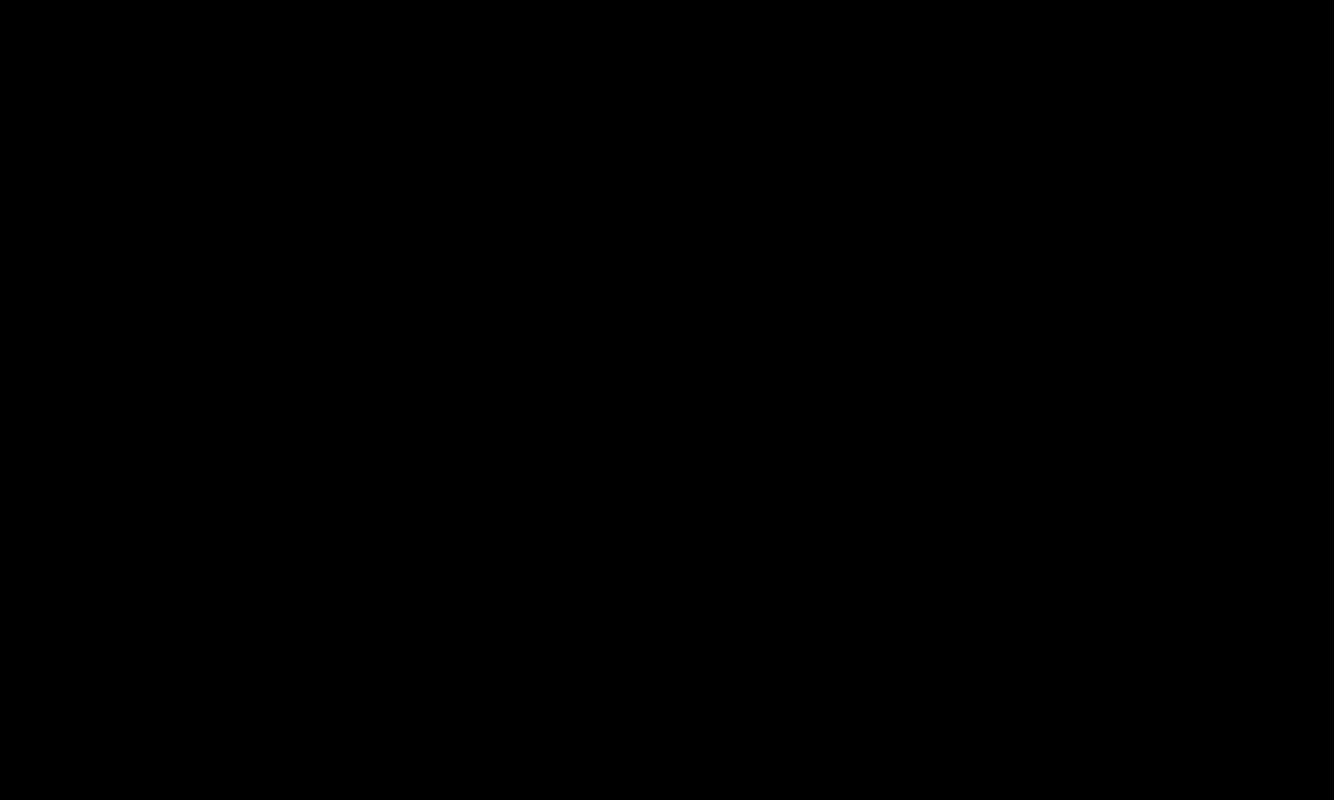 click at bounding box center [667, 400] 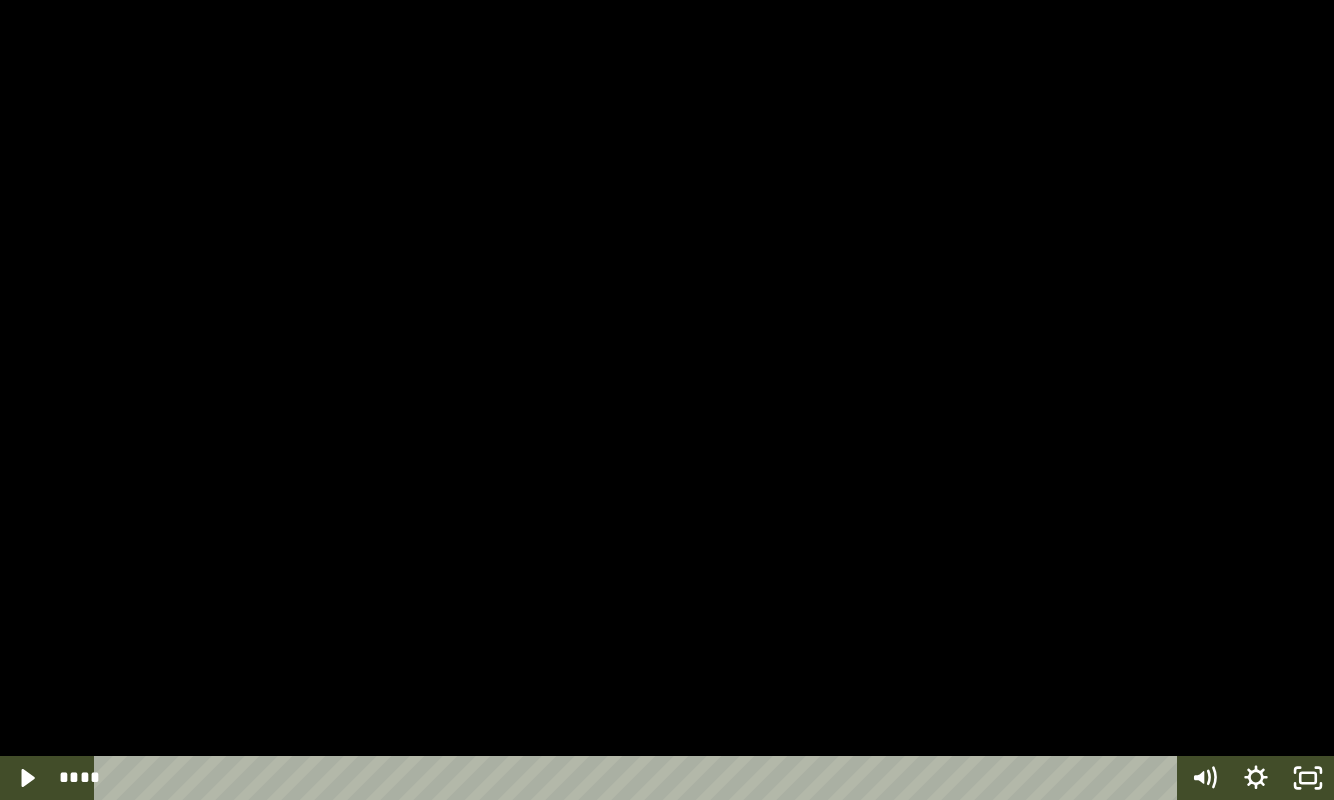 click at bounding box center (667, 400) 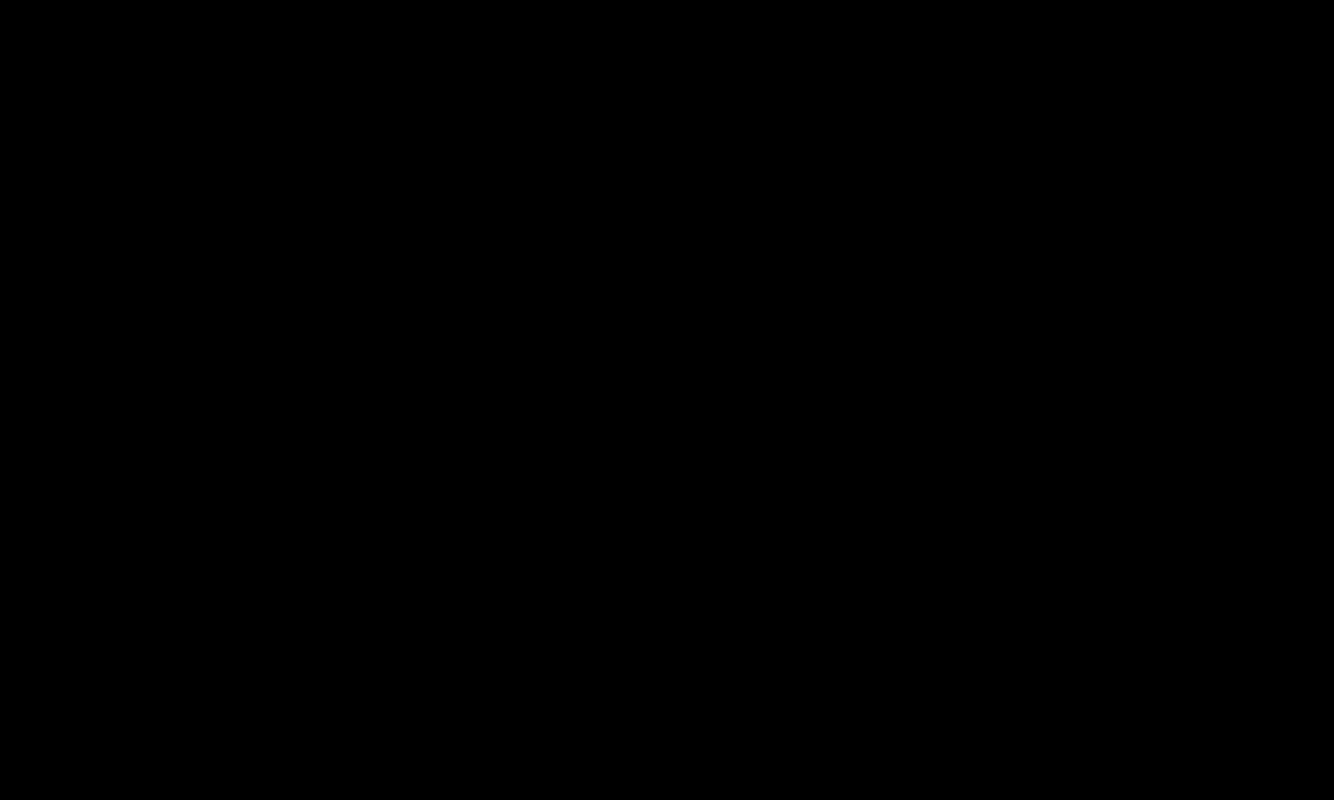 click at bounding box center (667, 400) 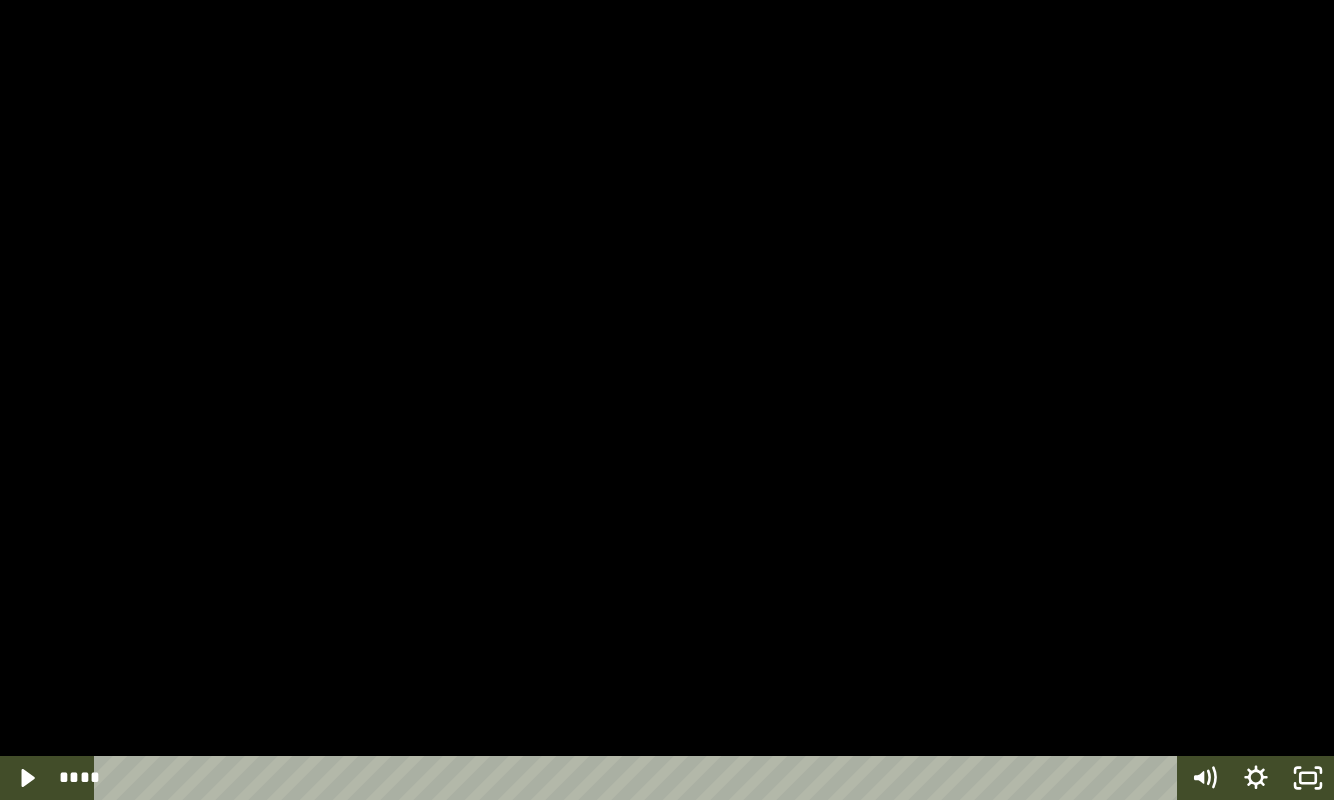 click 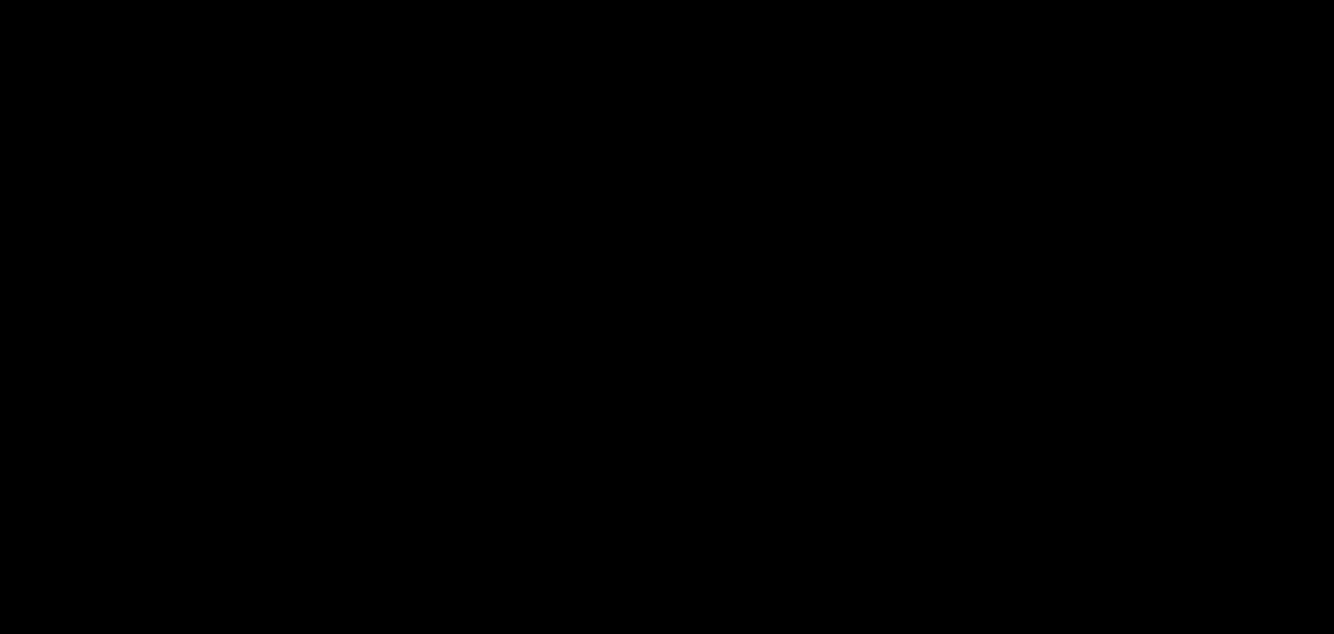 scroll, scrollTop: 6160, scrollLeft: 0, axis: vertical 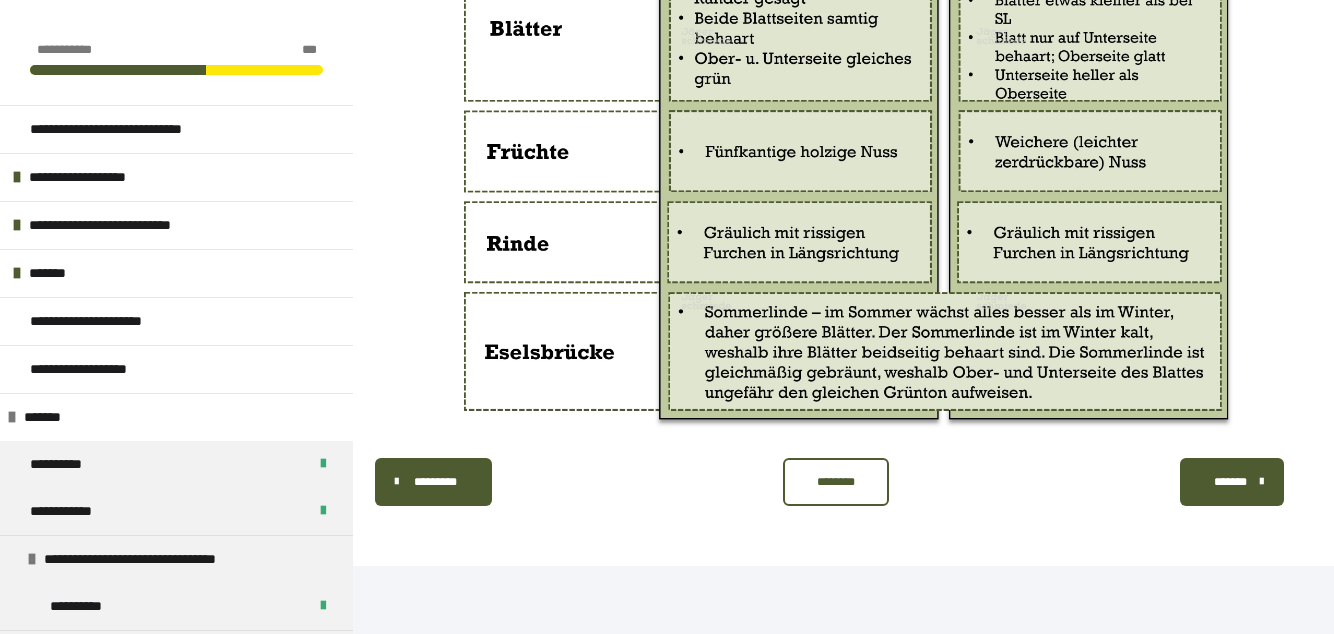 click on "********" at bounding box center (836, 482) 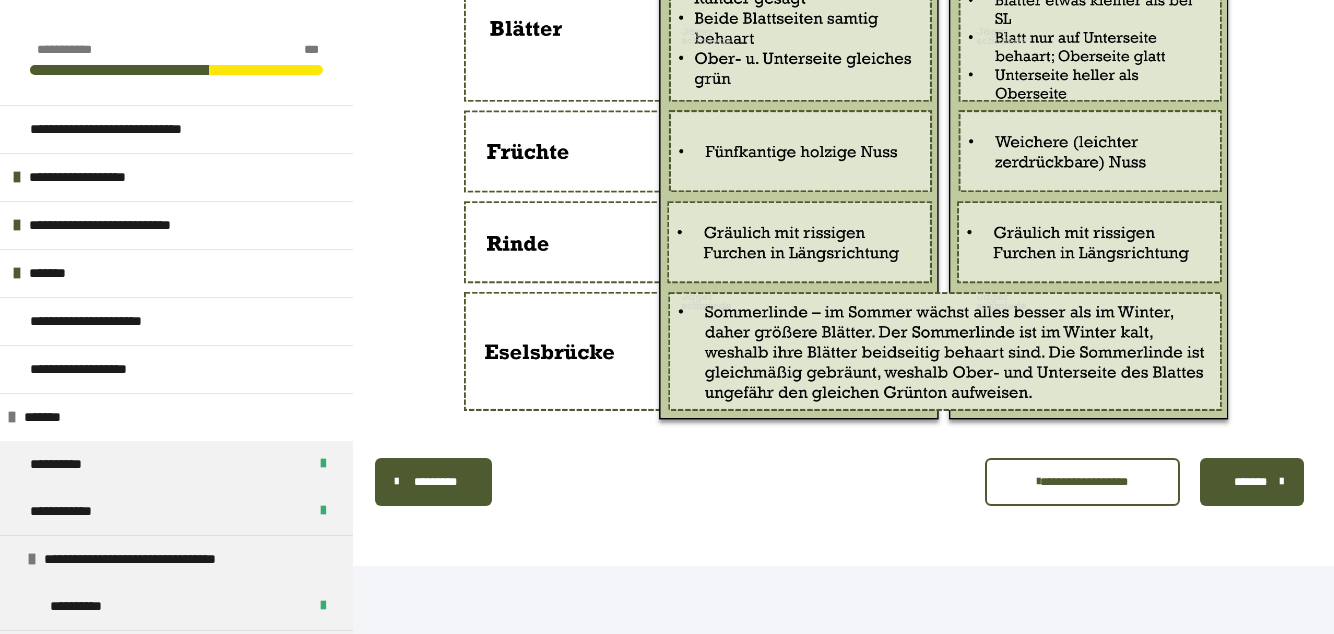 click on "*******" at bounding box center (1250, 482) 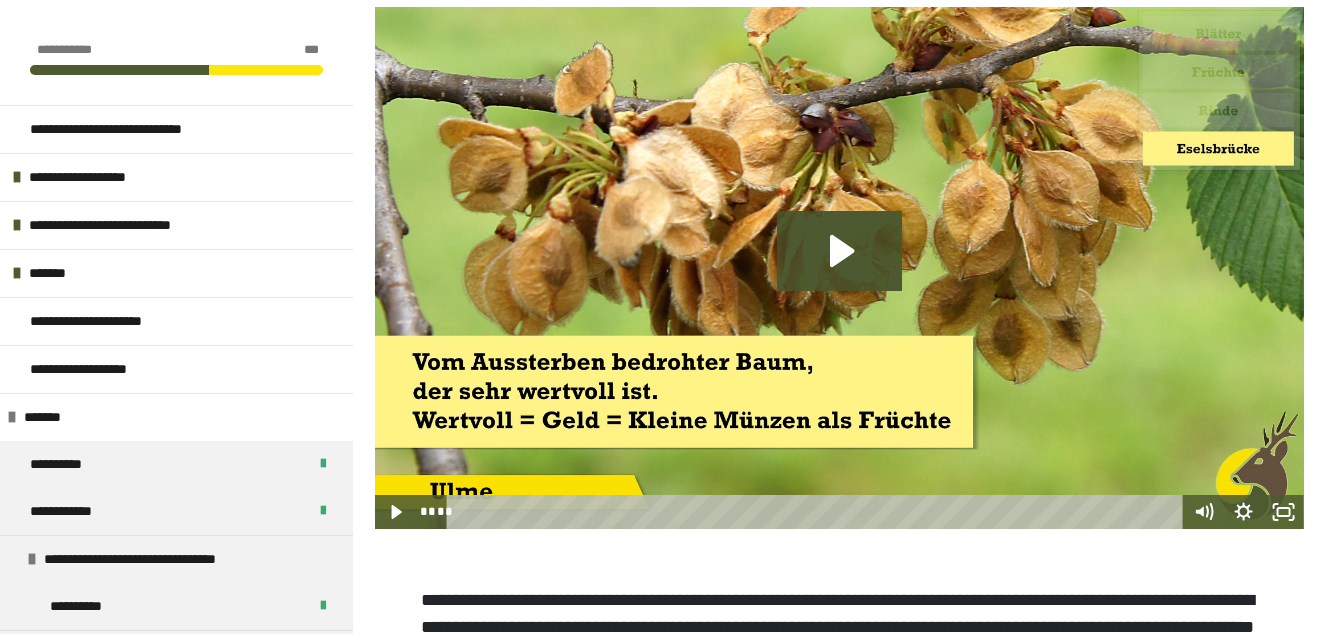 scroll, scrollTop: 602, scrollLeft: 0, axis: vertical 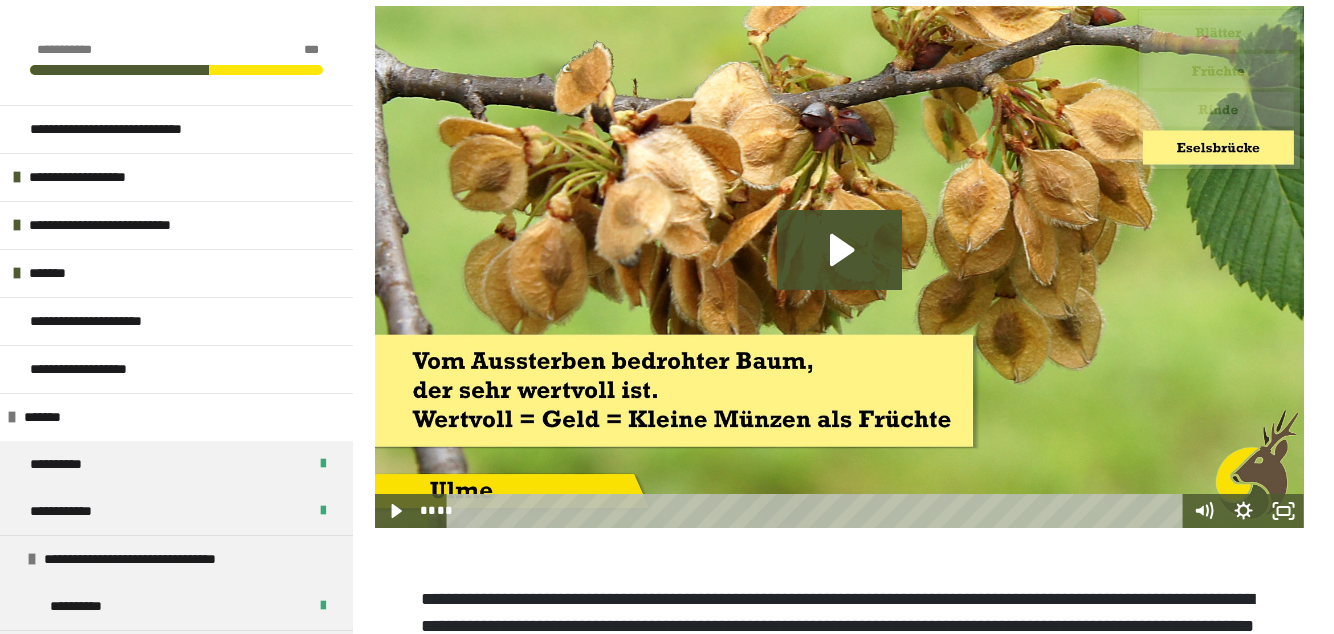 click 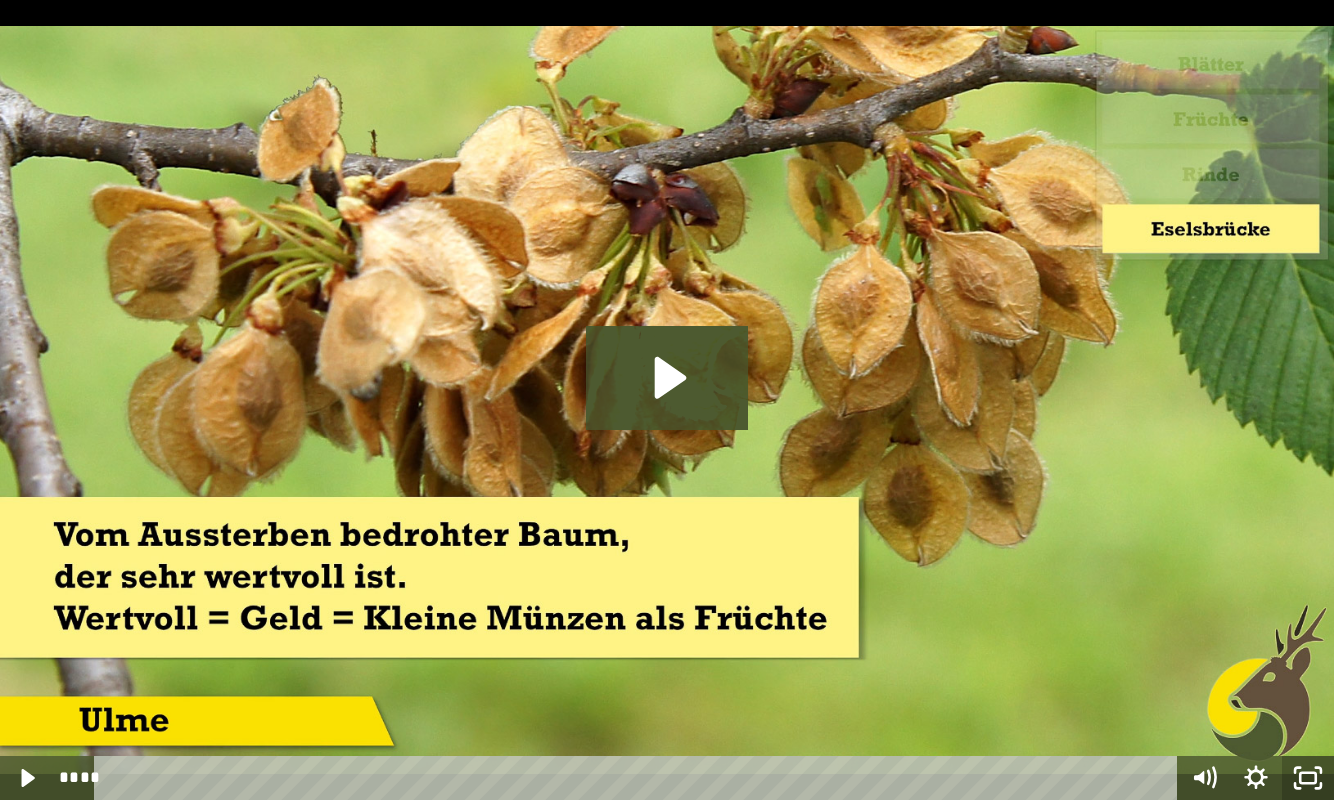 click 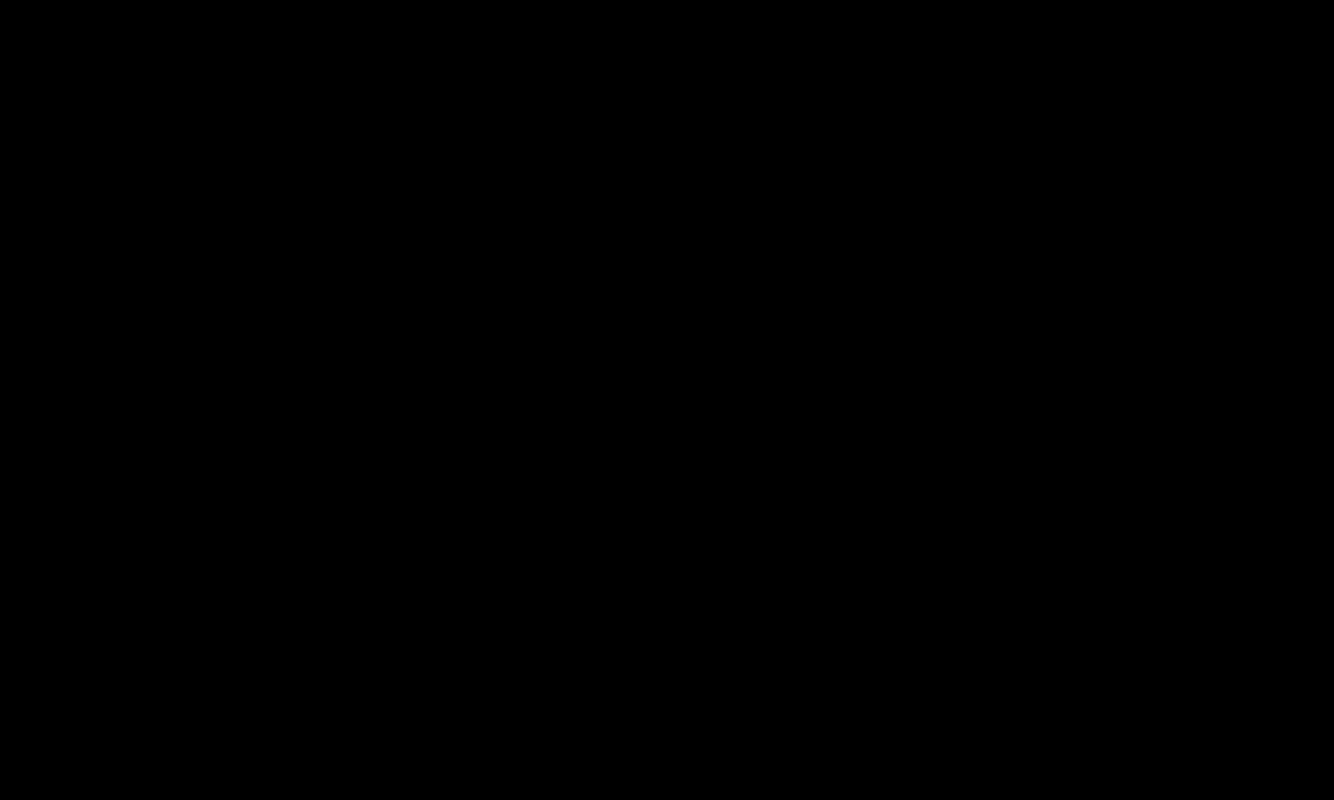 click at bounding box center [667, 400] 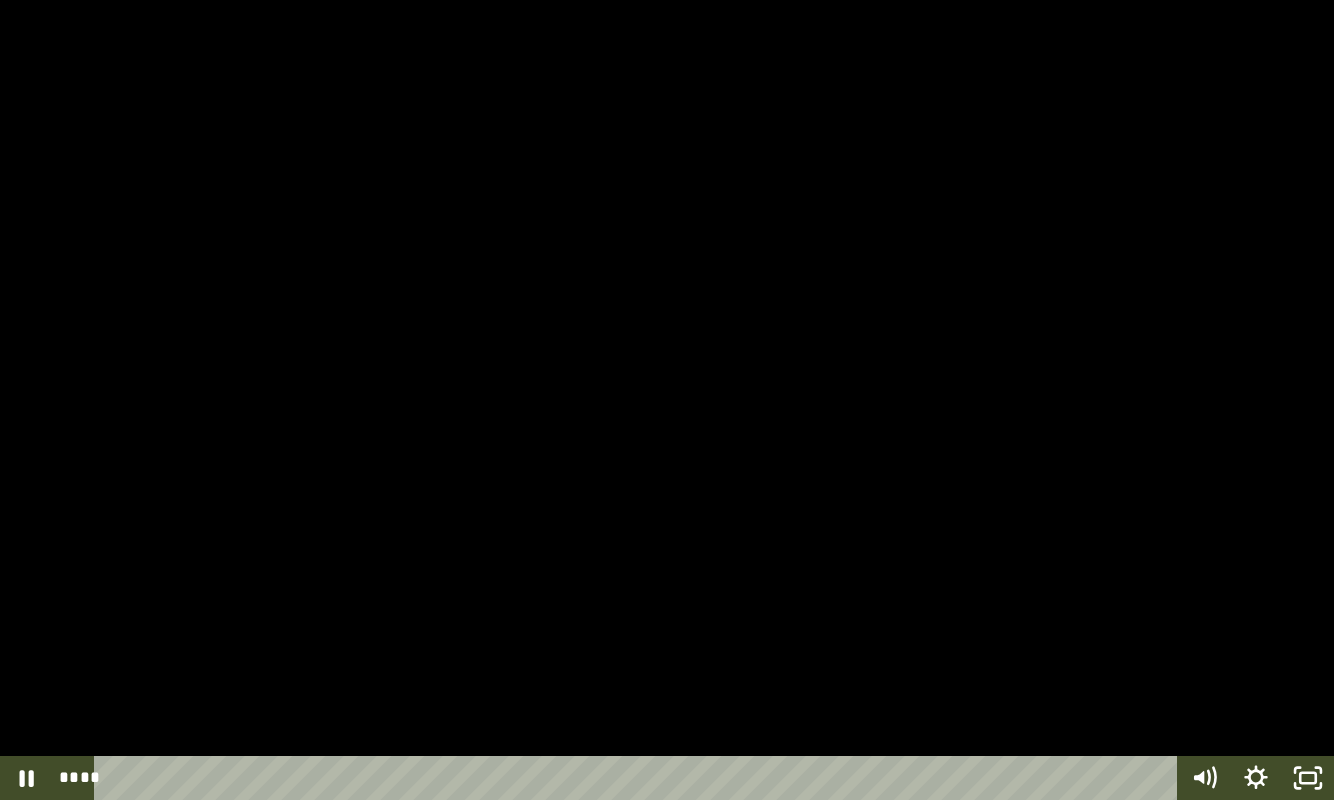 click 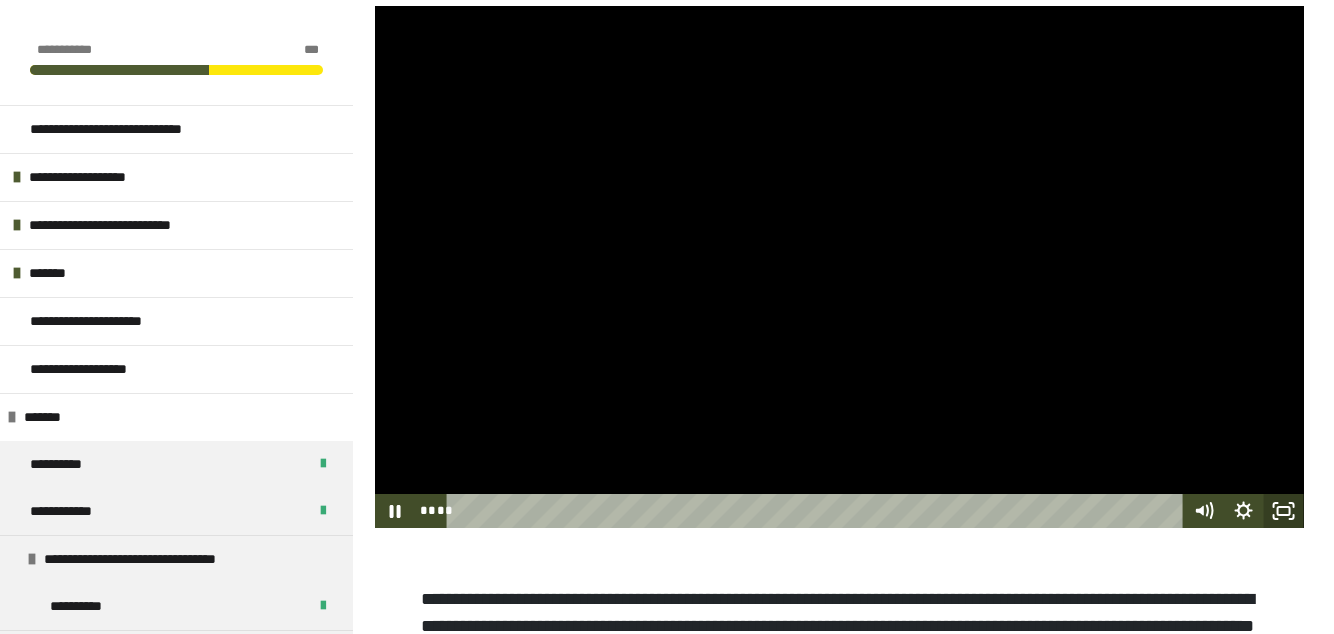click at bounding box center (839, 267) 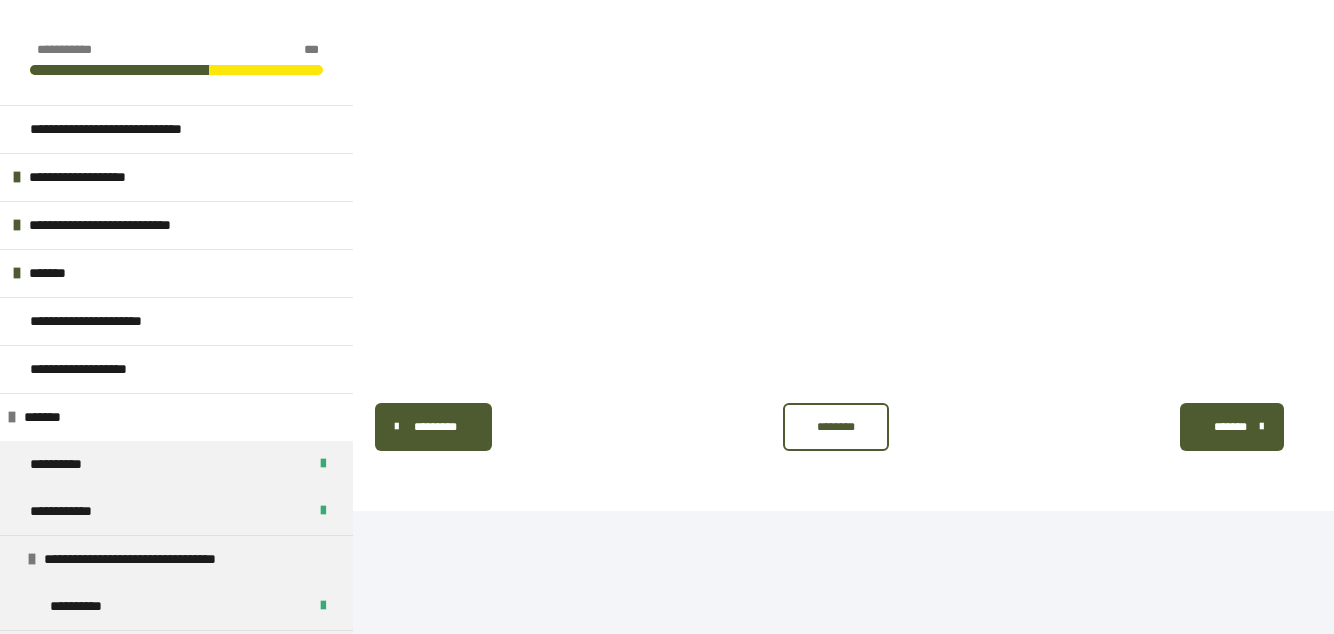 scroll, scrollTop: 6586, scrollLeft: 0, axis: vertical 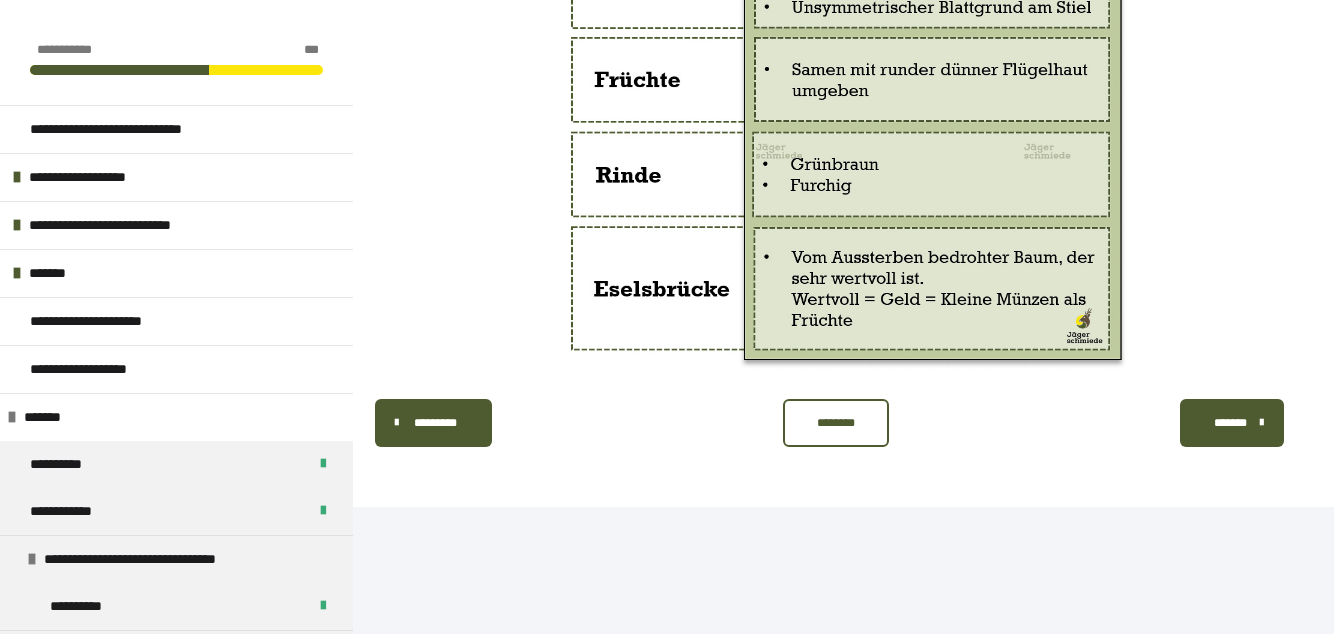 click on "********" at bounding box center [836, 423] 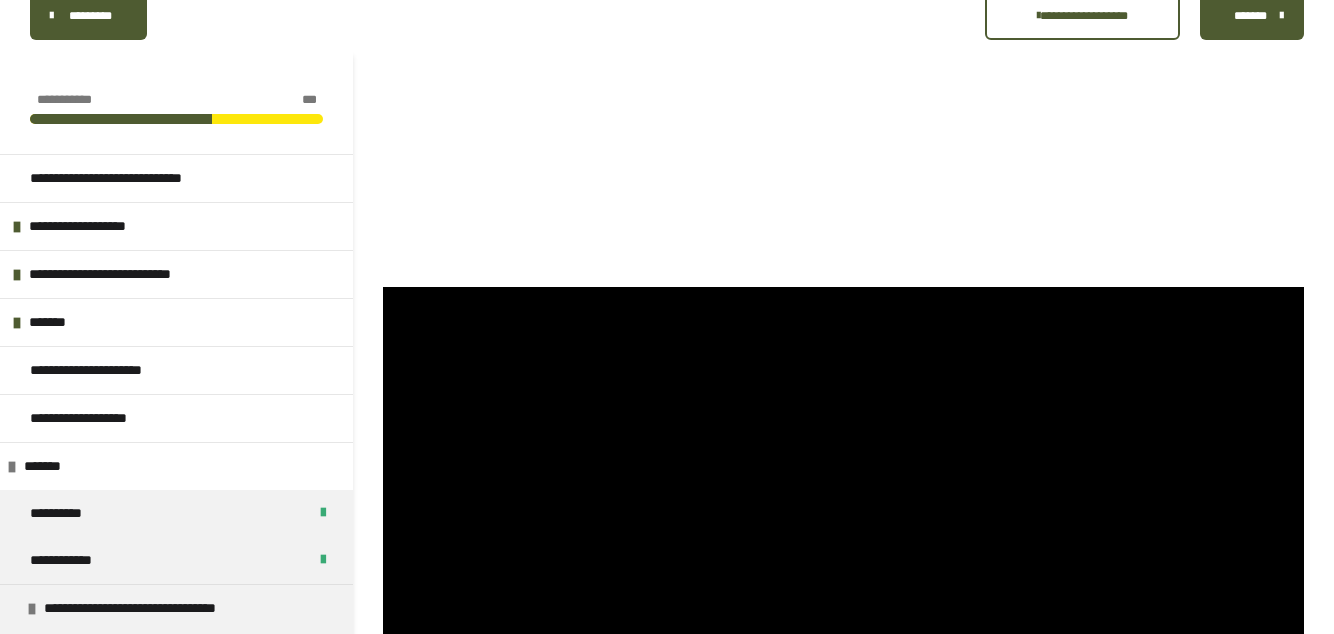 scroll, scrollTop: 0, scrollLeft: 0, axis: both 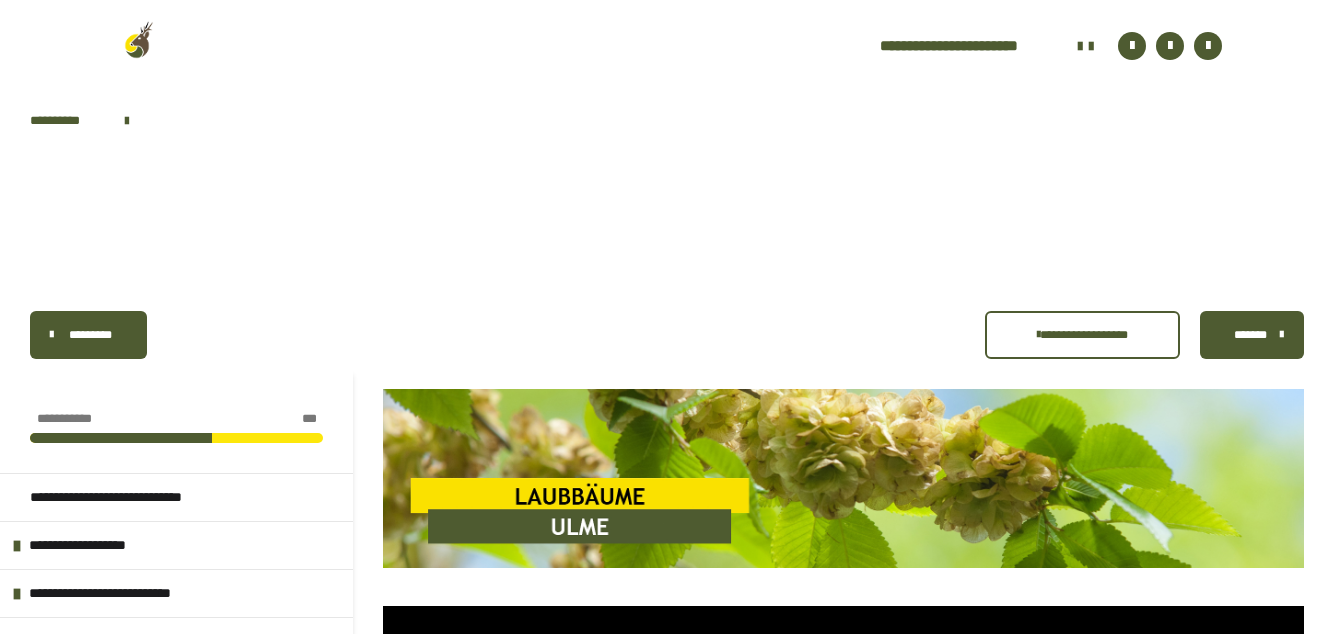 click on "*******" at bounding box center [1252, 335] 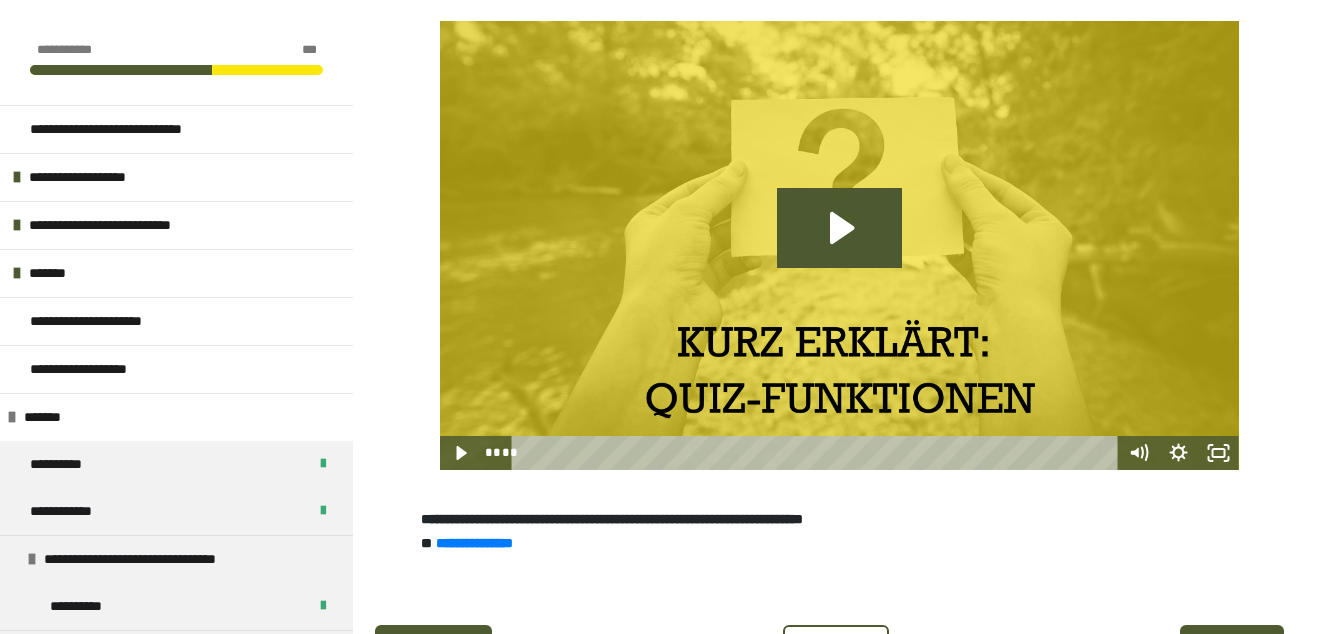 scroll, scrollTop: 668, scrollLeft: 0, axis: vertical 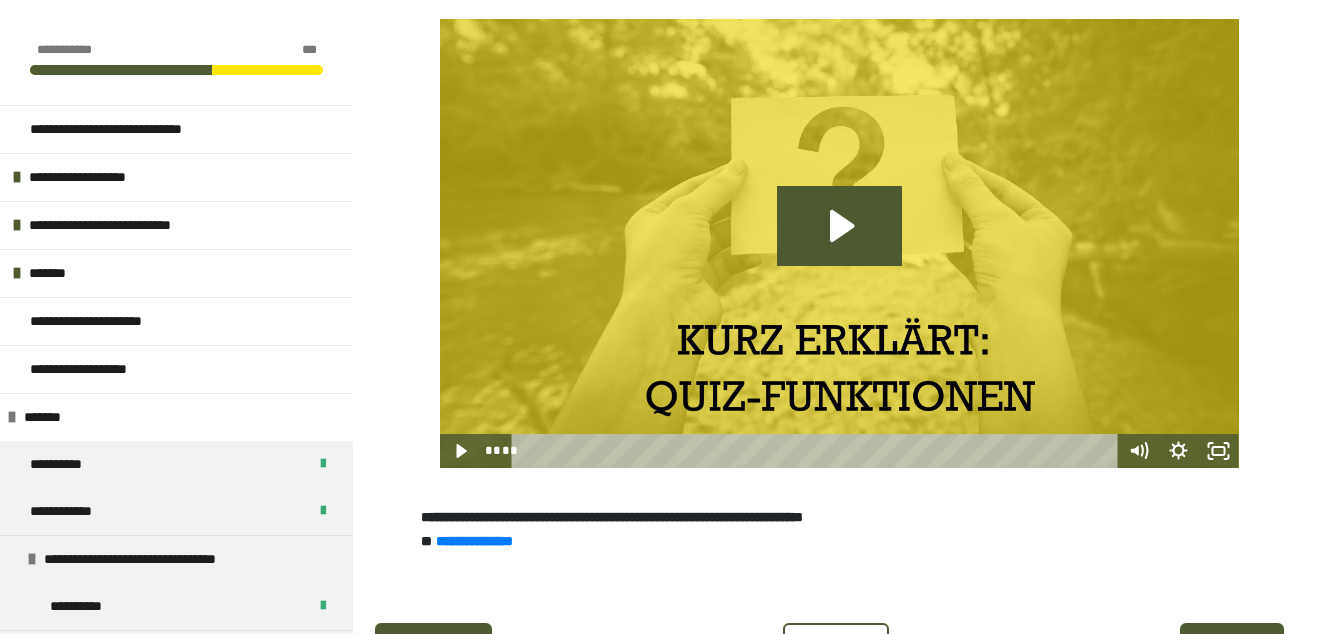 click on "********" at bounding box center [836, 647] 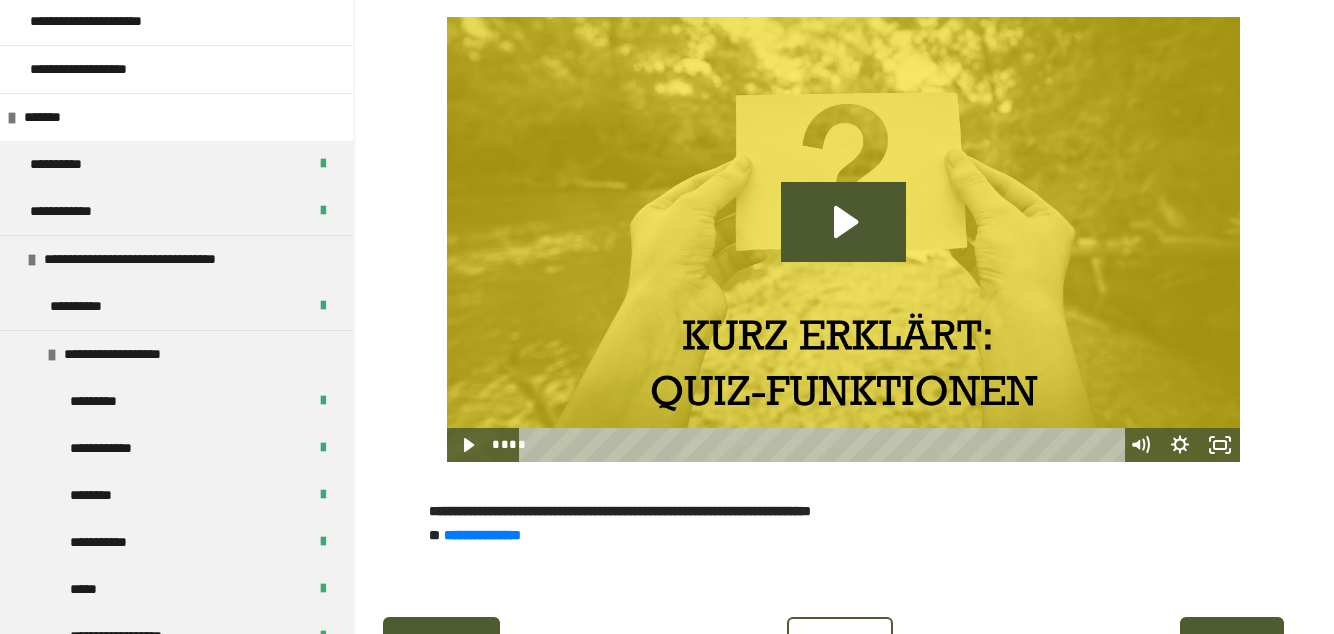 scroll, scrollTop: 0, scrollLeft: 0, axis: both 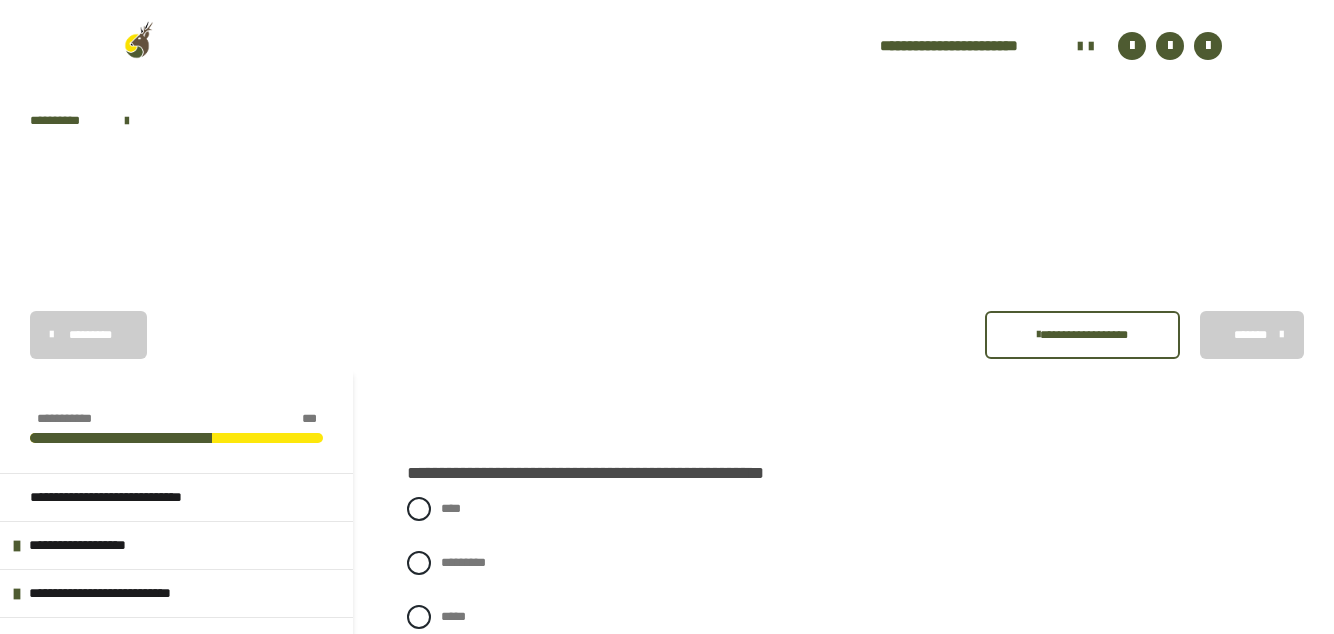 click at bounding box center (419, 509) 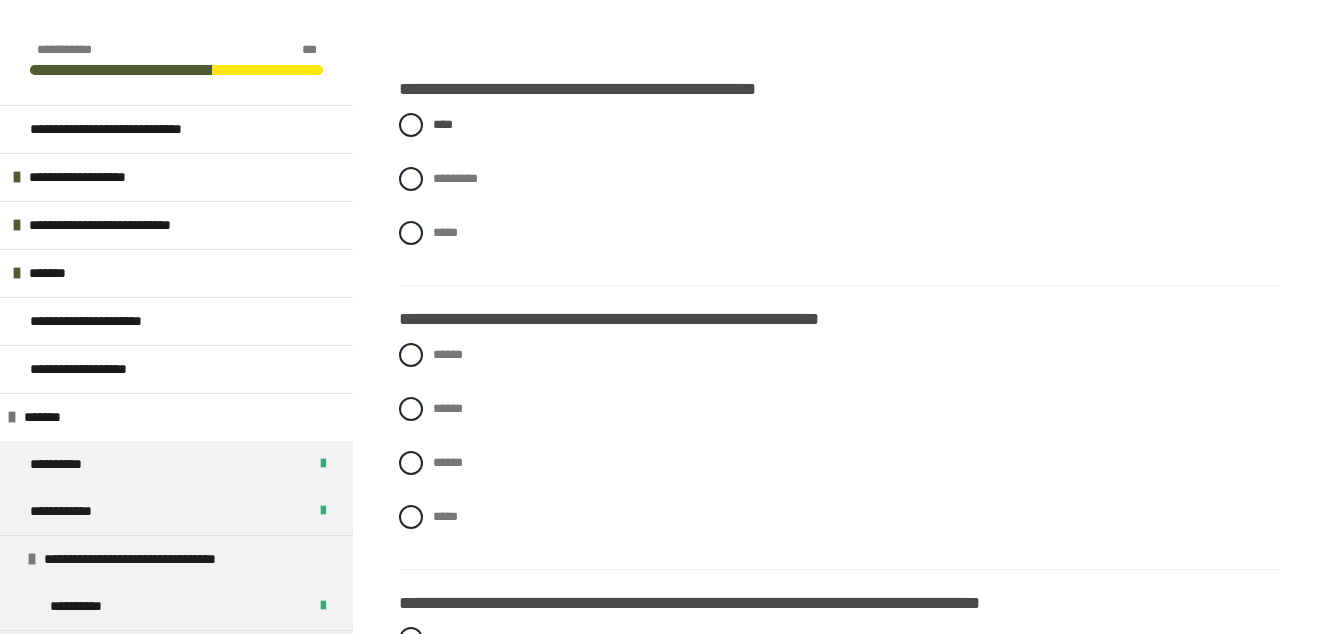 scroll, scrollTop: 386, scrollLeft: 0, axis: vertical 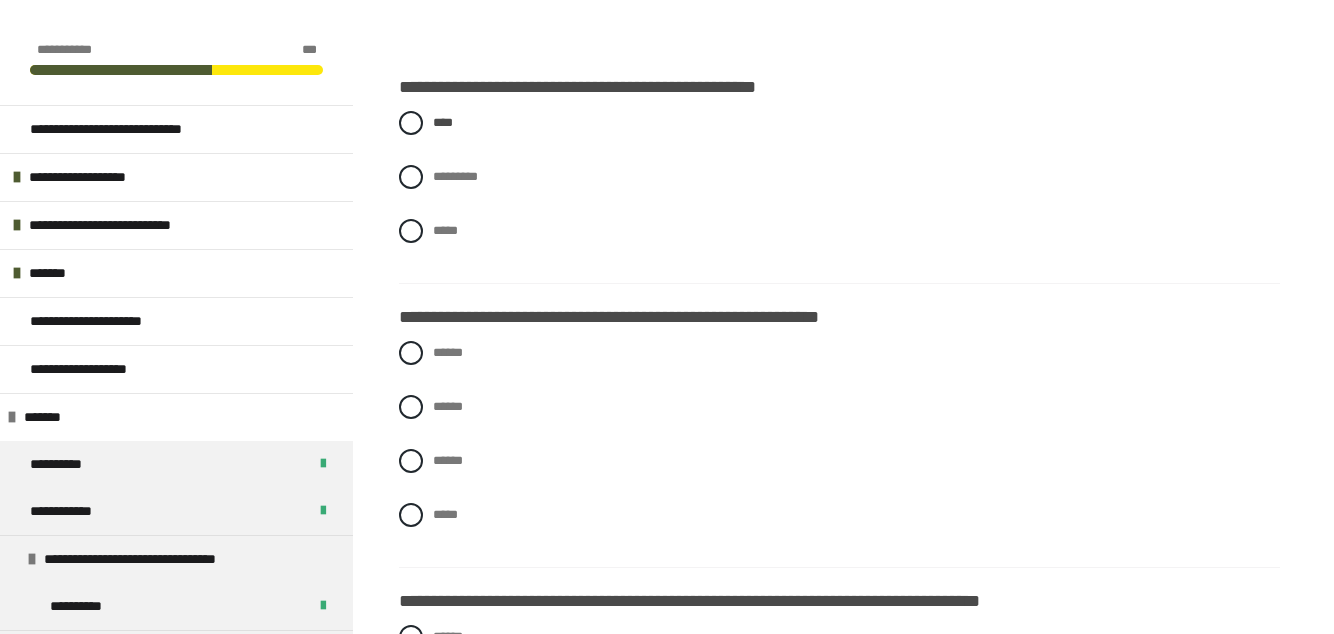click at bounding box center (411, 407) 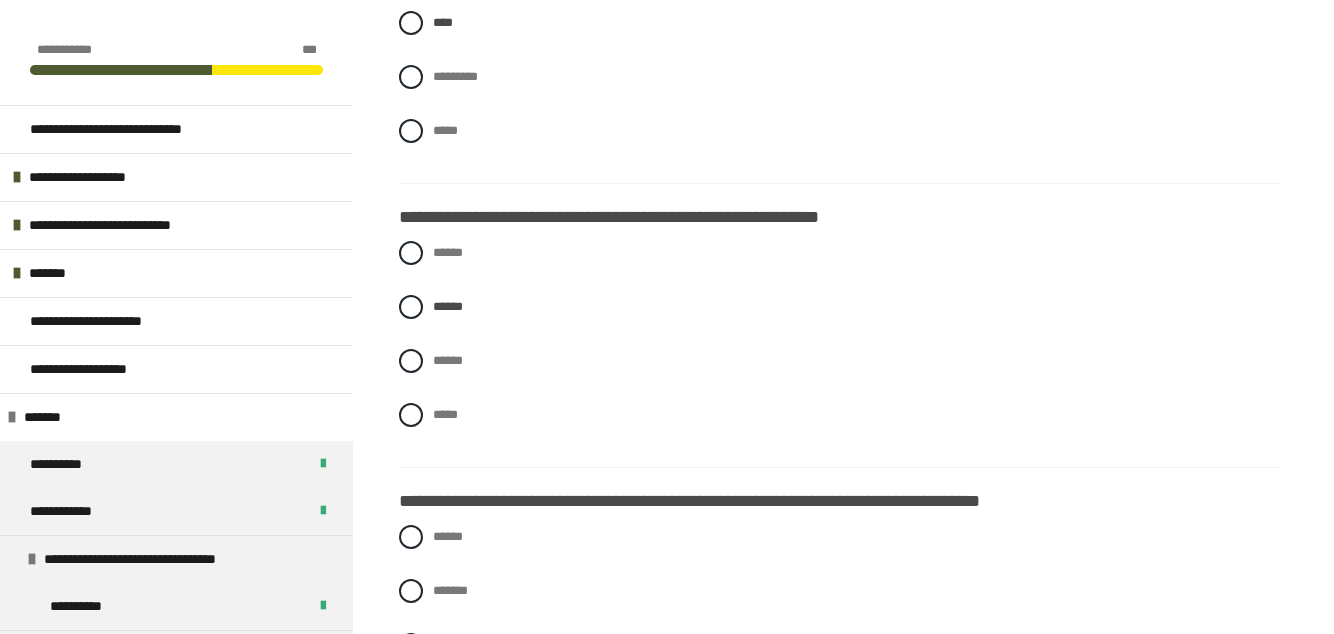 scroll, scrollTop: 486, scrollLeft: 0, axis: vertical 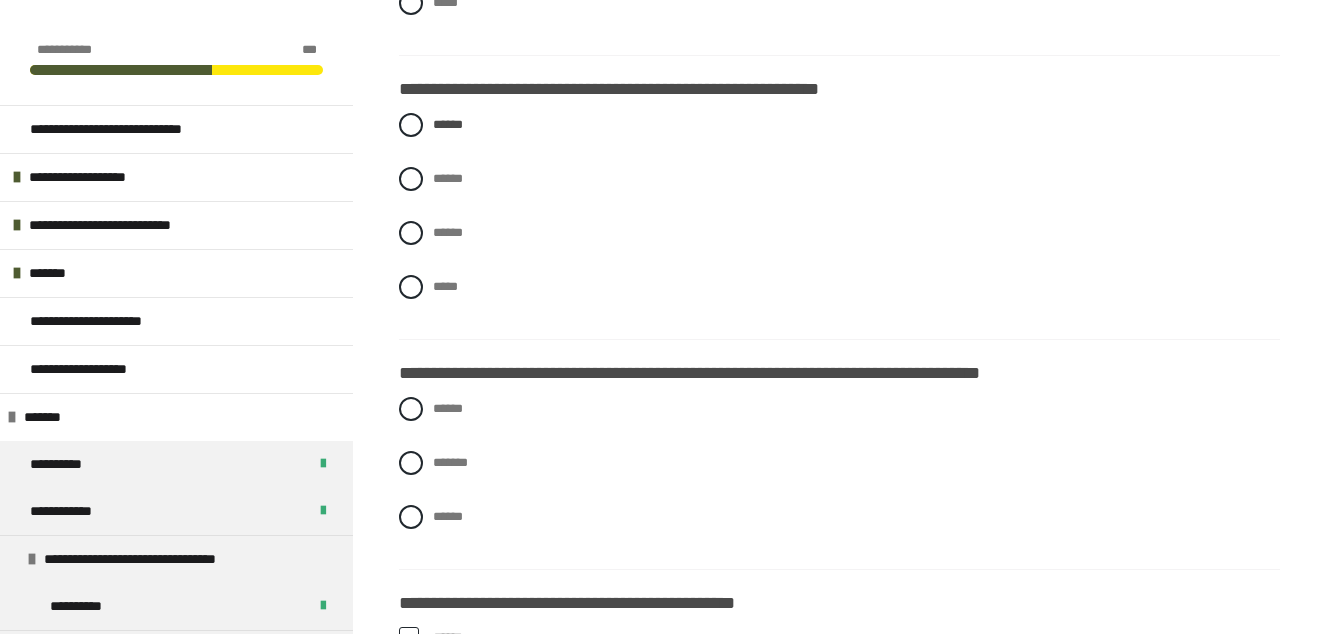 click at bounding box center (411, 463) 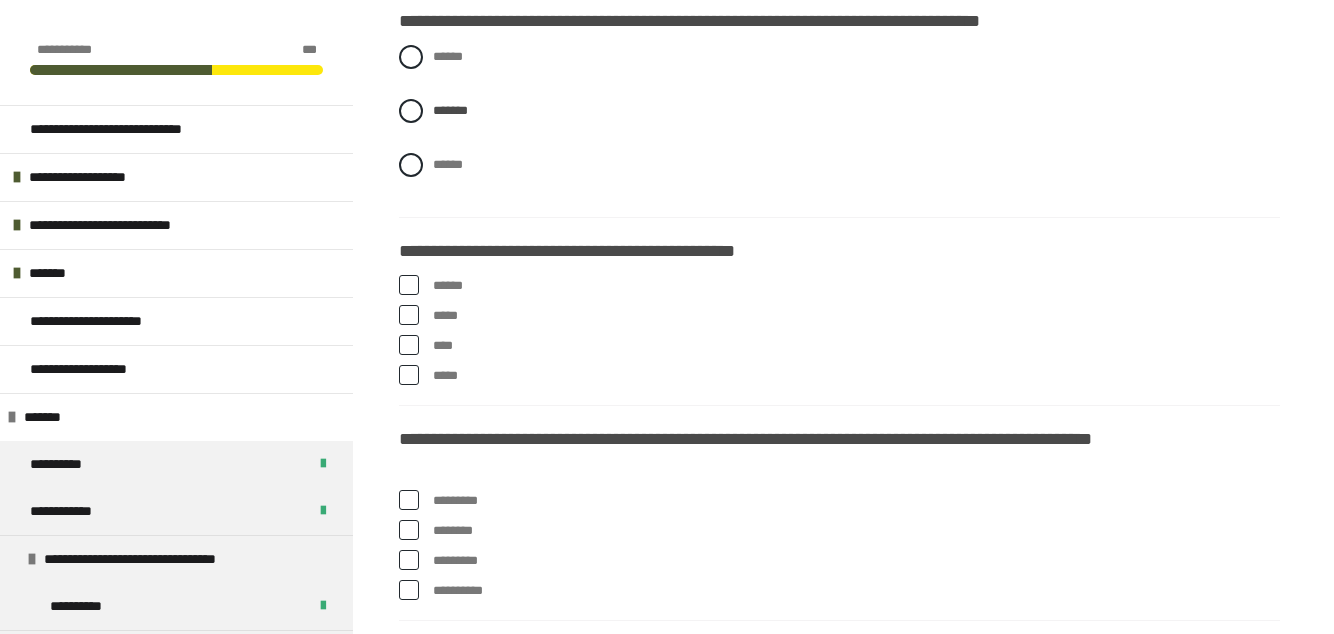 scroll, scrollTop: 966, scrollLeft: 0, axis: vertical 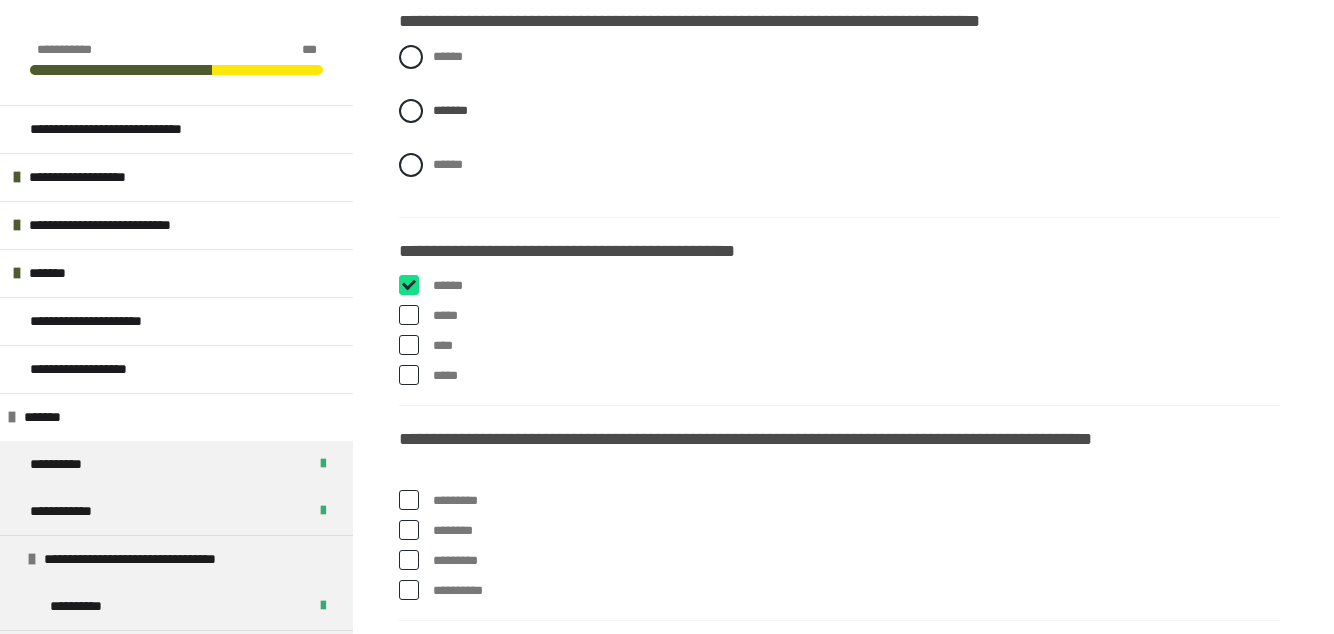 checkbox on "****" 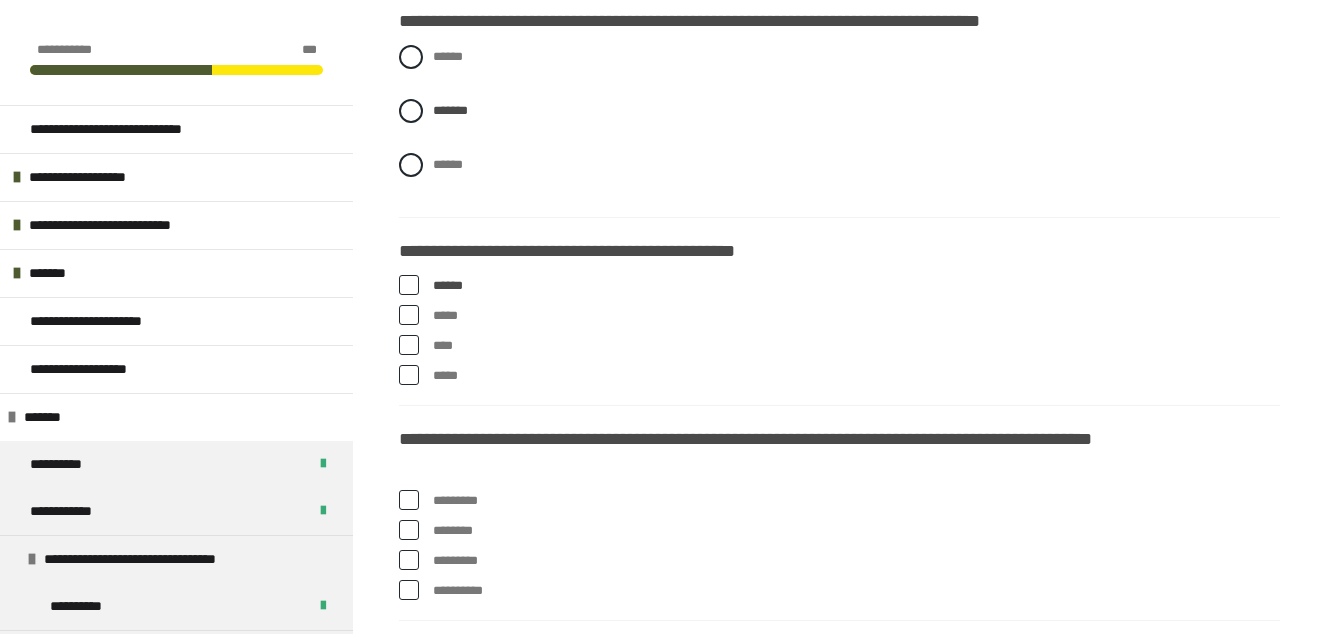 click at bounding box center [409, 345] 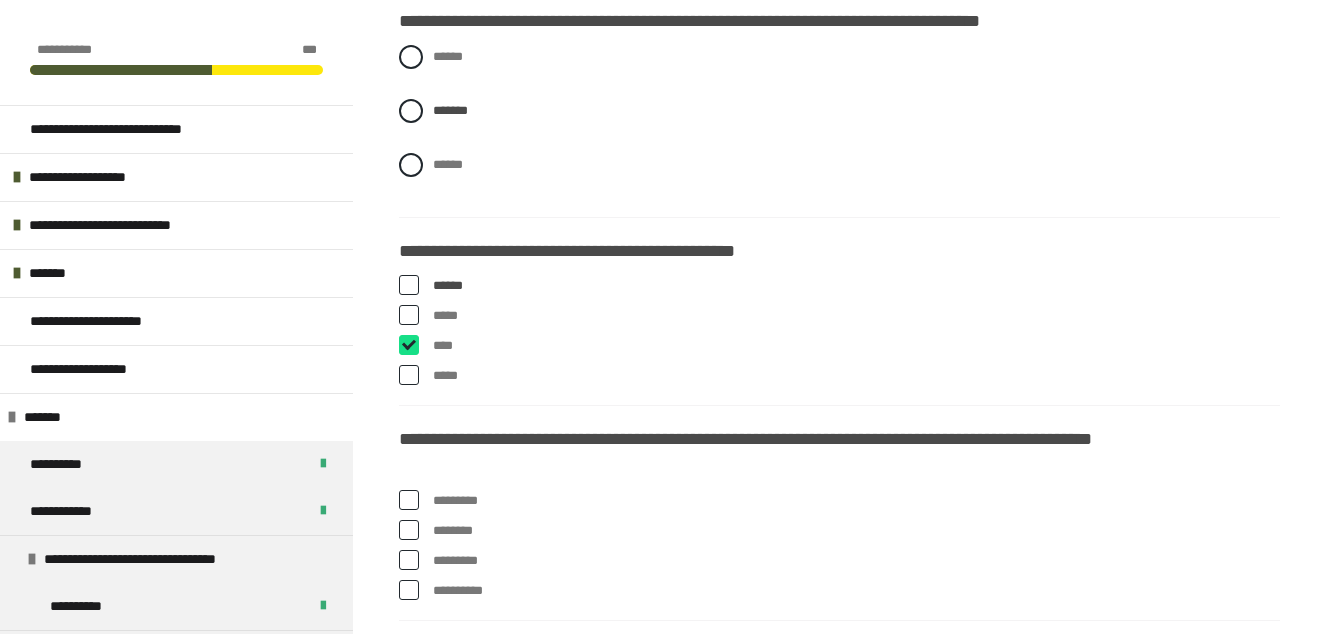 checkbox on "****" 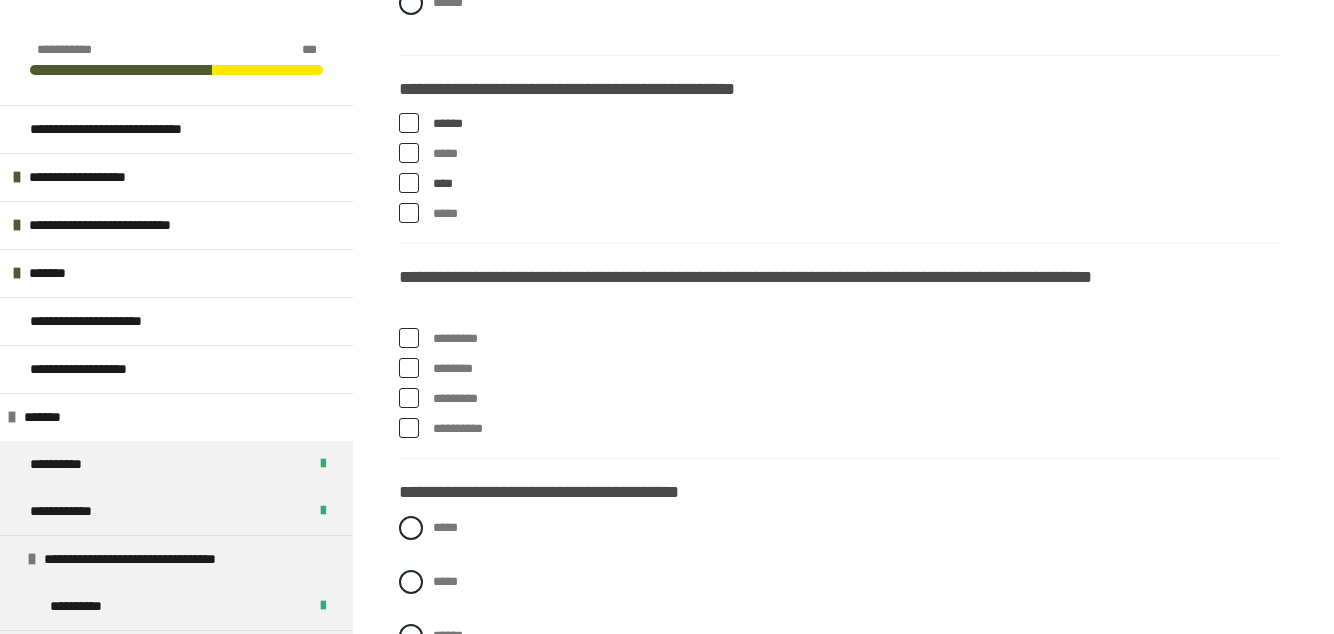 scroll, scrollTop: 1130, scrollLeft: 0, axis: vertical 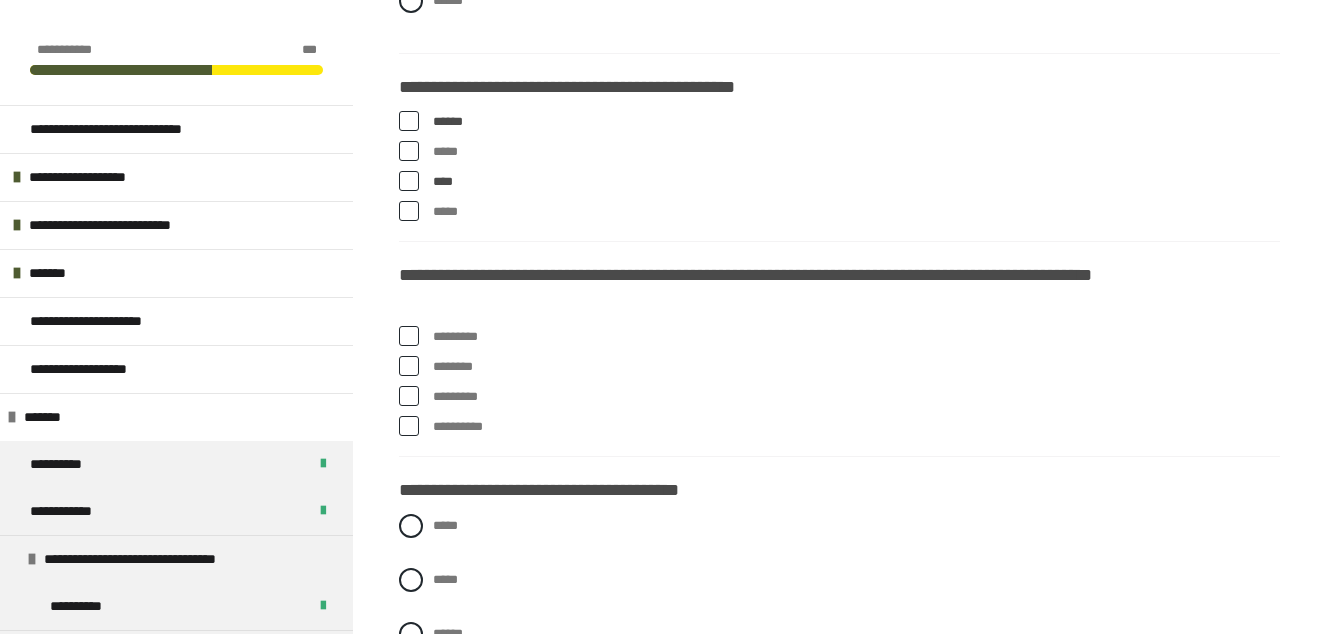 click at bounding box center (409, 366) 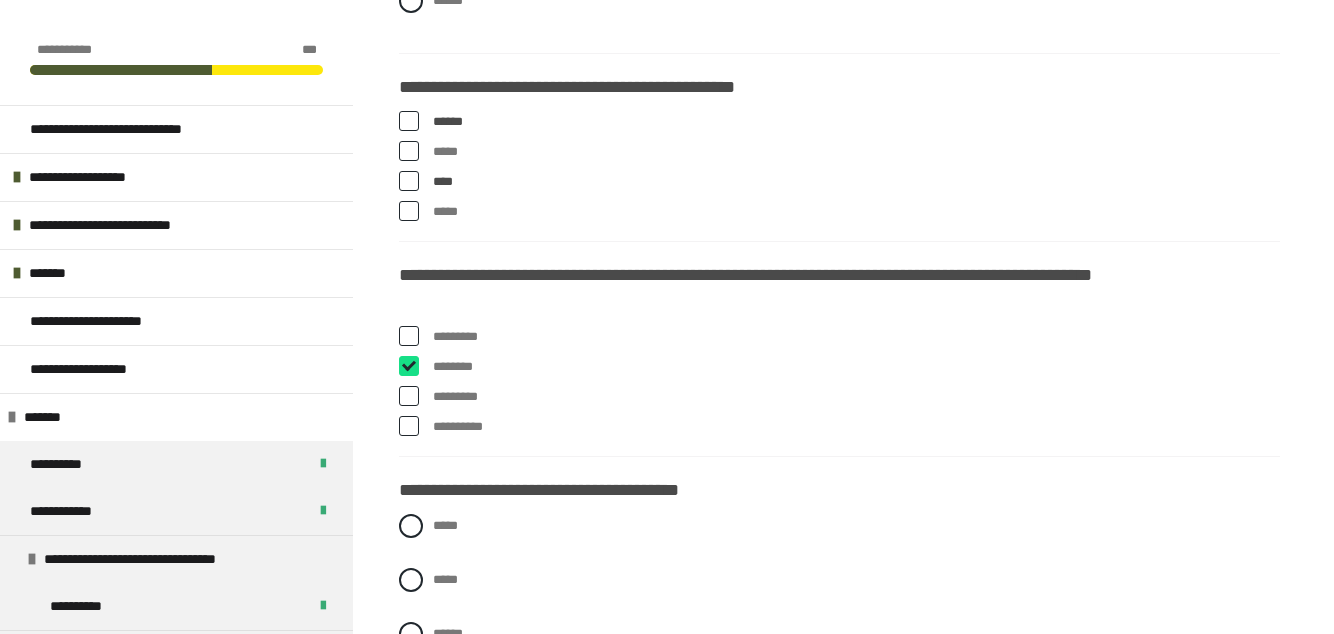 checkbox on "****" 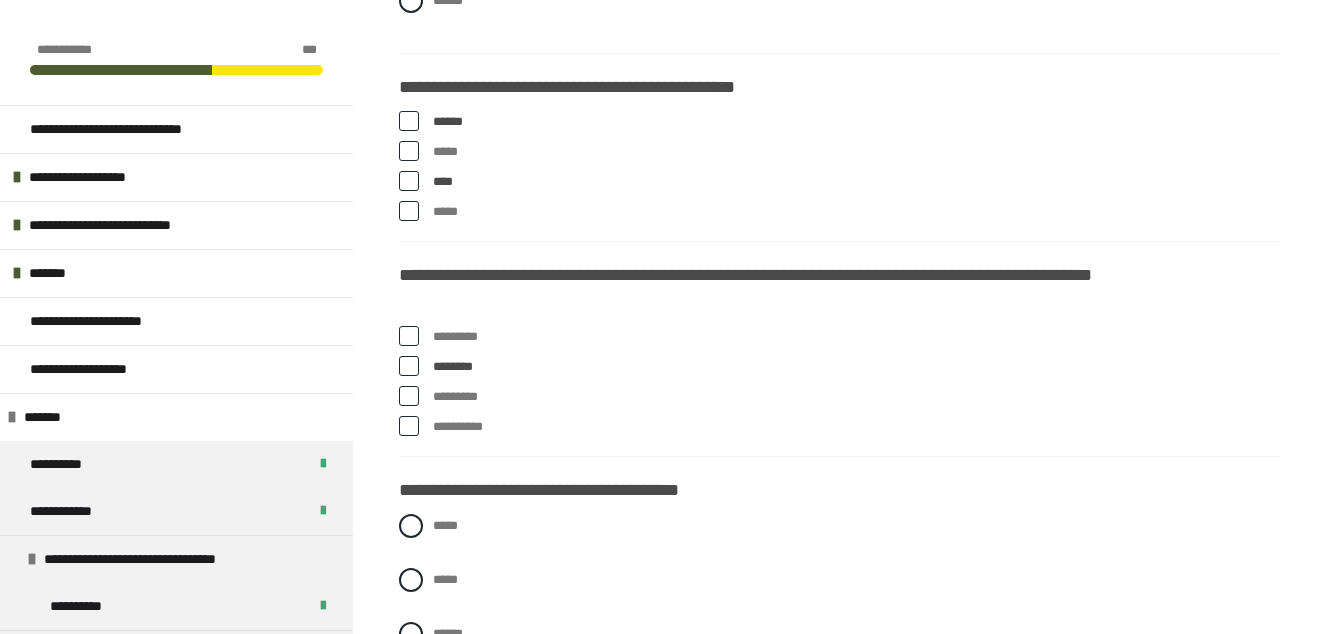 click at bounding box center [409, 426] 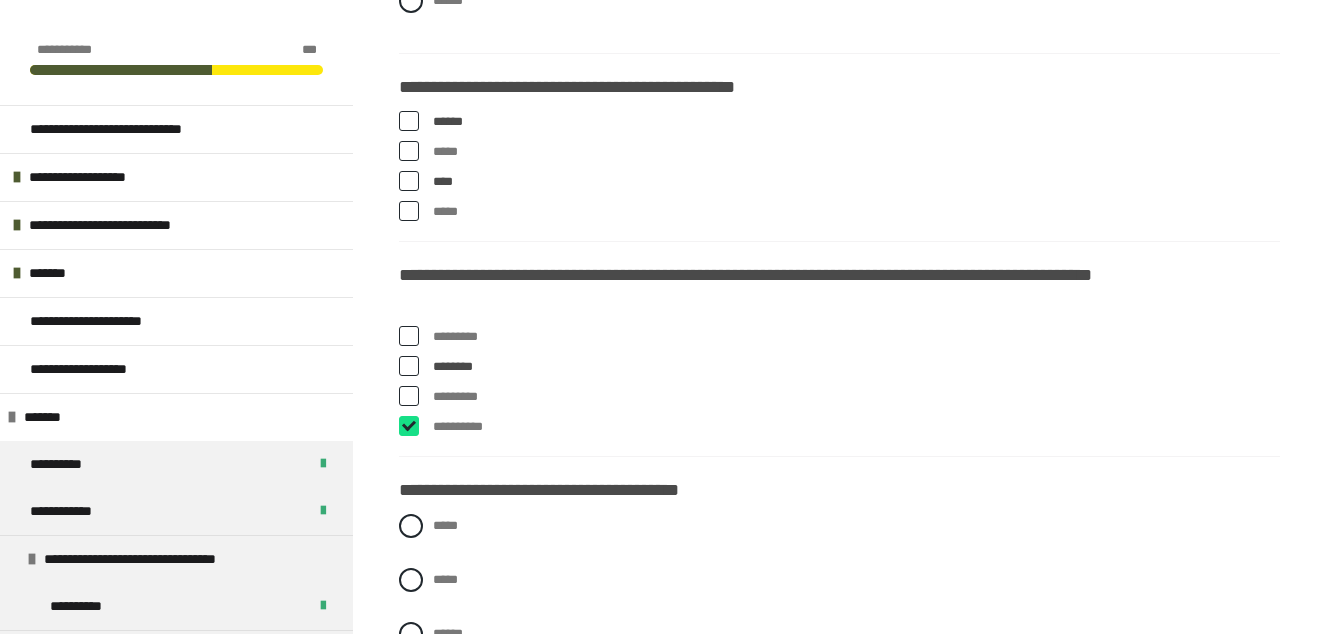 checkbox on "****" 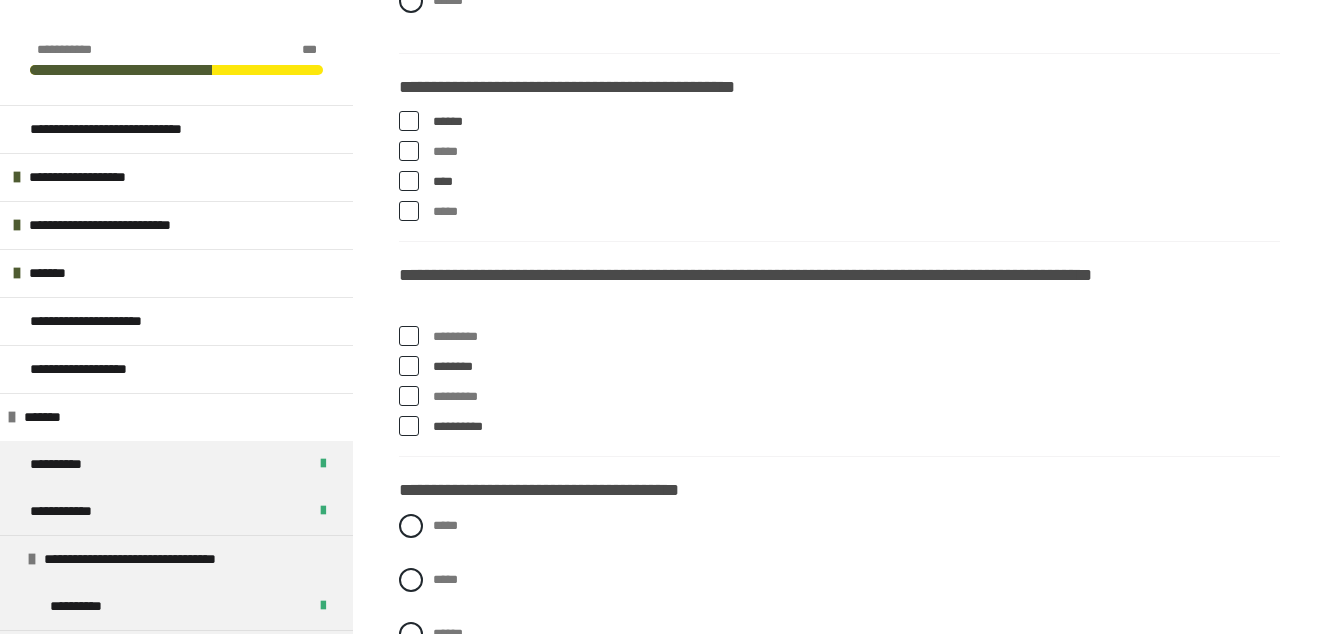 click at bounding box center (409, 366) 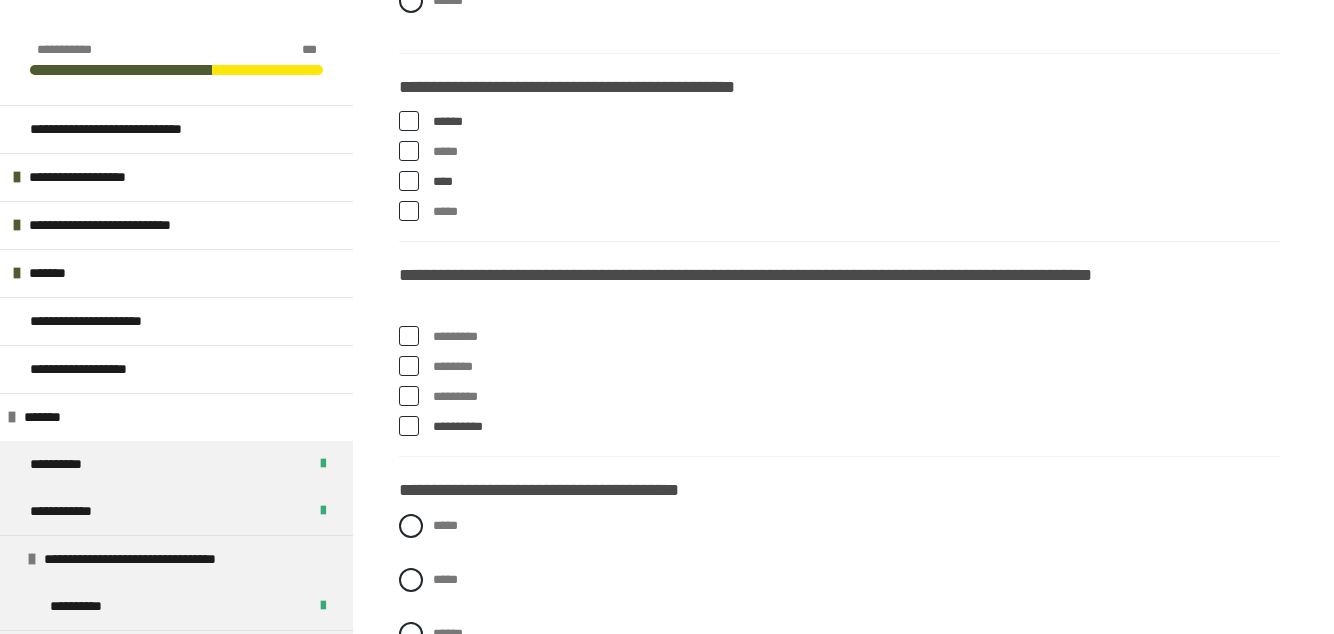click at bounding box center (409, 366) 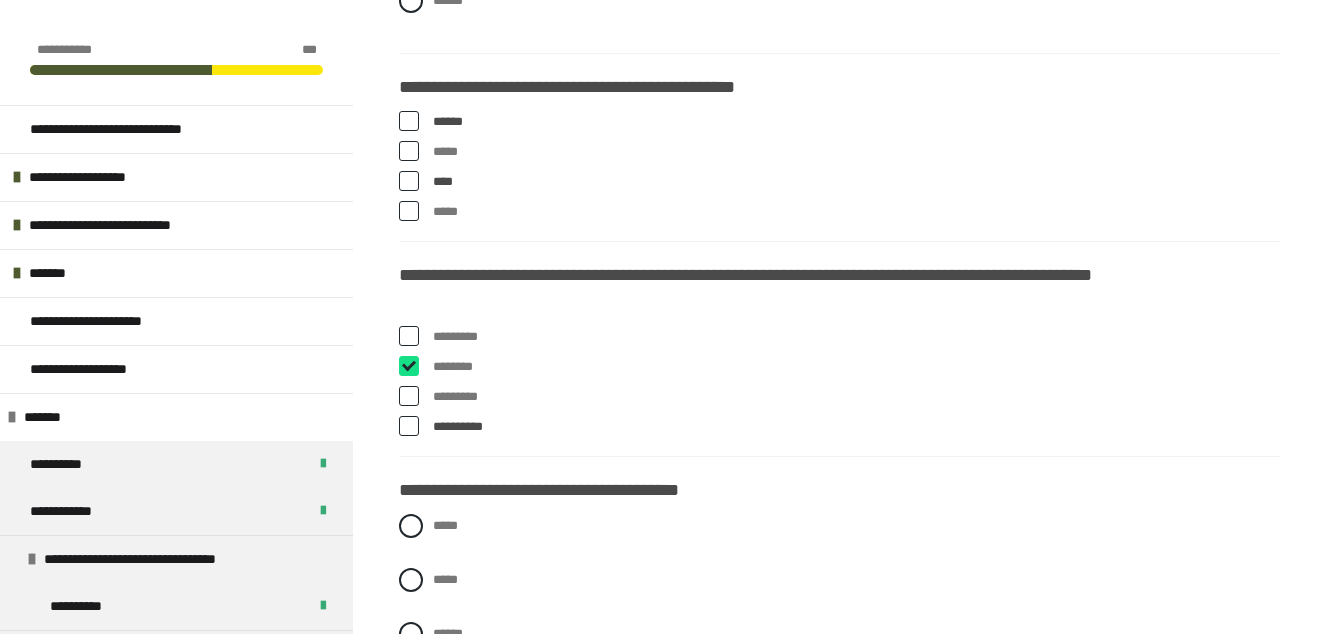 checkbox on "****" 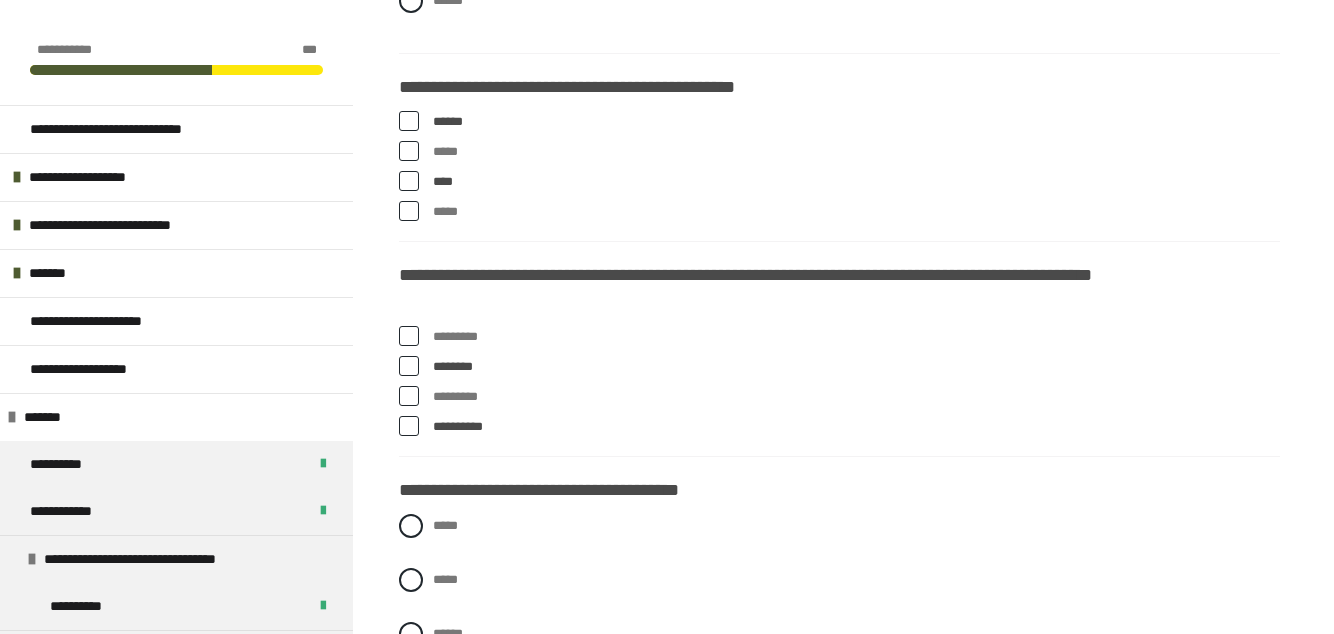 click at bounding box center (409, 396) 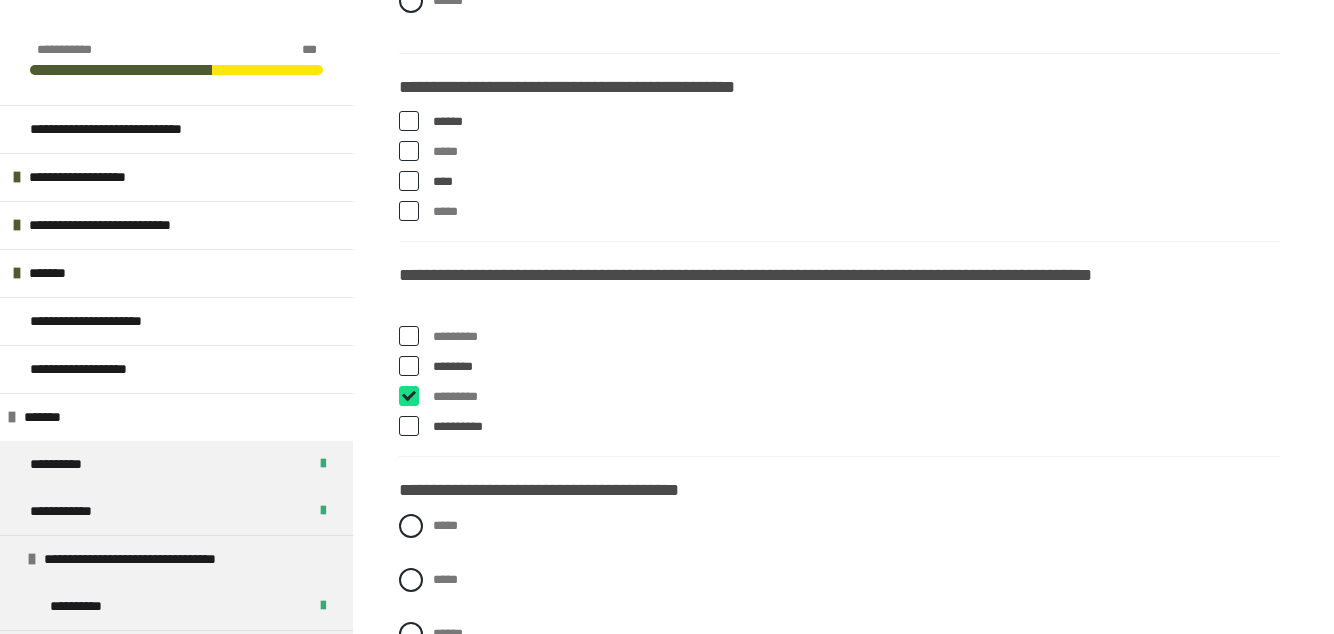 checkbox on "****" 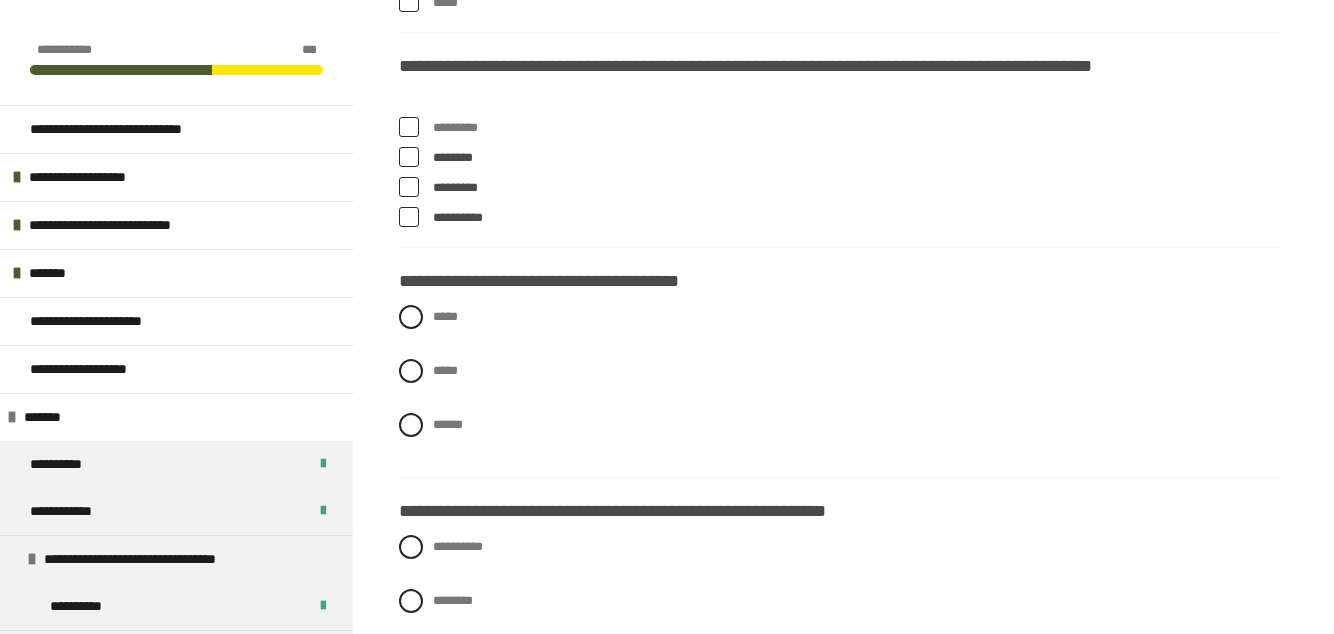 scroll, scrollTop: 1340, scrollLeft: 0, axis: vertical 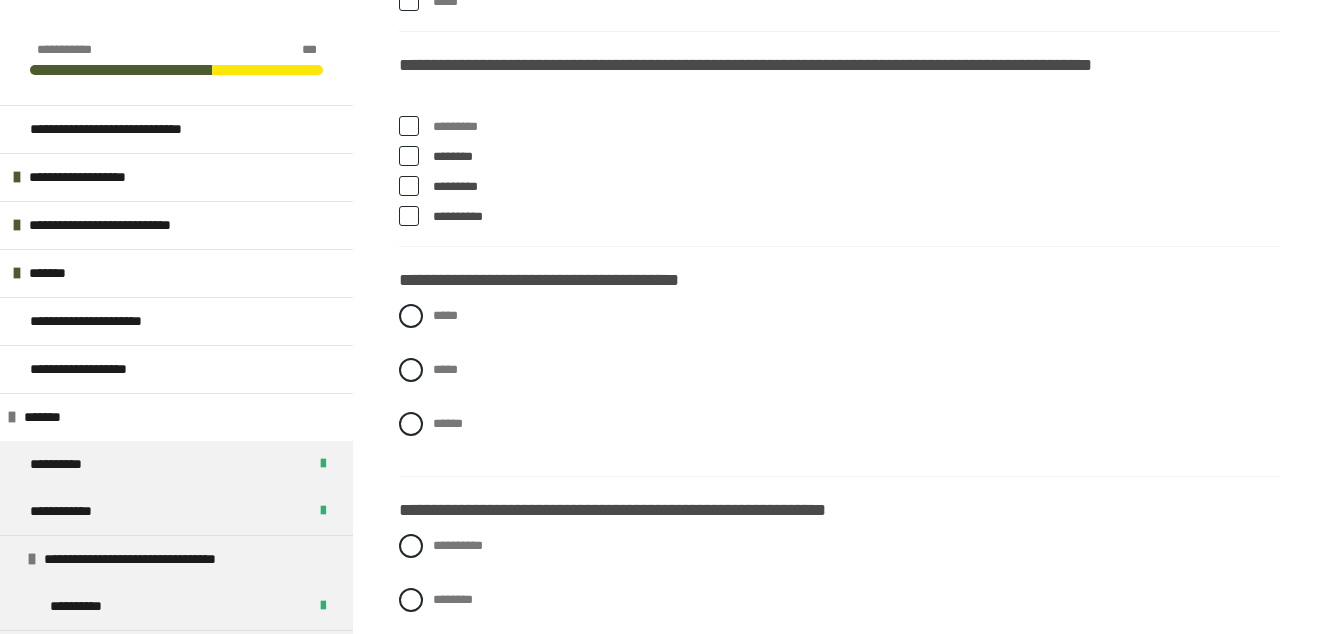 click at bounding box center [411, 316] 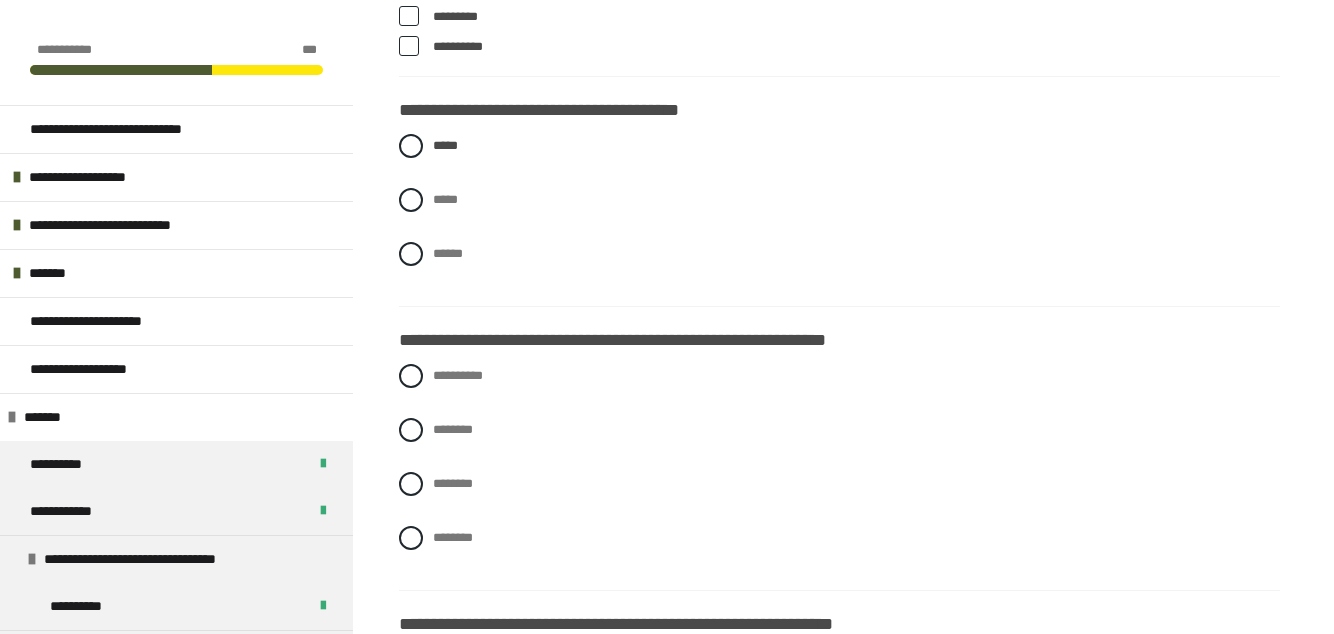 scroll, scrollTop: 1520, scrollLeft: 0, axis: vertical 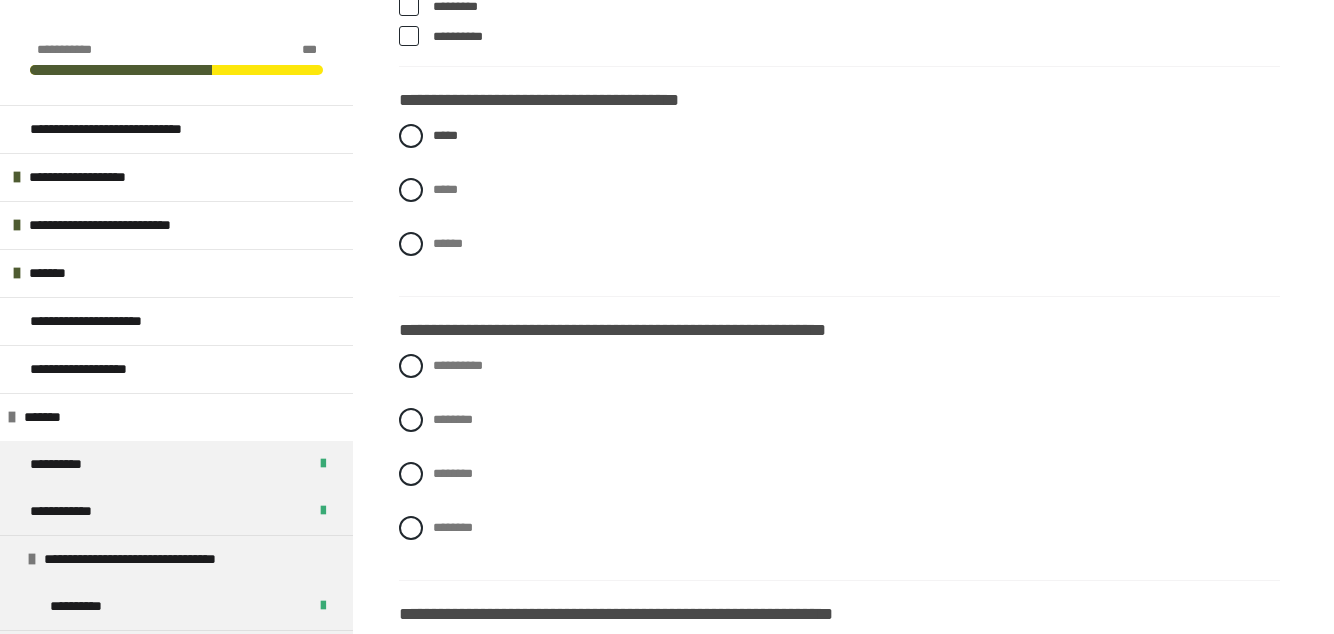 click at bounding box center [411, 474] 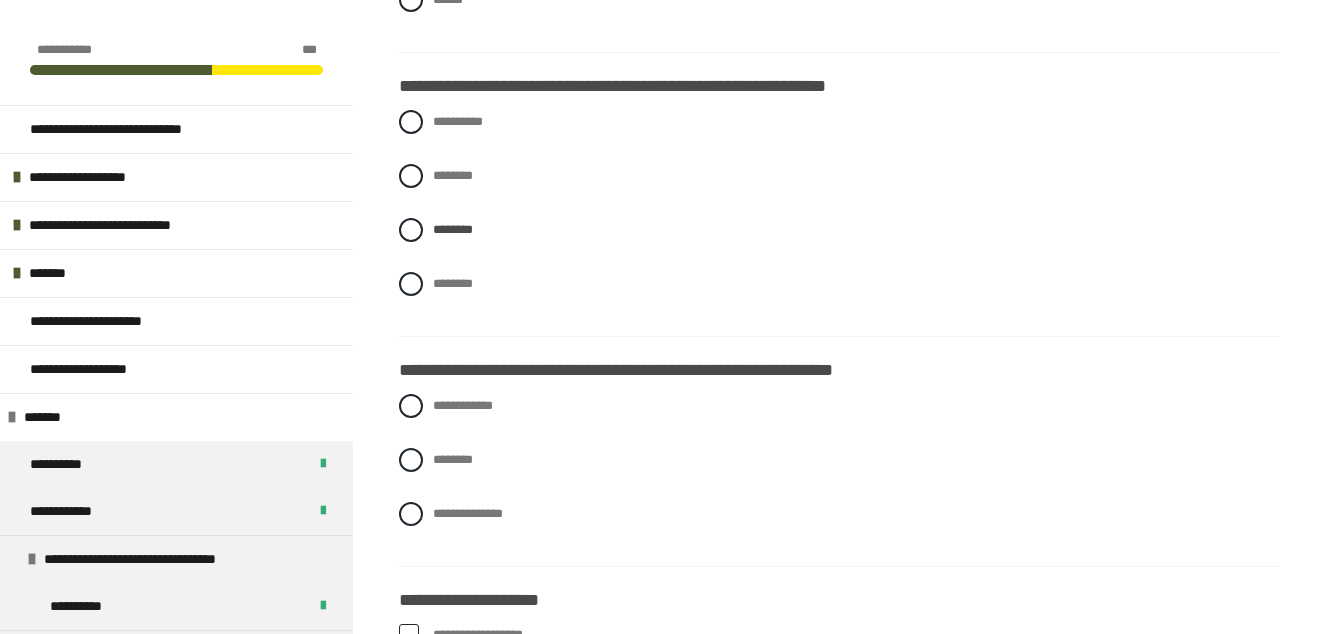 scroll, scrollTop: 1765, scrollLeft: 0, axis: vertical 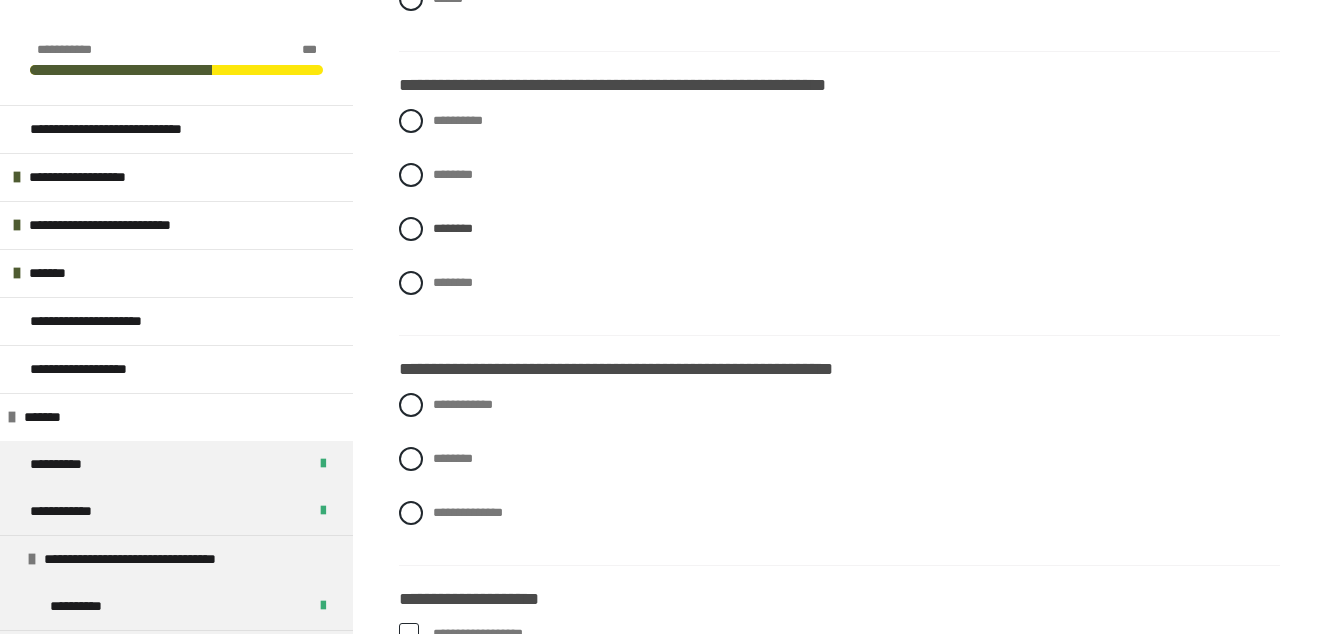 click at bounding box center [411, 459] 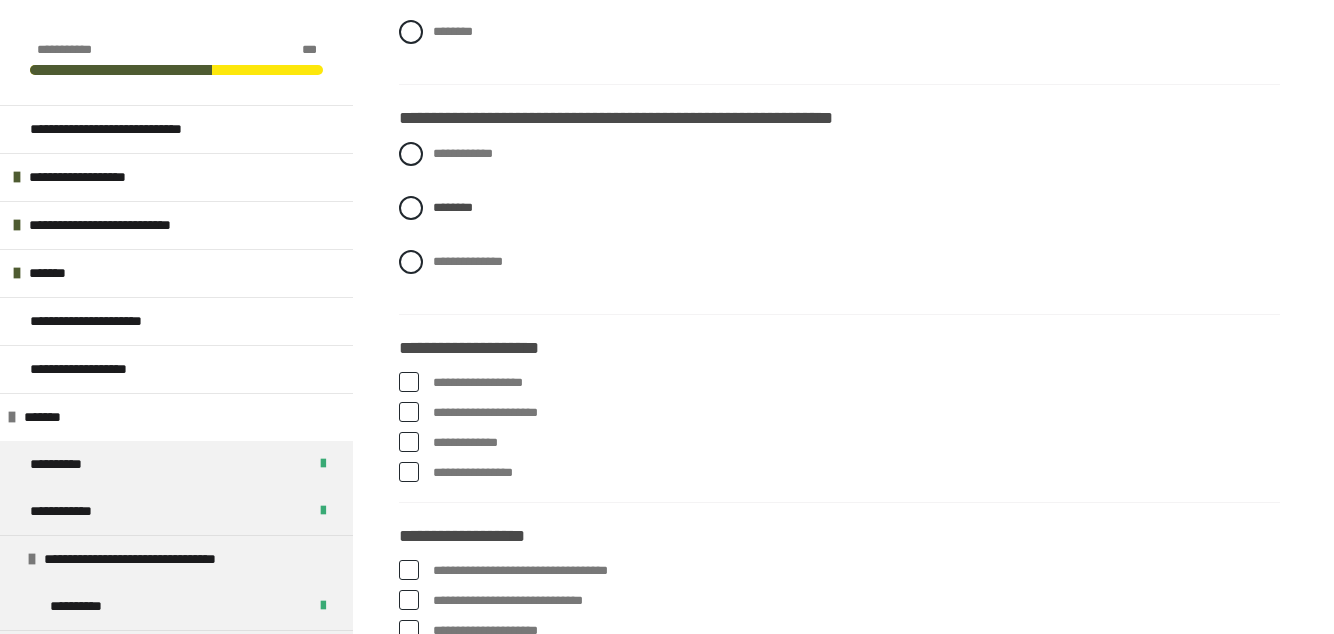 scroll, scrollTop: 2017, scrollLeft: 0, axis: vertical 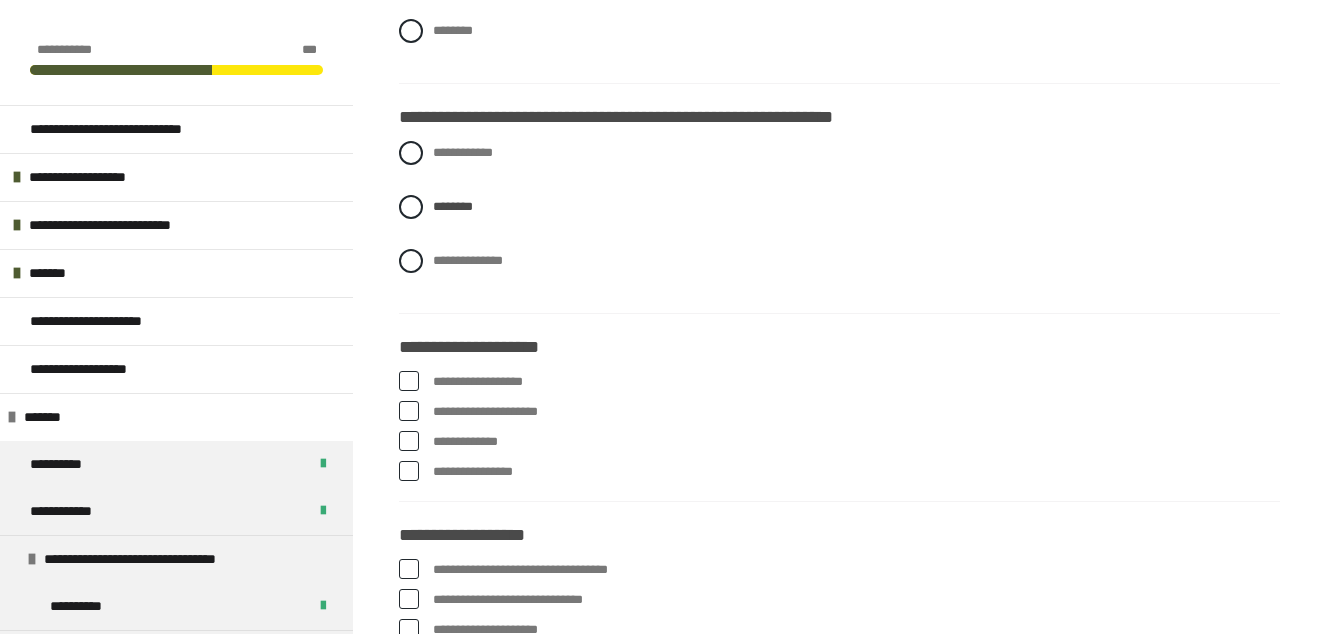 click at bounding box center [409, 381] 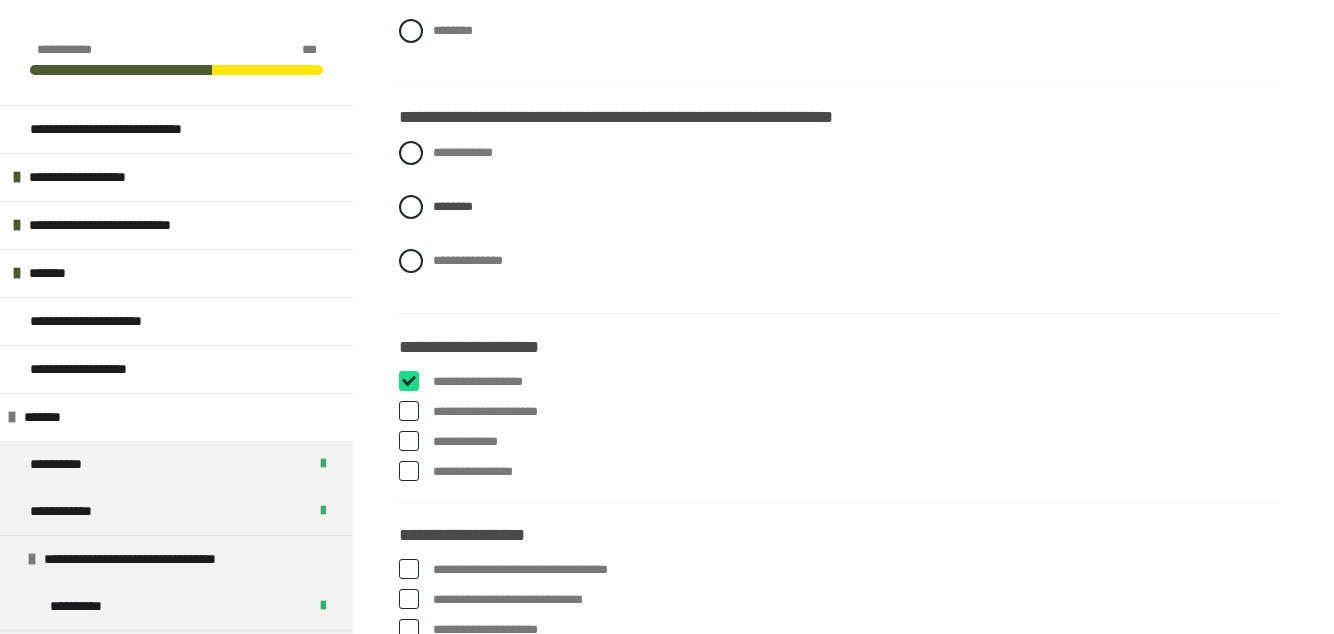 checkbox on "****" 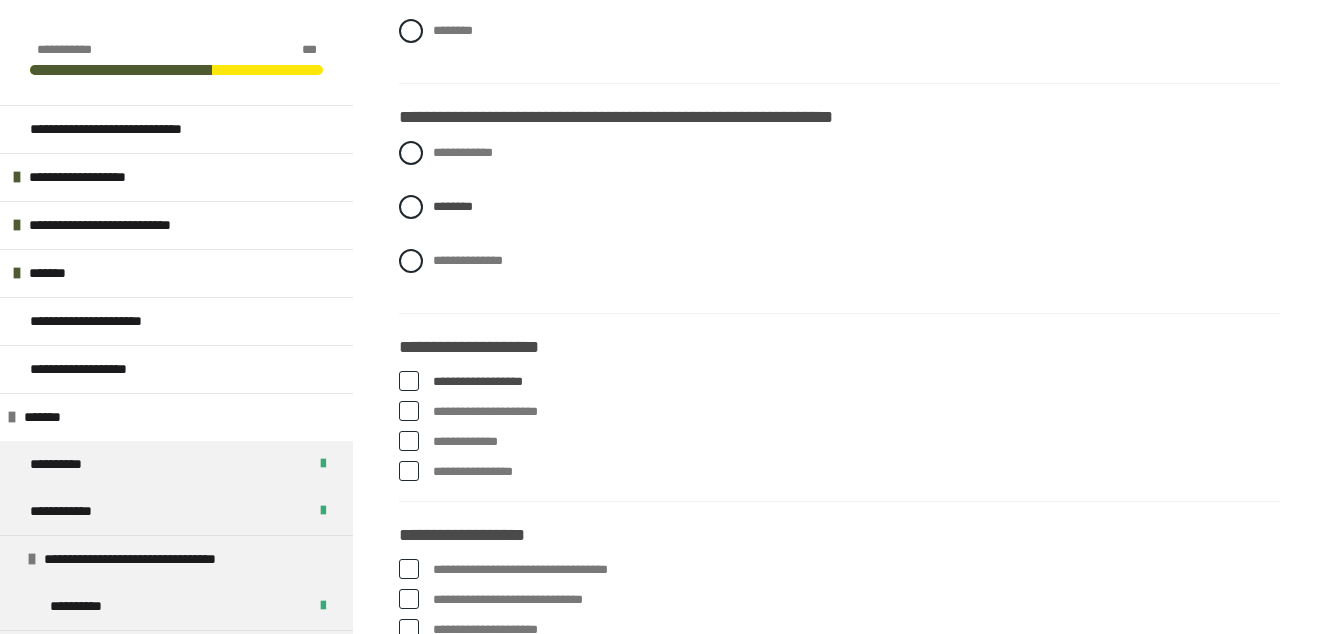 click at bounding box center [409, 411] 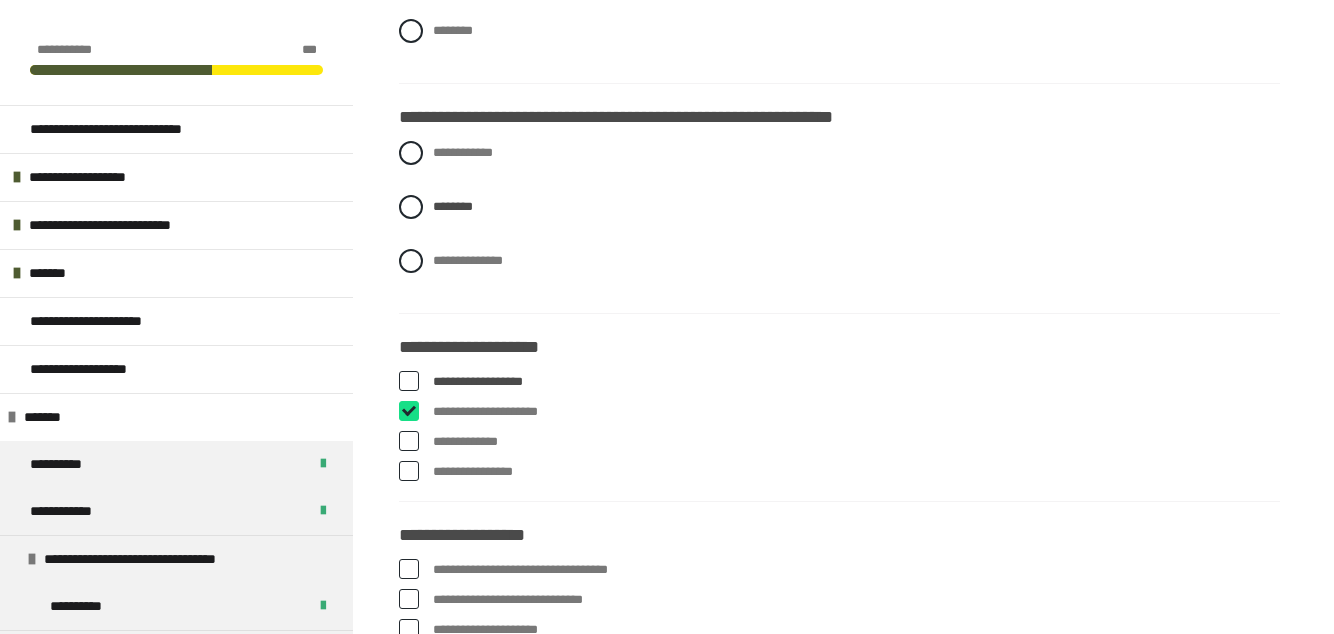 checkbox on "****" 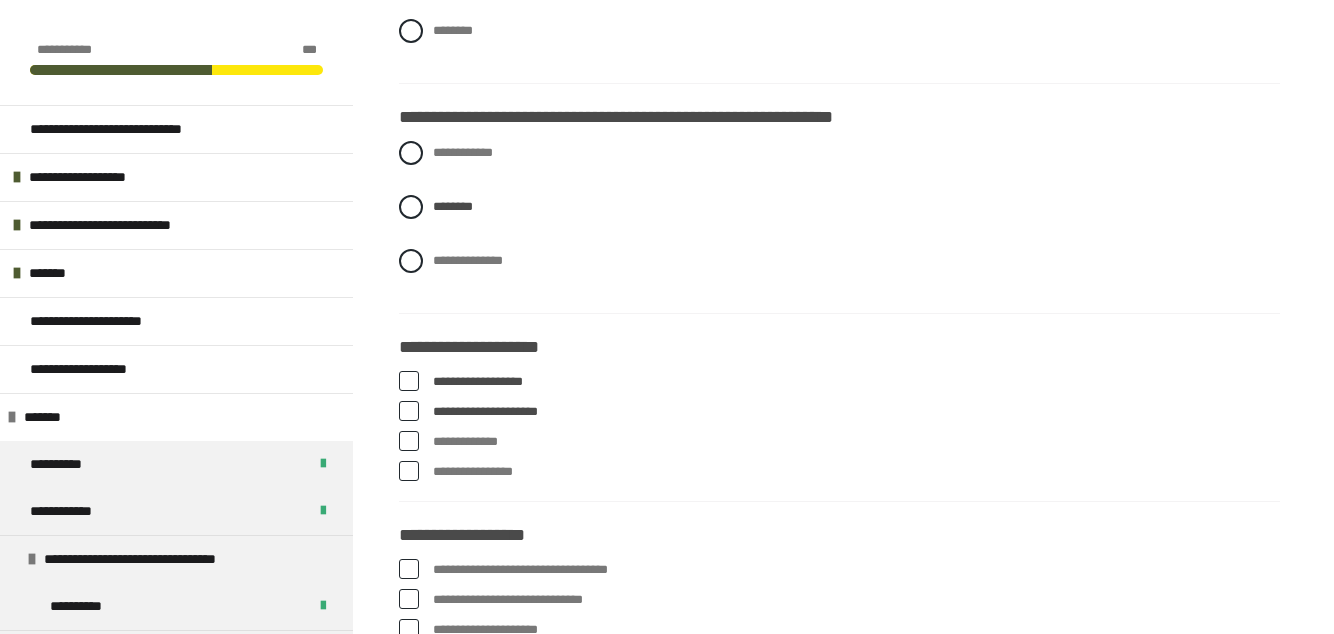 click at bounding box center [409, 381] 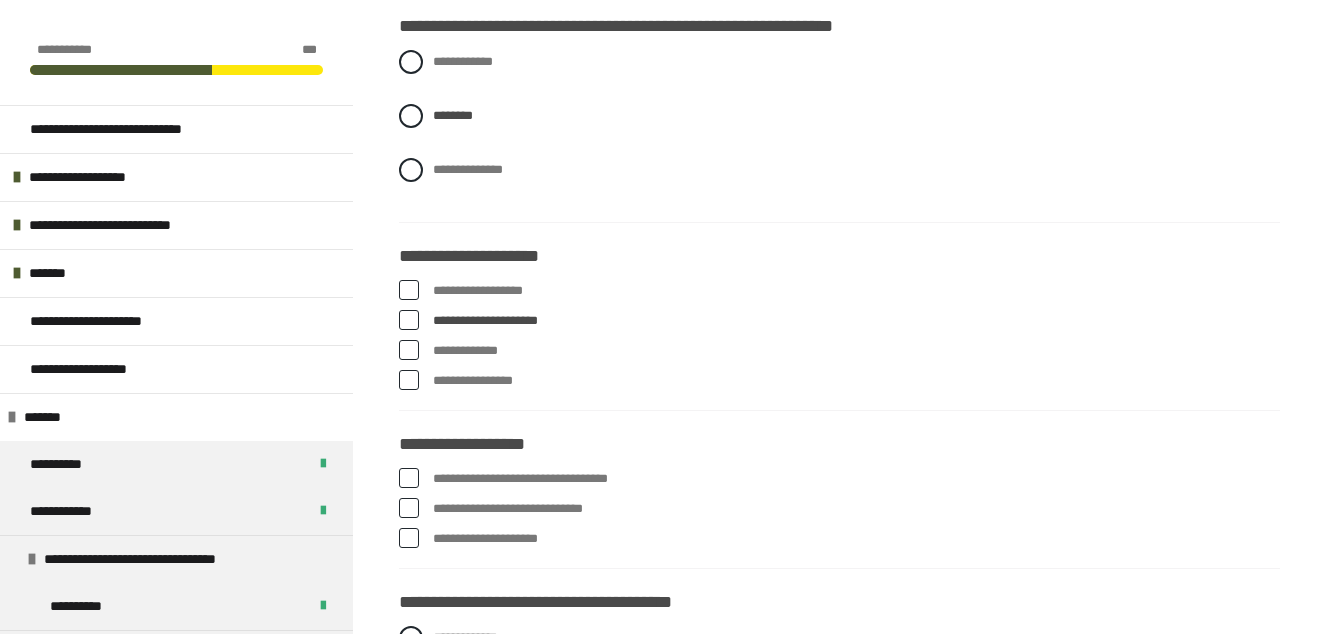 scroll, scrollTop: 2110, scrollLeft: 0, axis: vertical 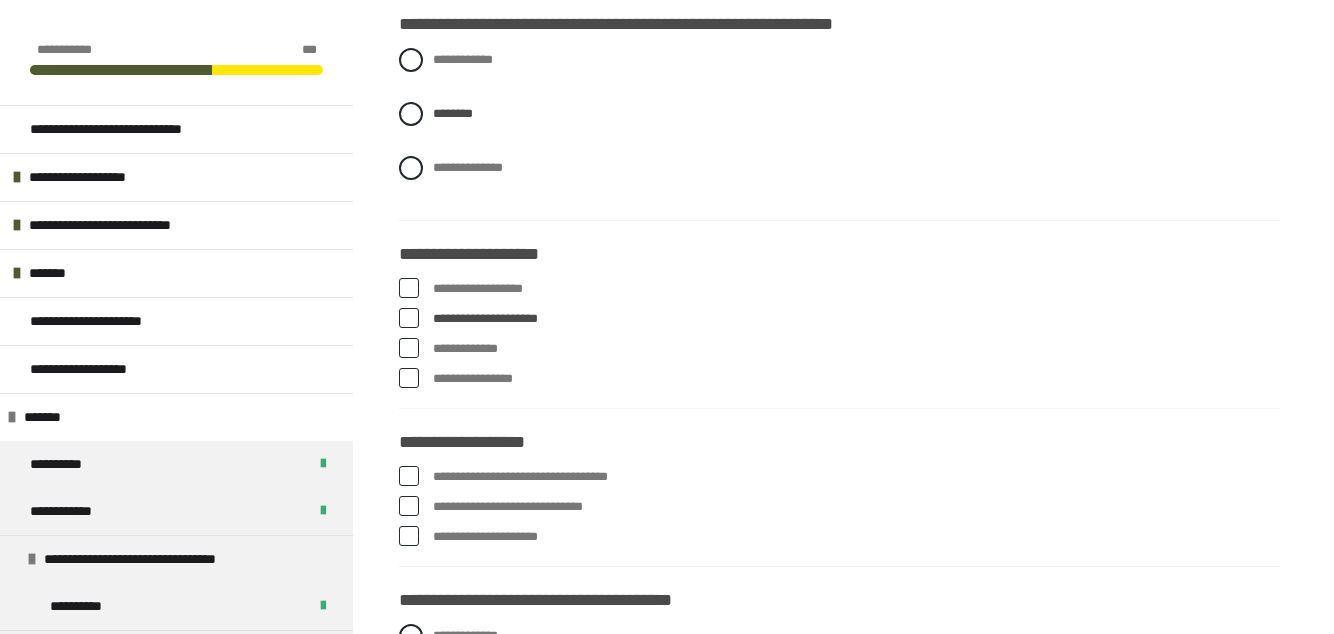 click at bounding box center [409, 318] 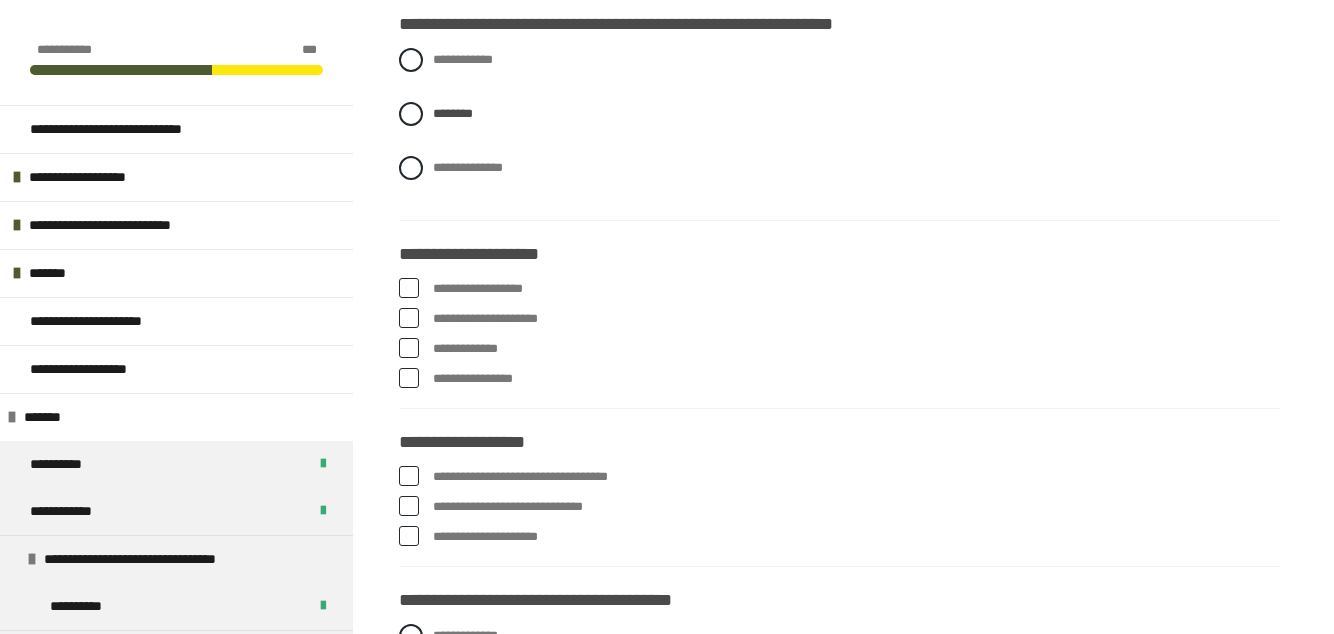 click at bounding box center [409, 318] 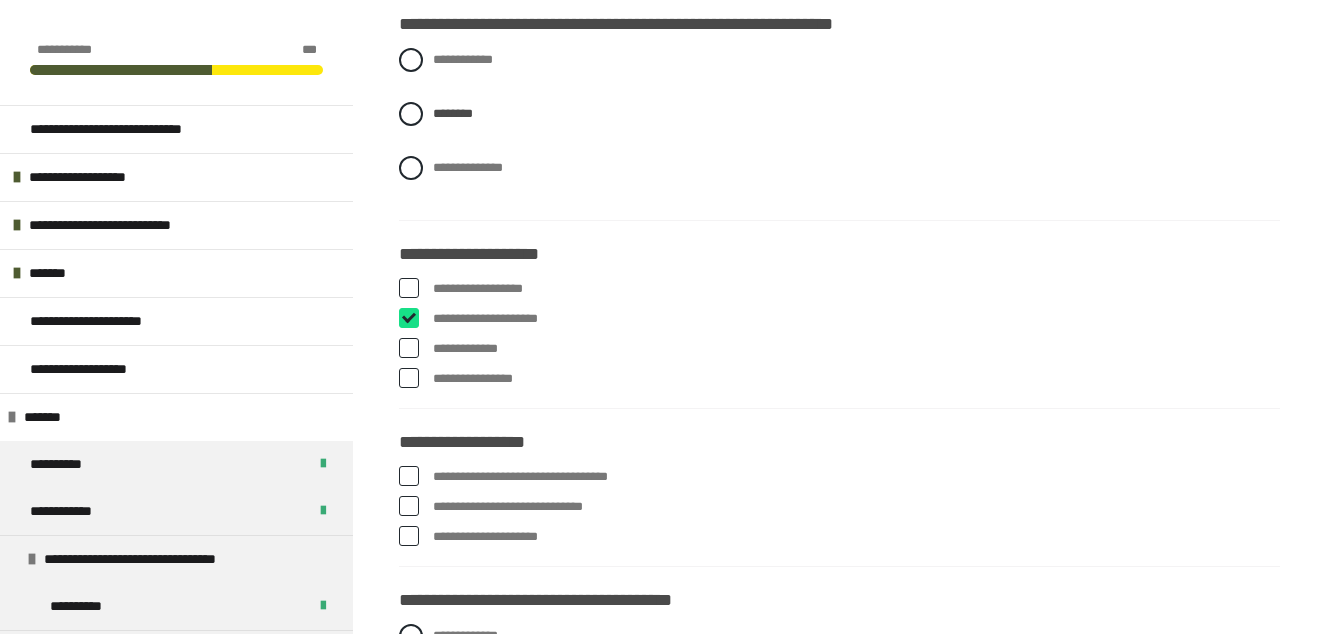 checkbox on "****" 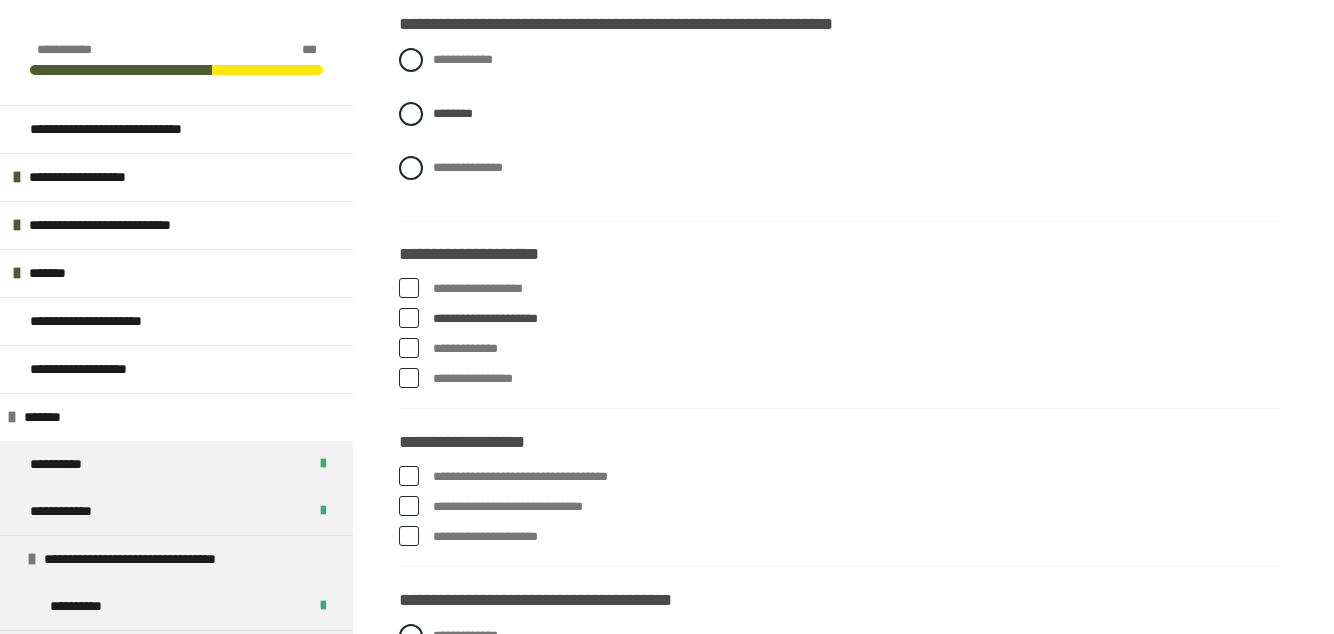 click at bounding box center [409, 348] 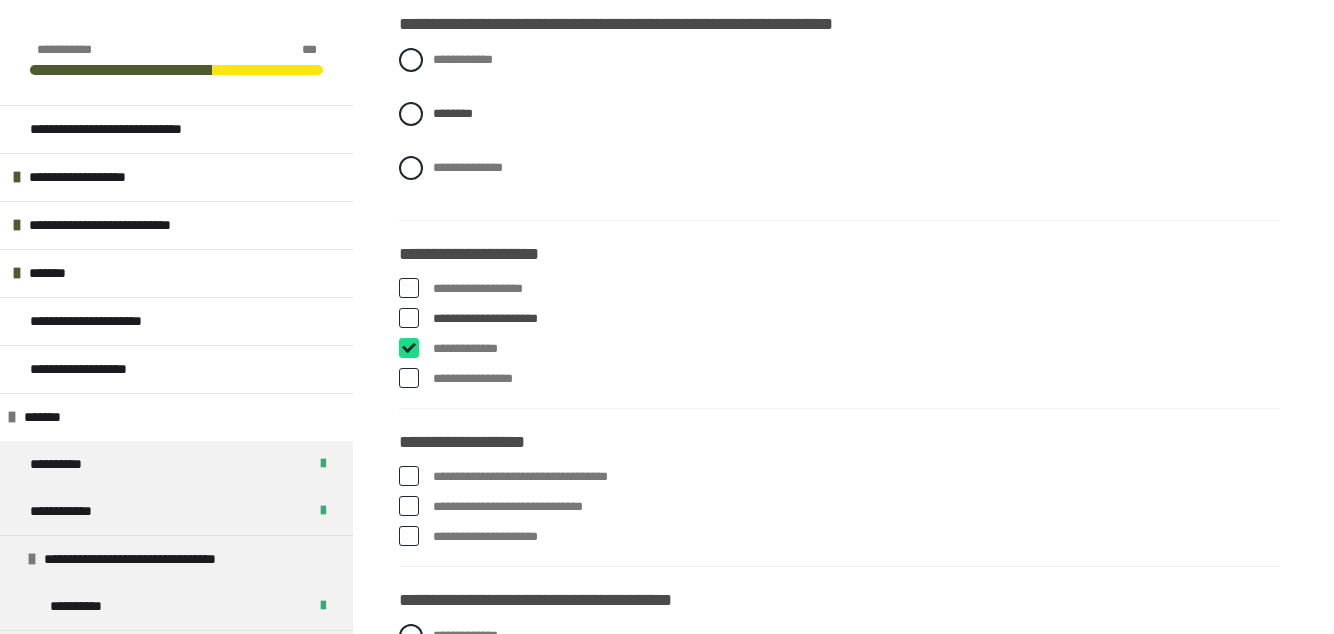 checkbox on "****" 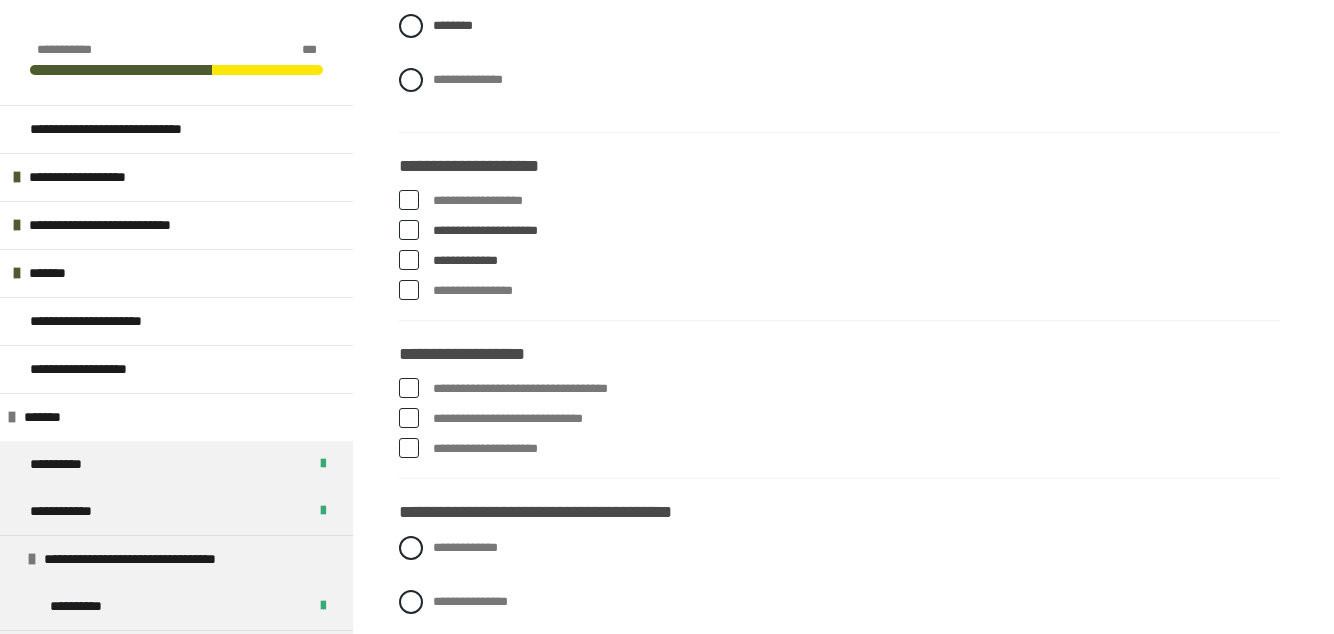 scroll, scrollTop: 2204, scrollLeft: 0, axis: vertical 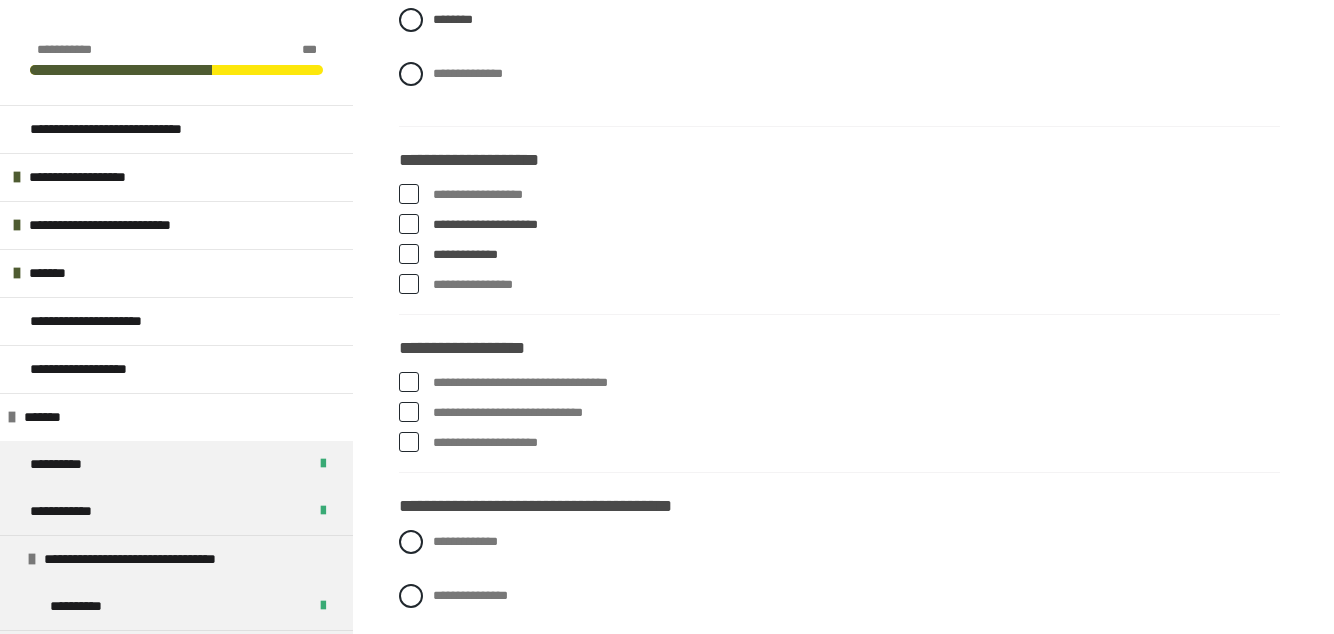 click at bounding box center (409, 412) 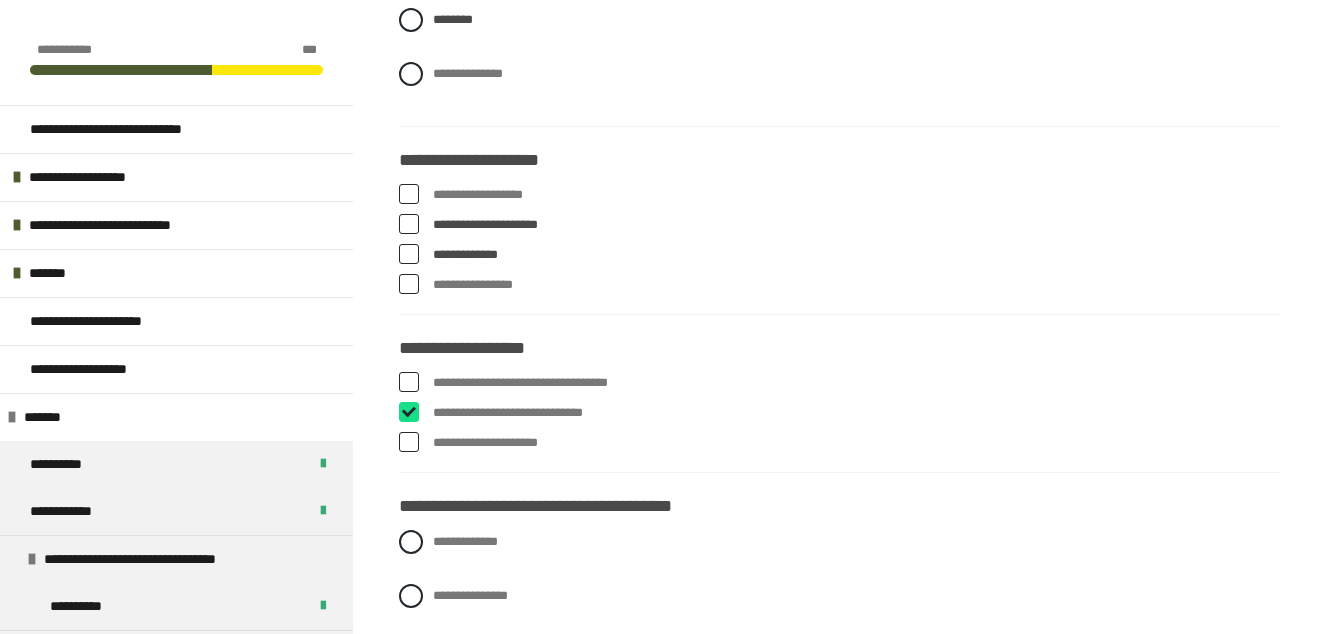 checkbox on "****" 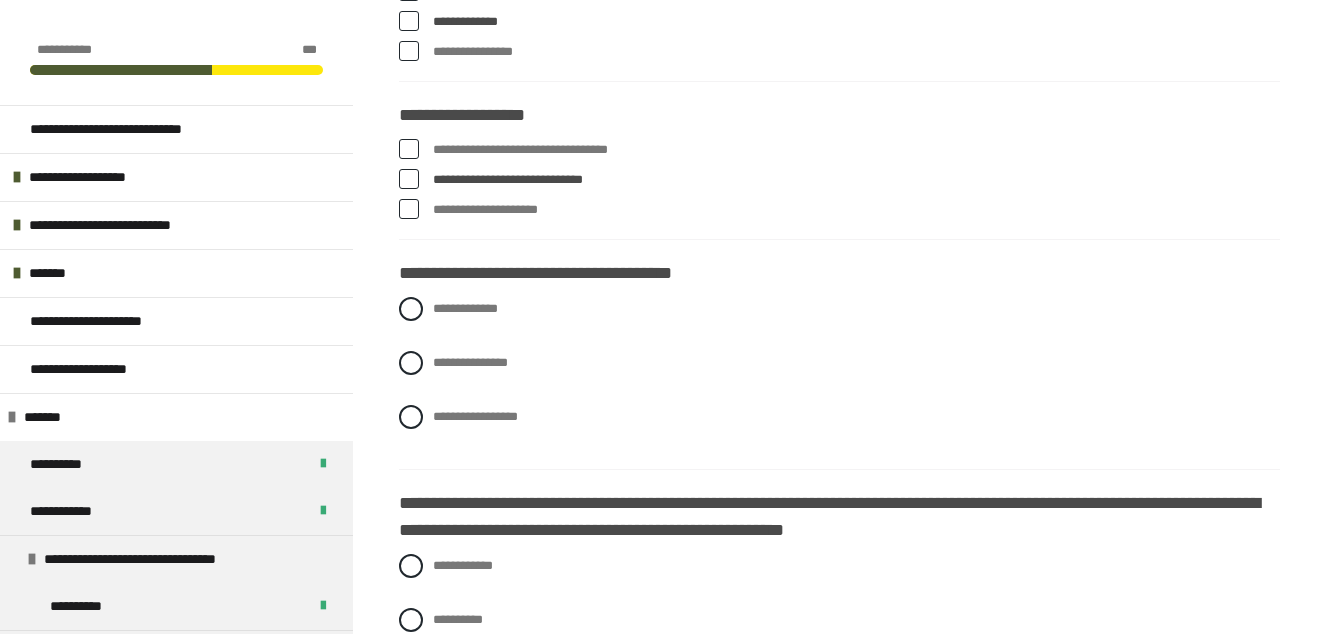 scroll, scrollTop: 2438, scrollLeft: 0, axis: vertical 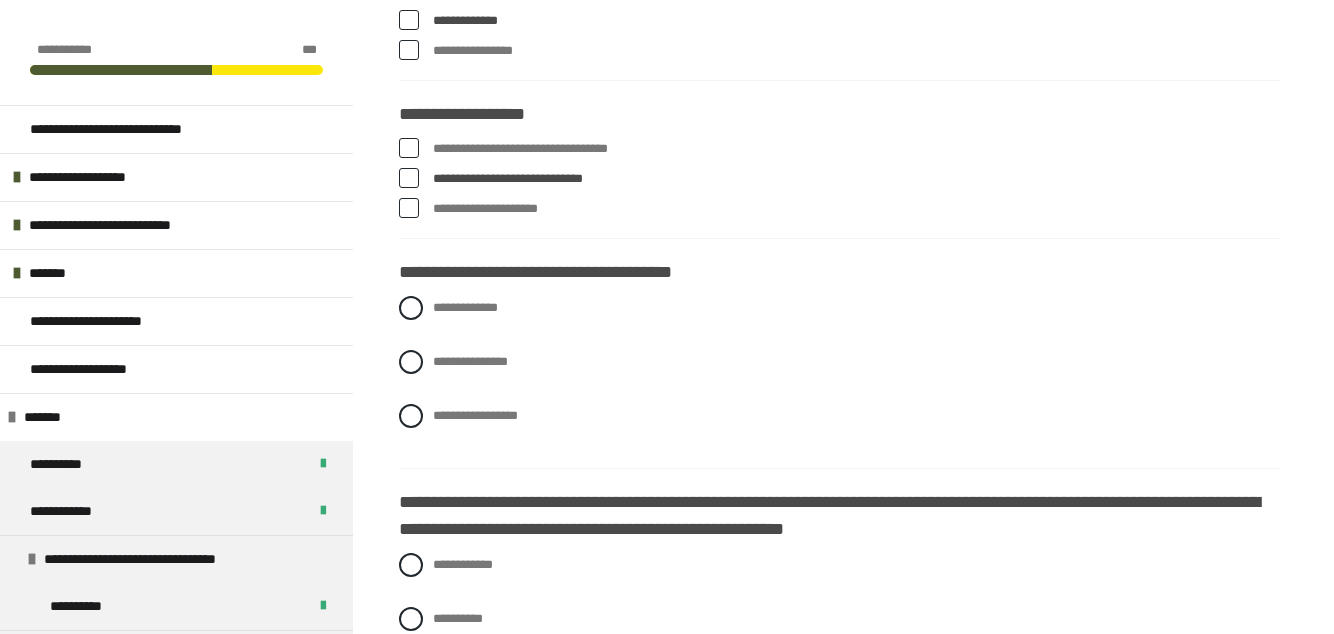 click at bounding box center (411, 362) 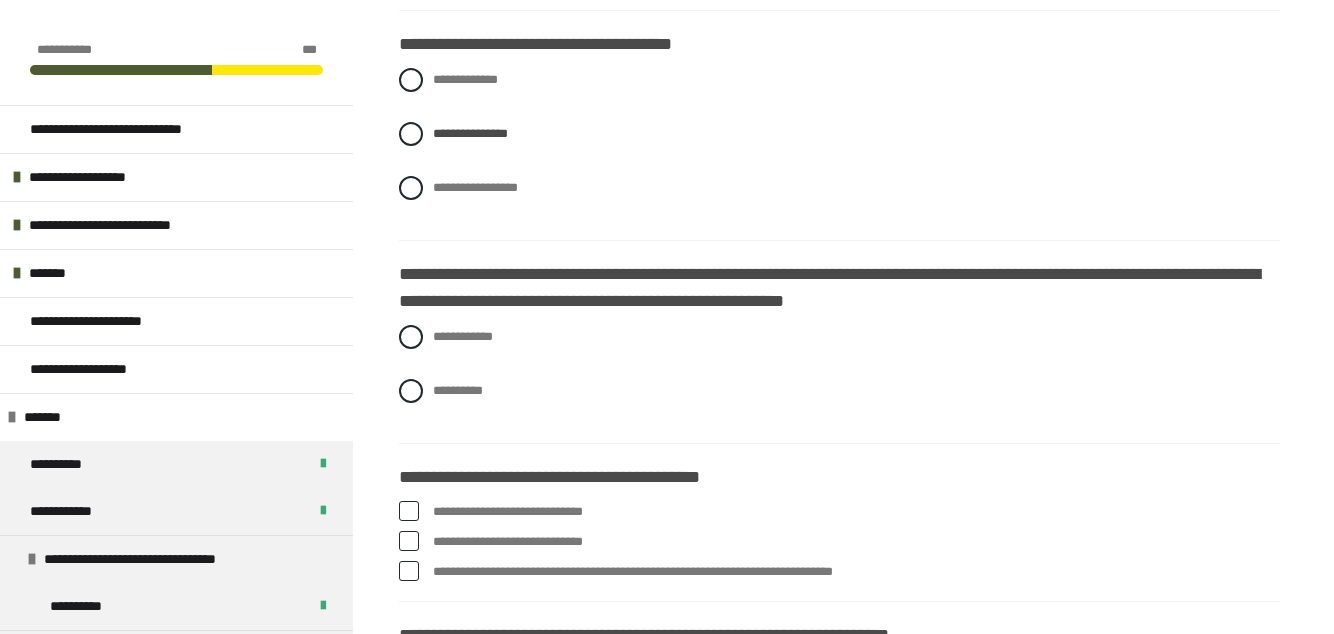 scroll, scrollTop: 2668, scrollLeft: 0, axis: vertical 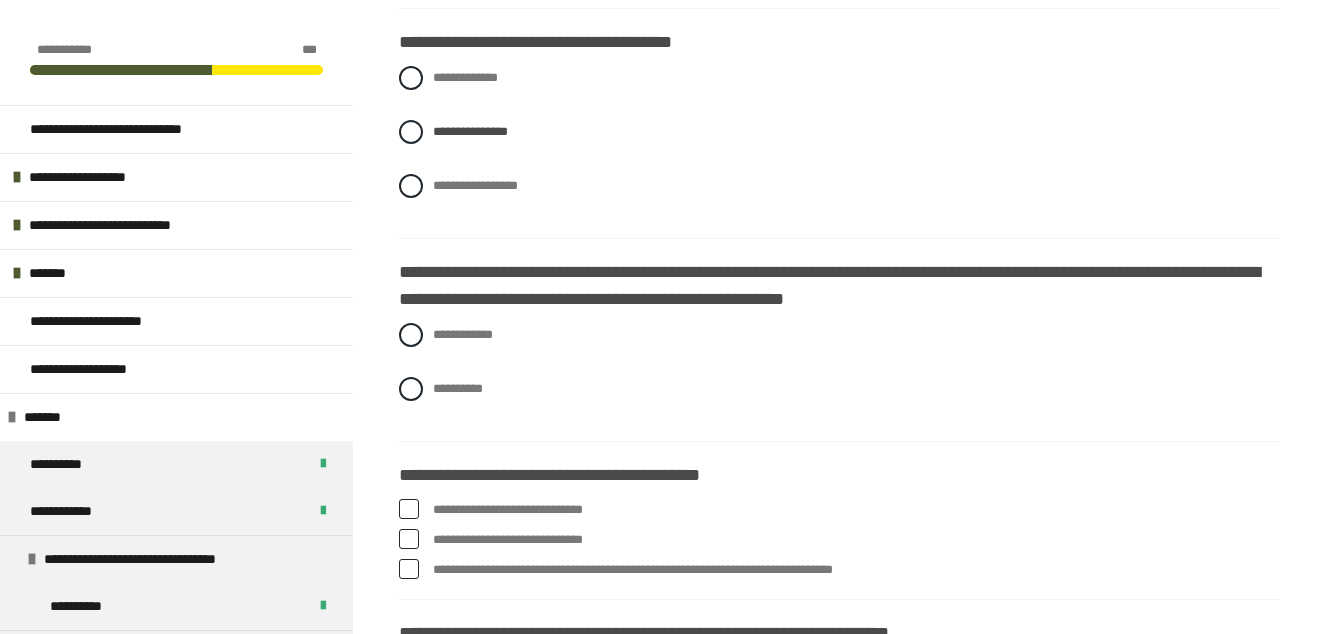 click at bounding box center [411, 335] 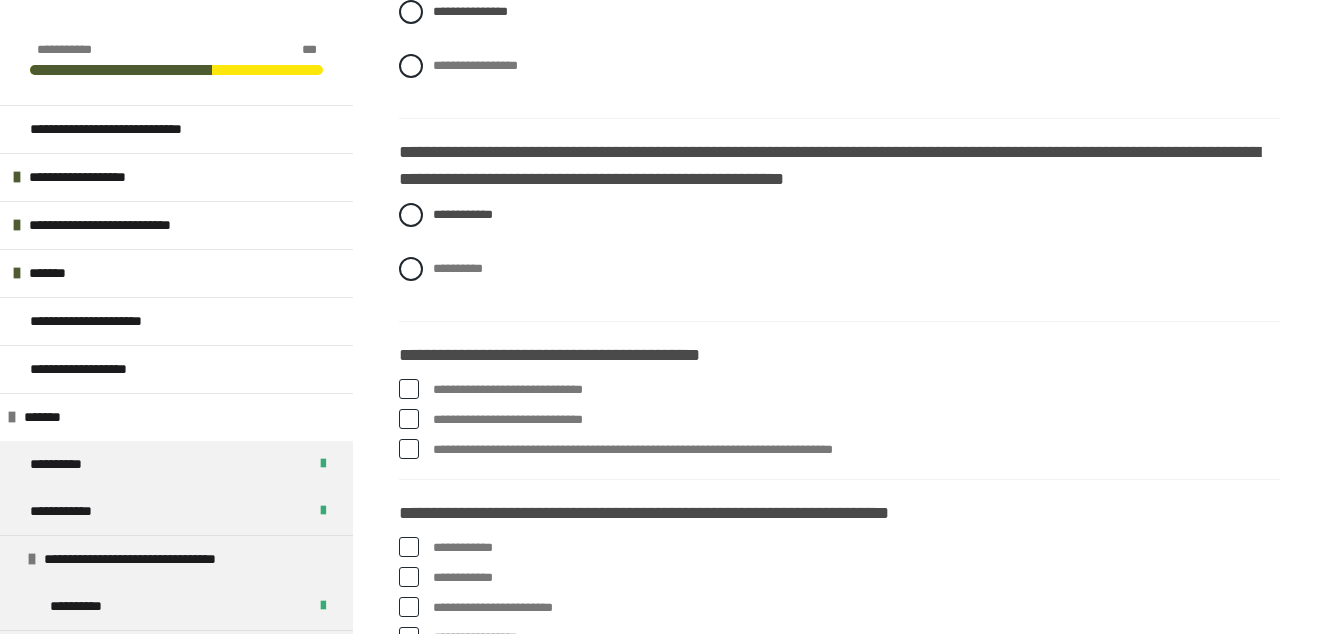scroll, scrollTop: 2800, scrollLeft: 0, axis: vertical 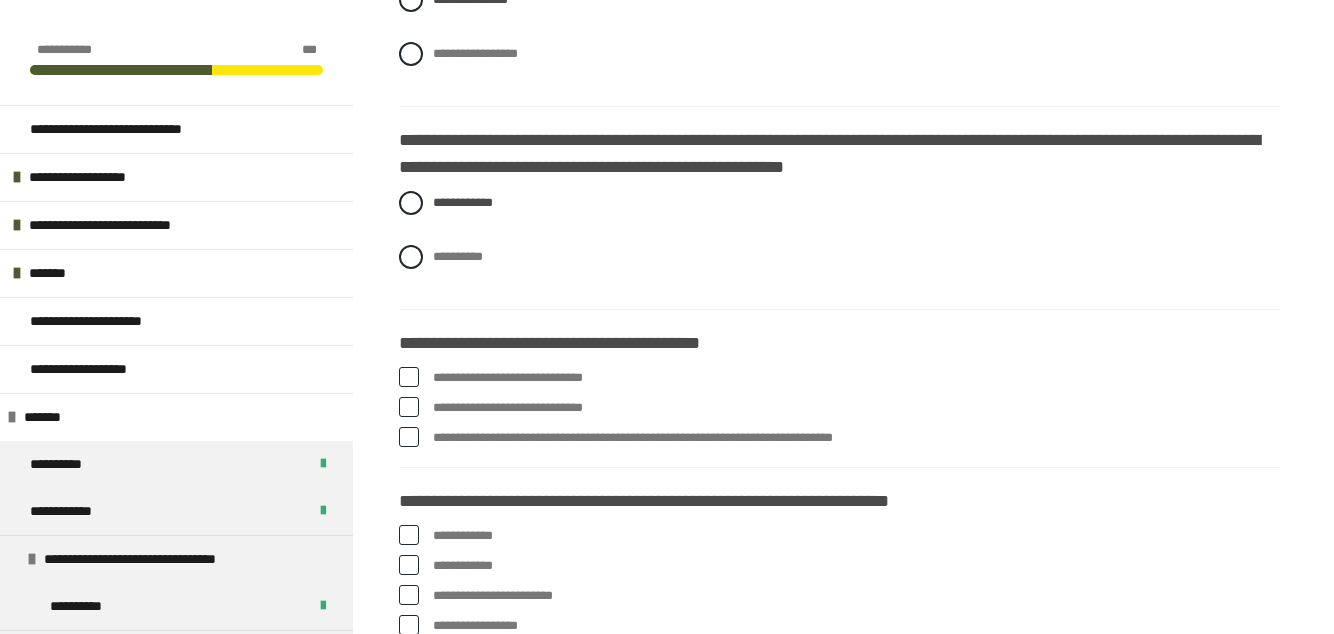 click at bounding box center [409, 377] 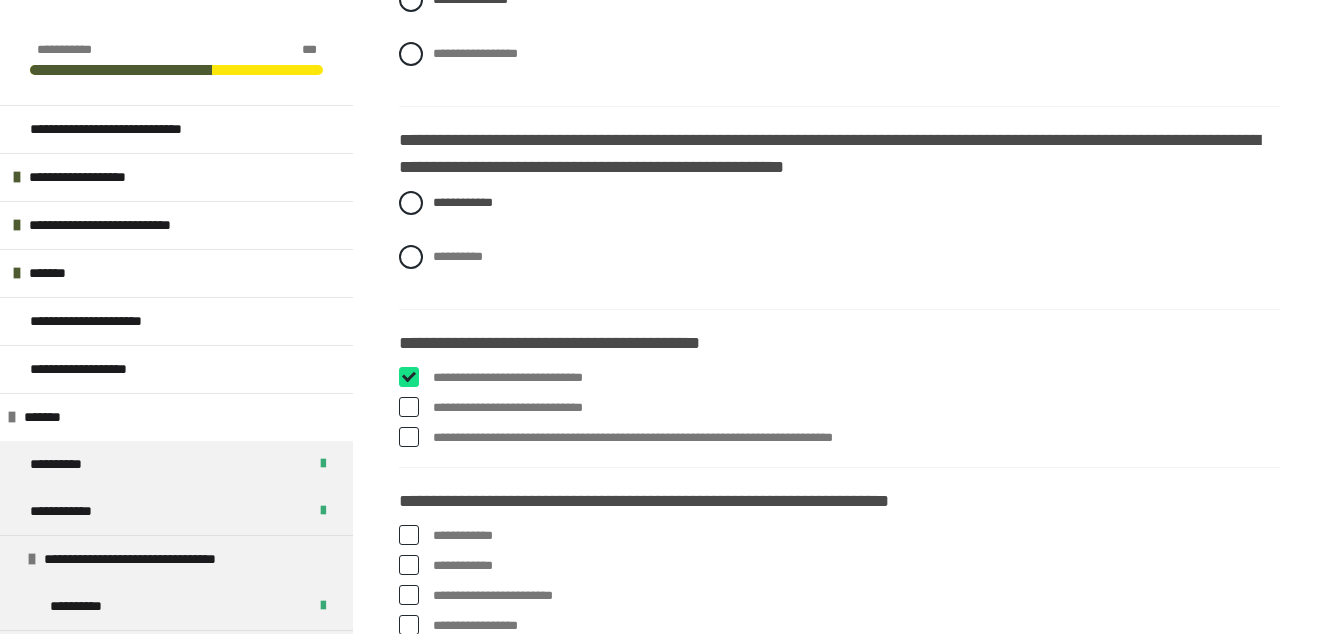 checkbox on "****" 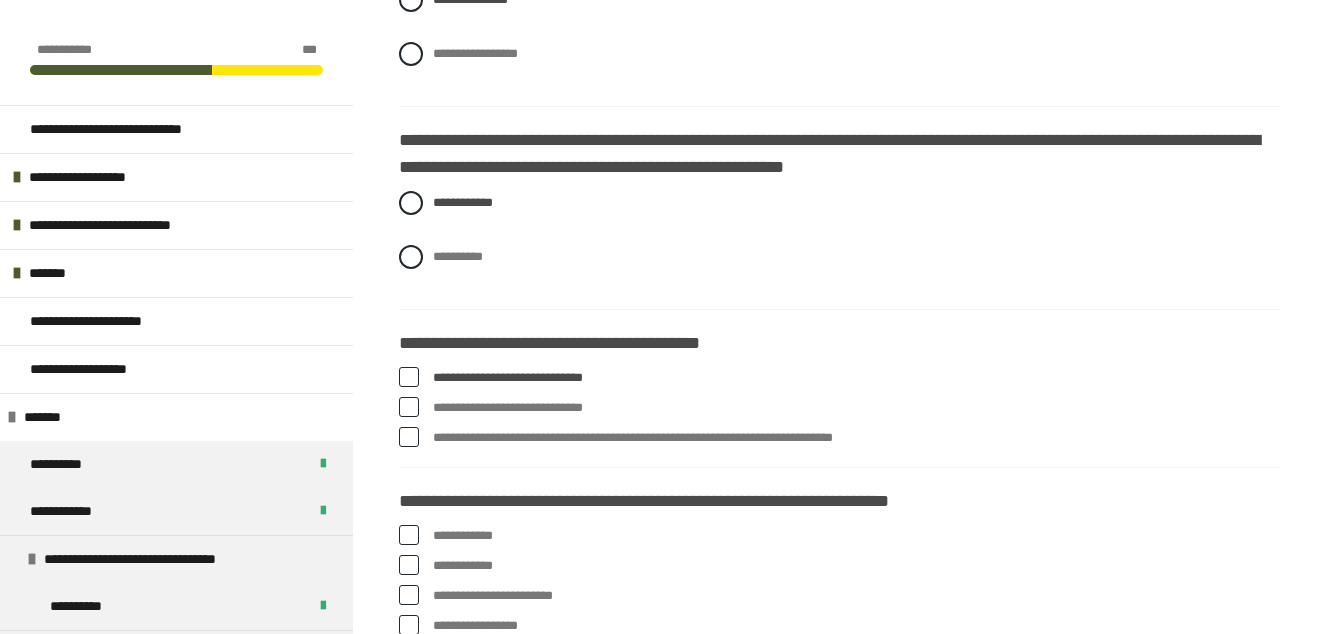 click at bounding box center (409, 407) 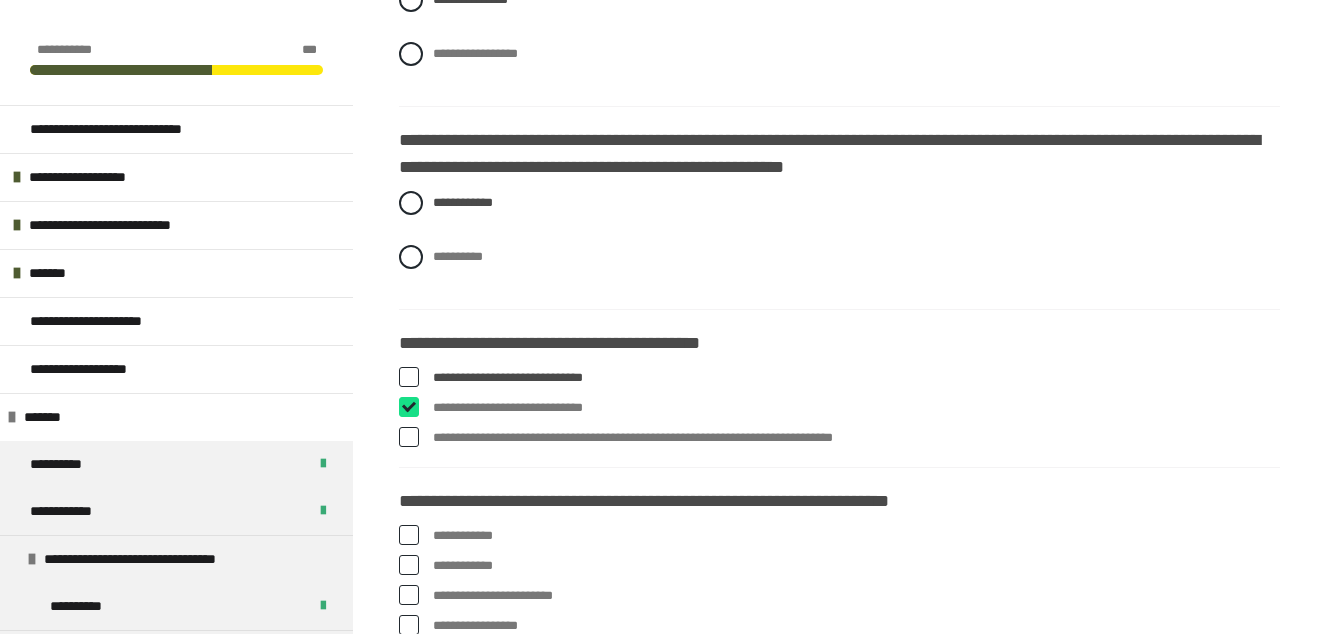 checkbox on "****" 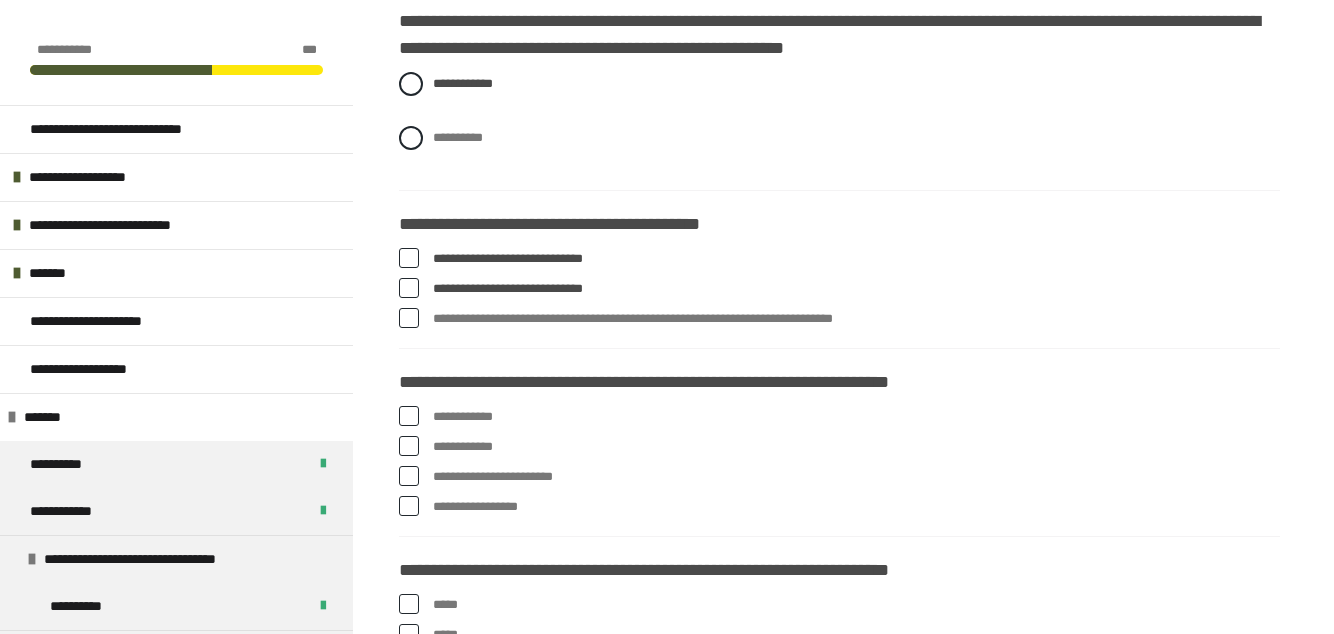 scroll, scrollTop: 2922, scrollLeft: 0, axis: vertical 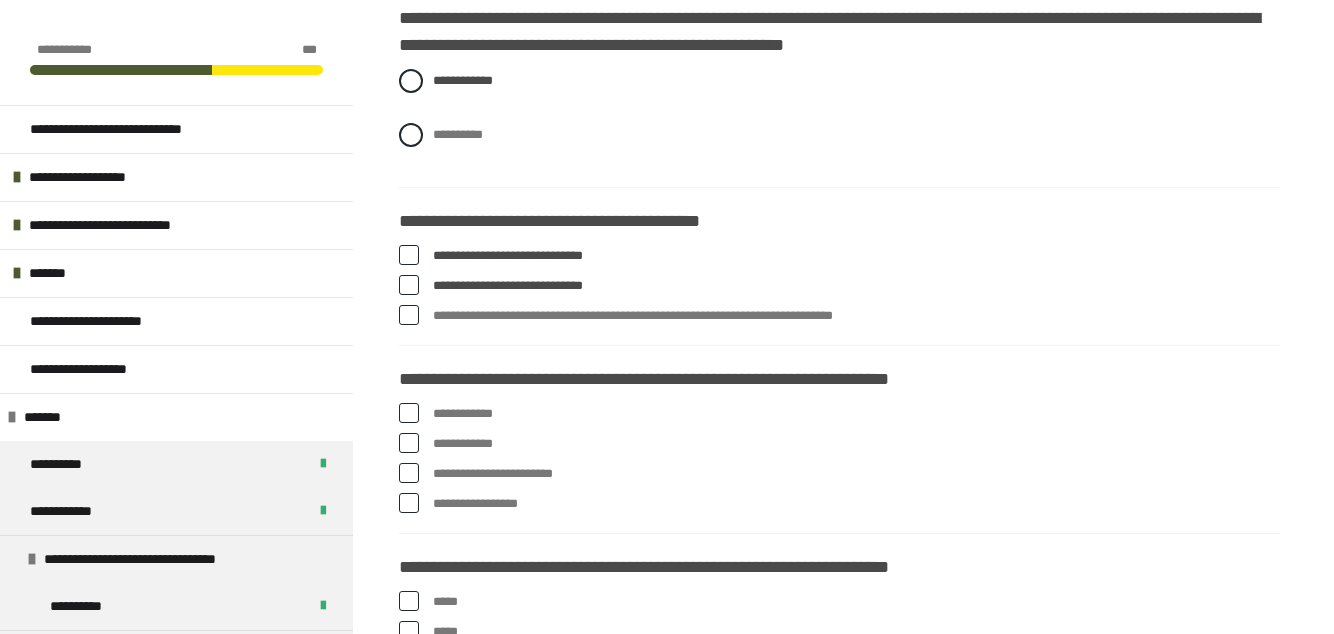 click at bounding box center (409, 473) 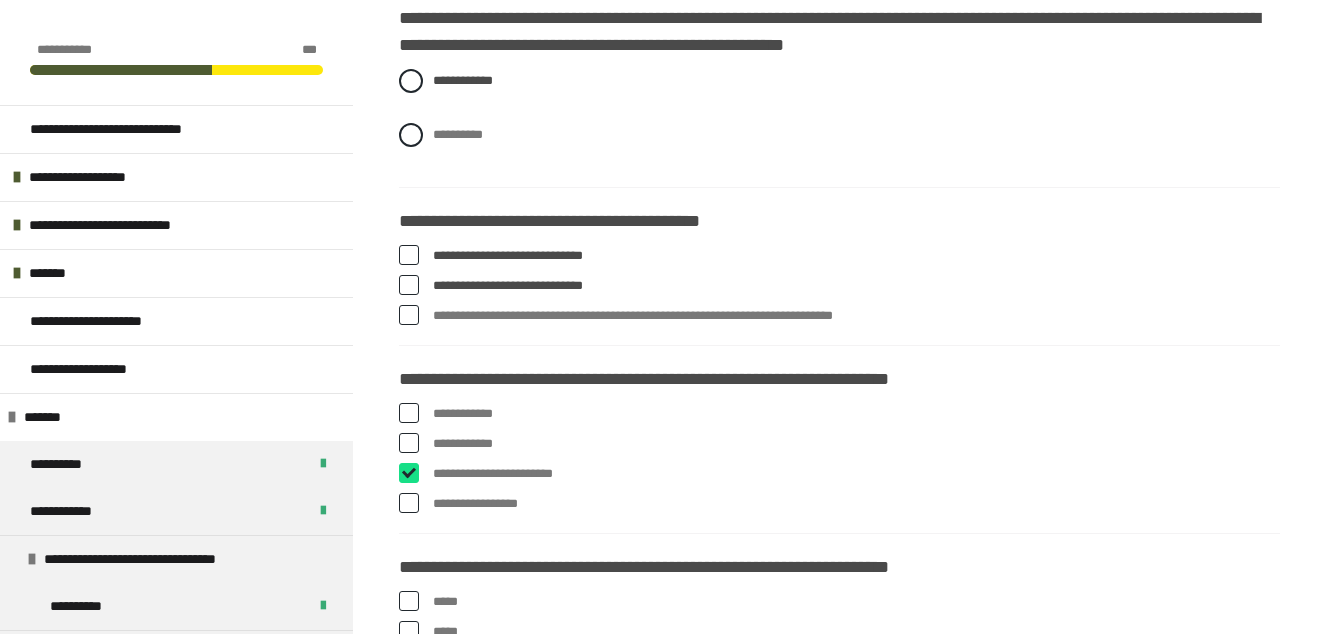 checkbox on "****" 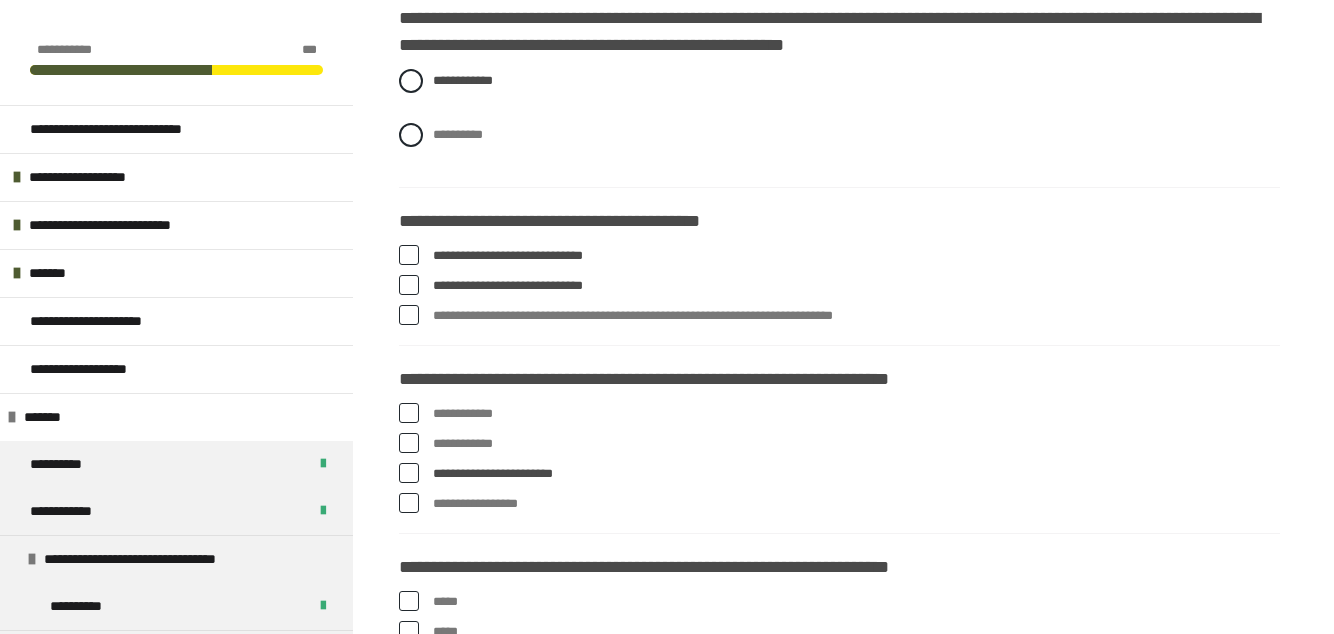 click at bounding box center (409, 413) 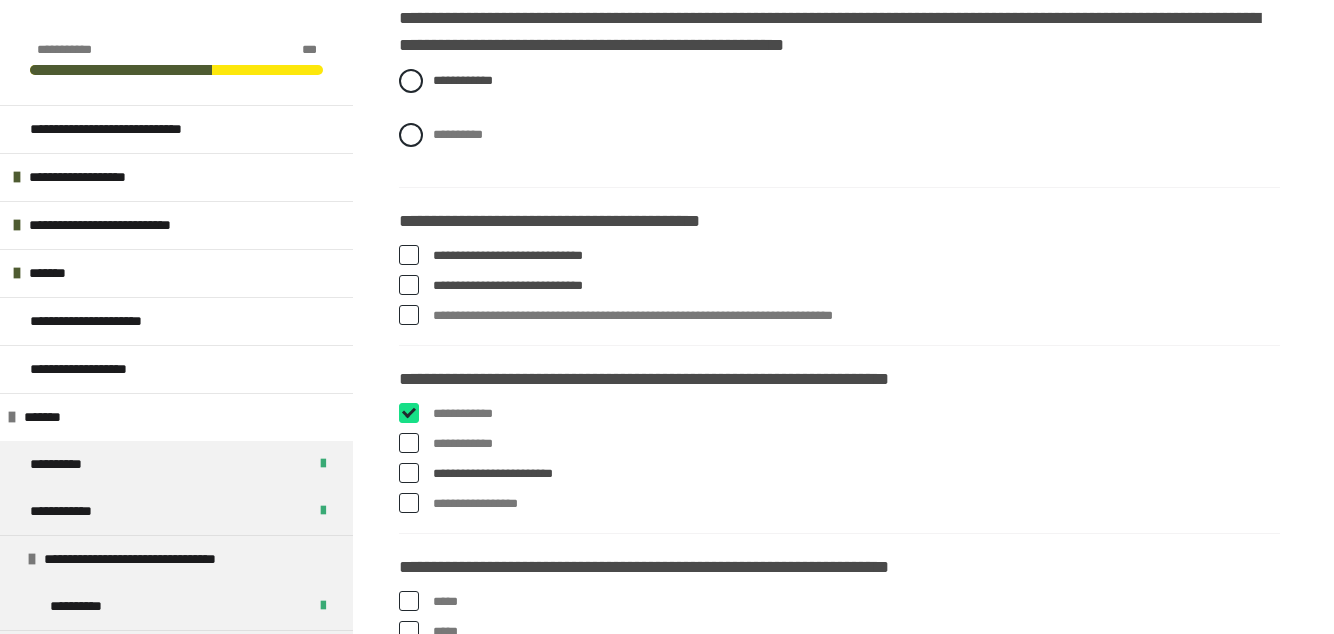 checkbox on "****" 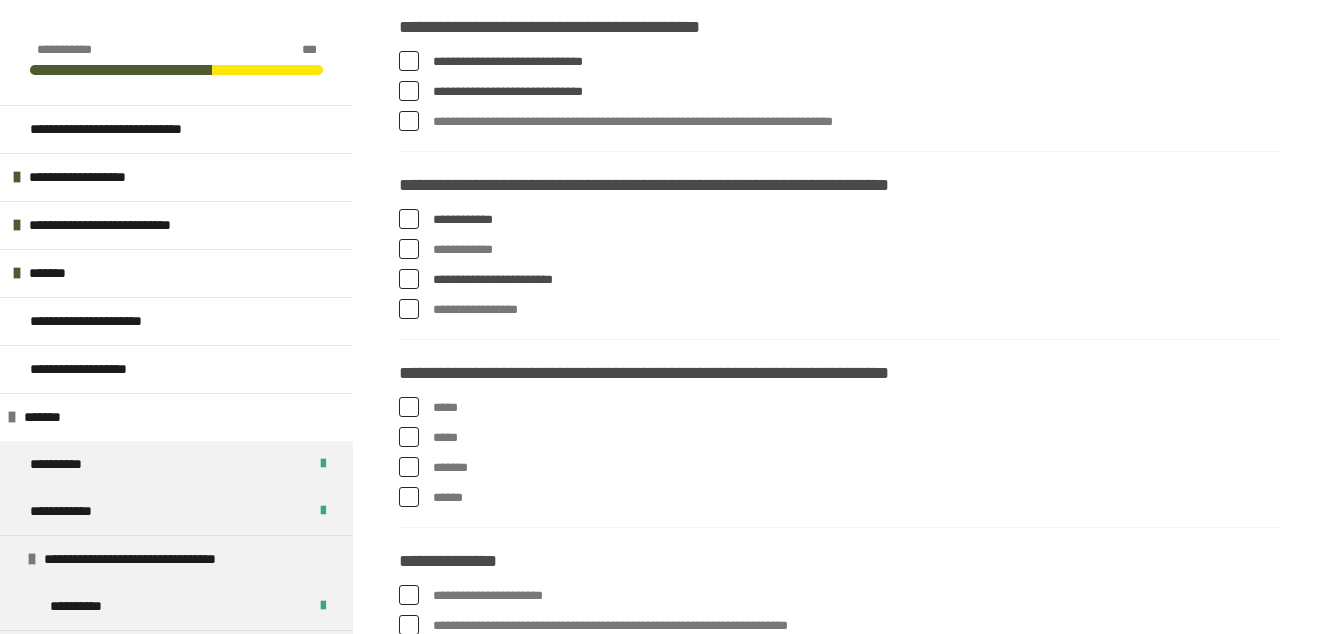 scroll, scrollTop: 3123, scrollLeft: 0, axis: vertical 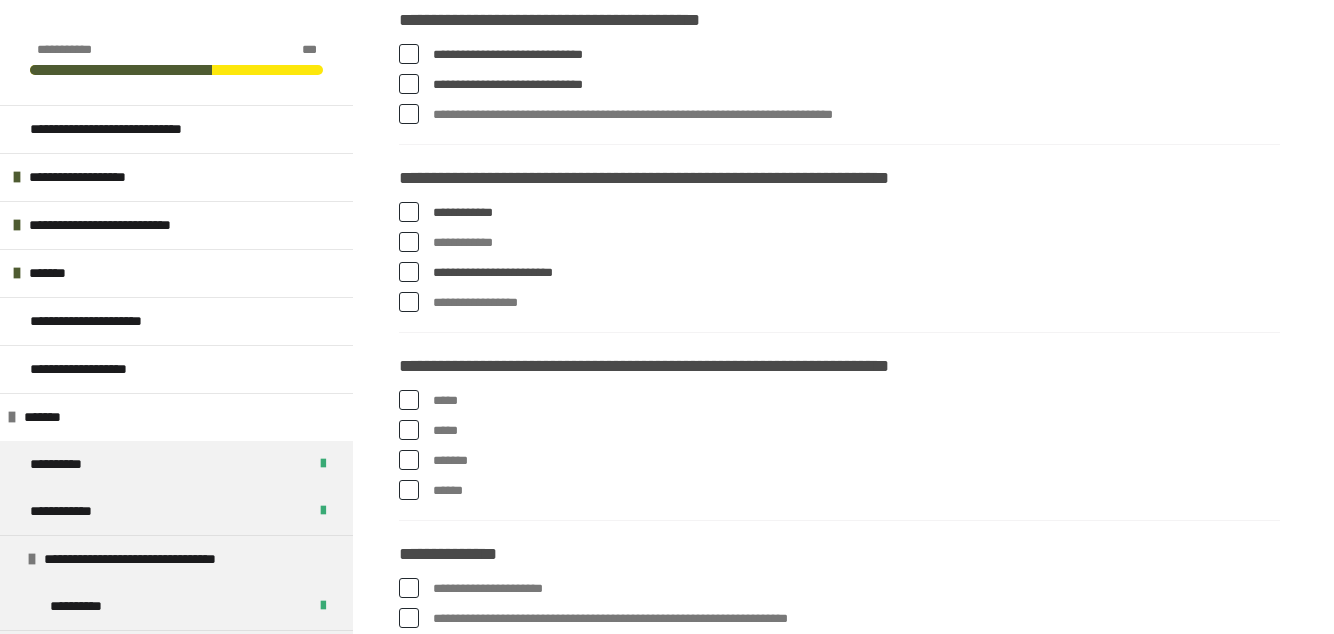 click at bounding box center [409, 460] 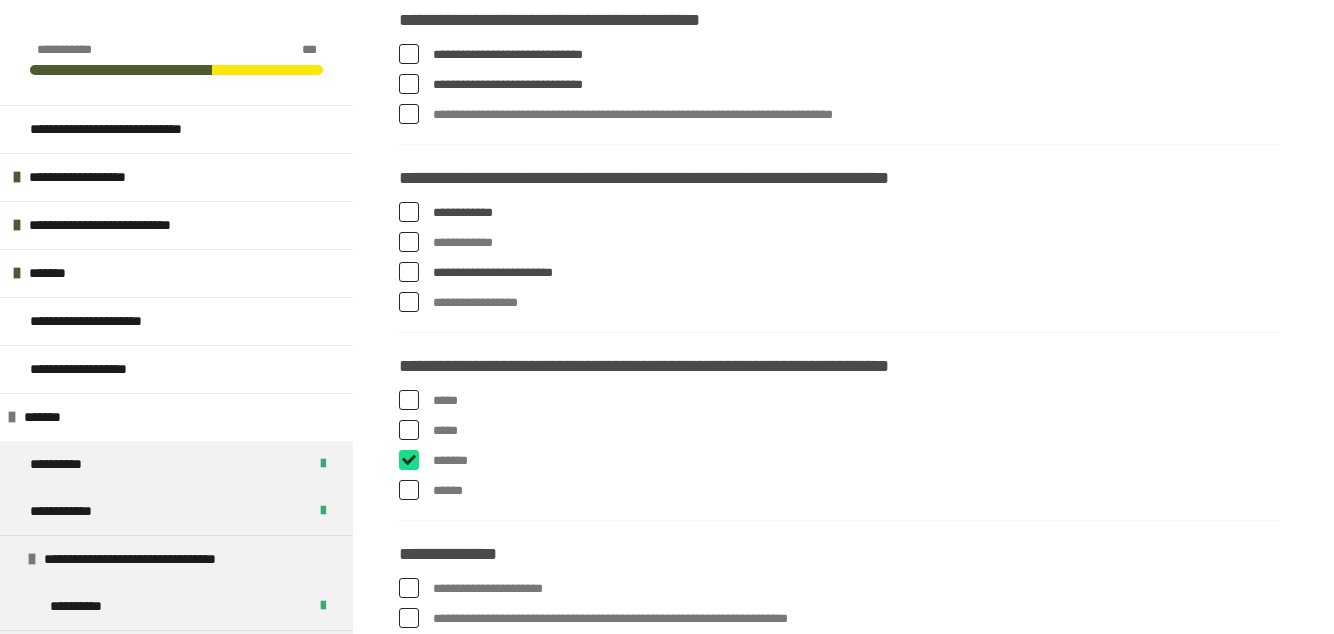 checkbox on "****" 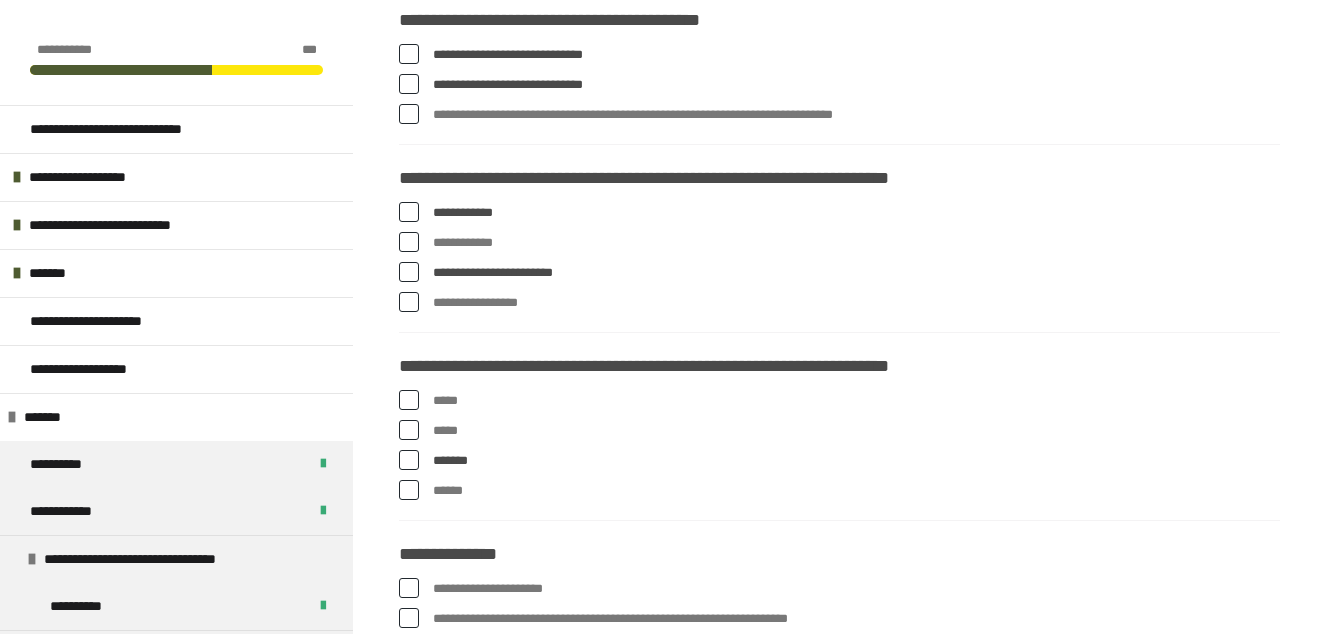 click on "******" at bounding box center [839, 491] 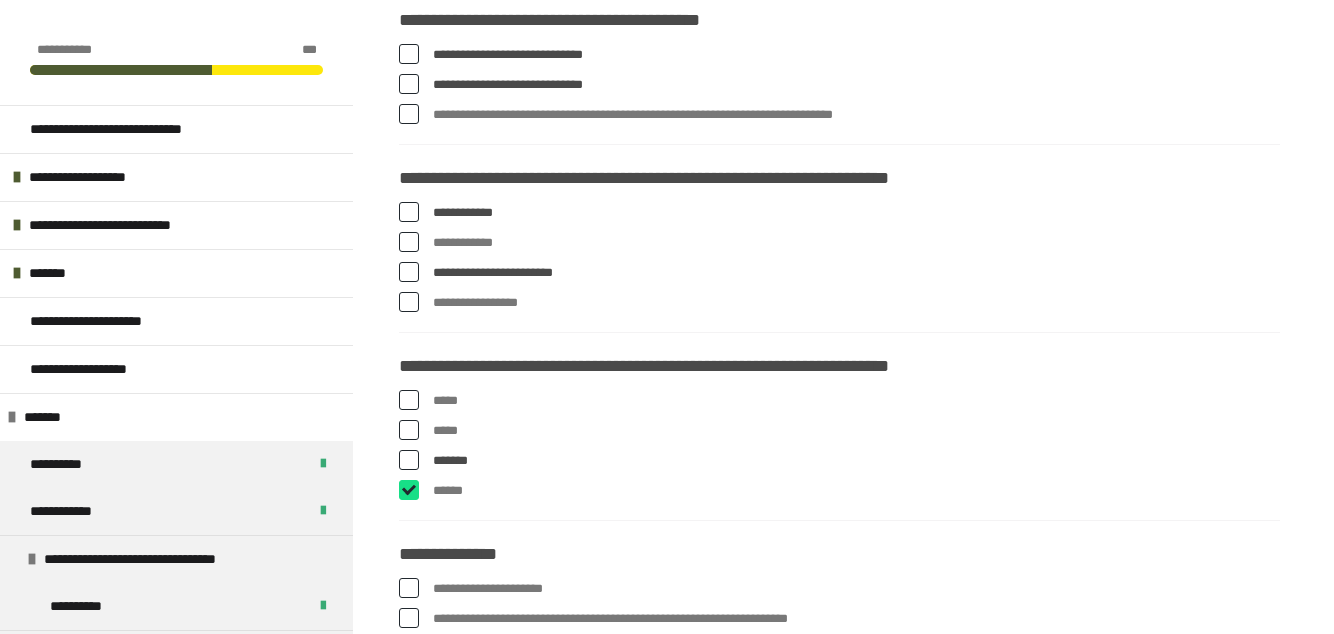 checkbox on "****" 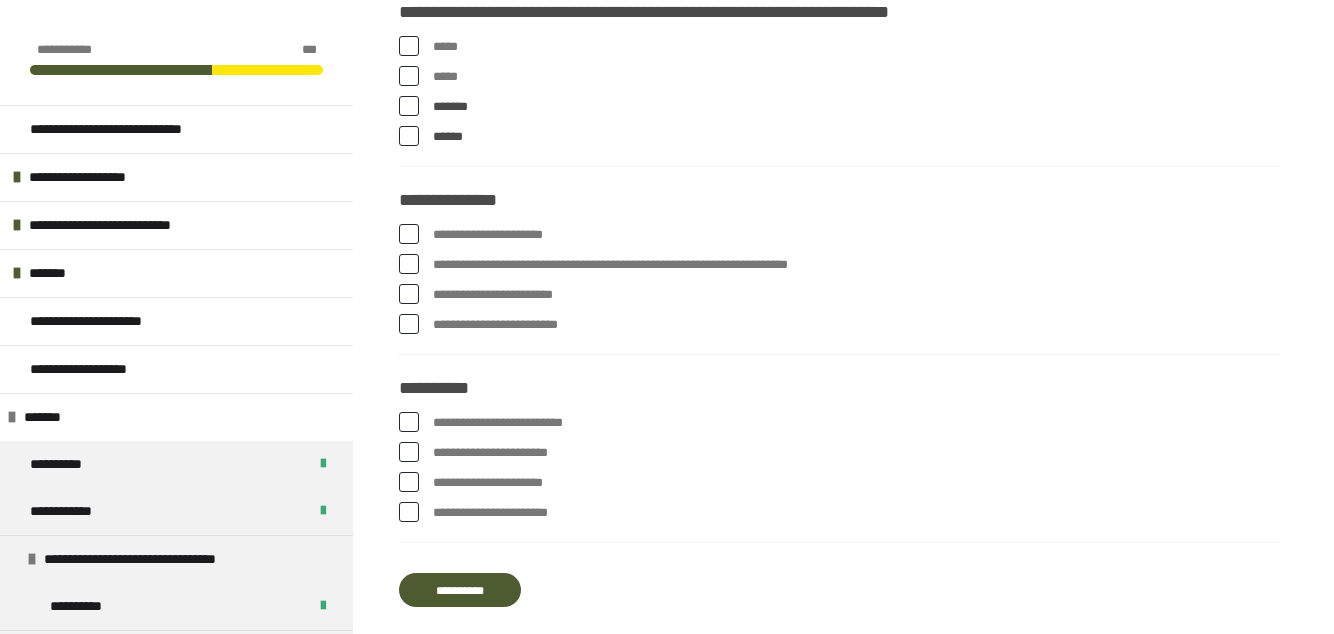 scroll, scrollTop: 3478, scrollLeft: 0, axis: vertical 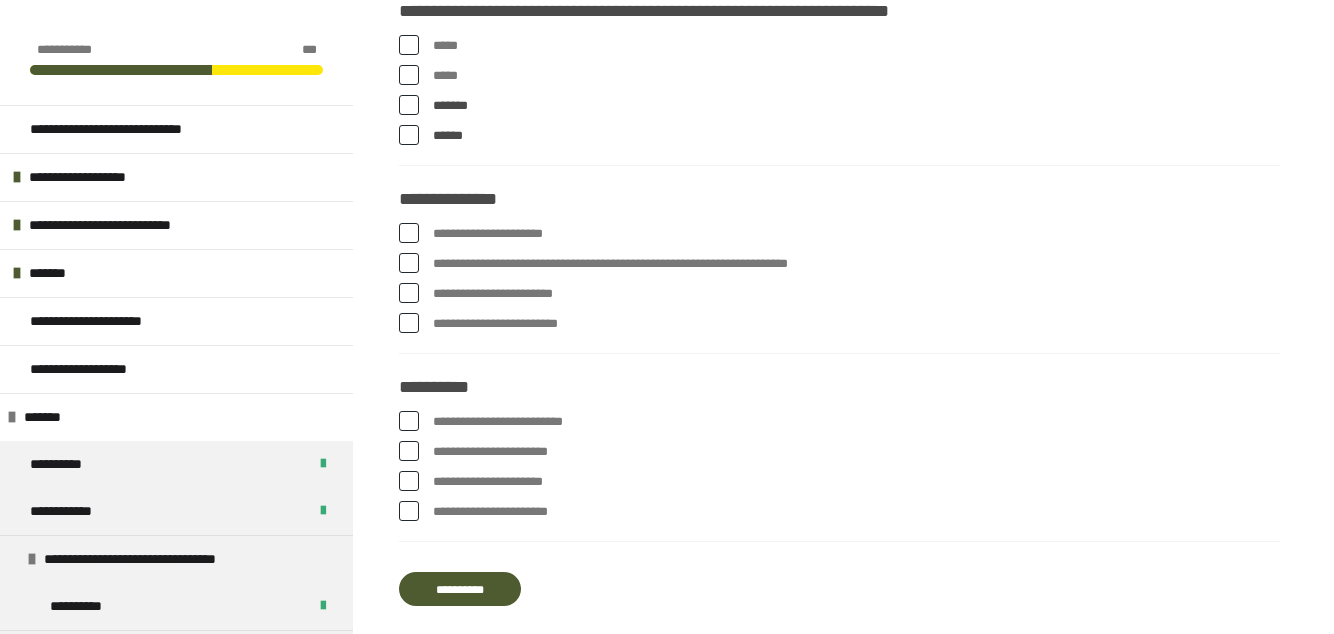 click at bounding box center (409, 233) 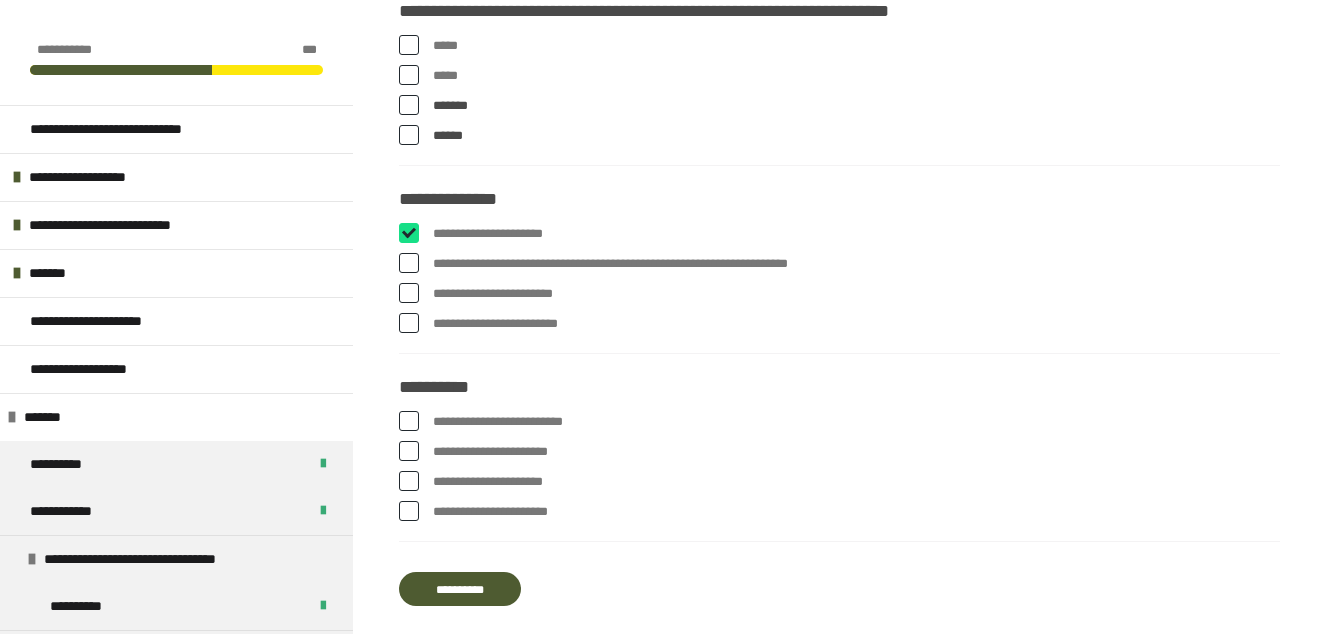 checkbox on "****" 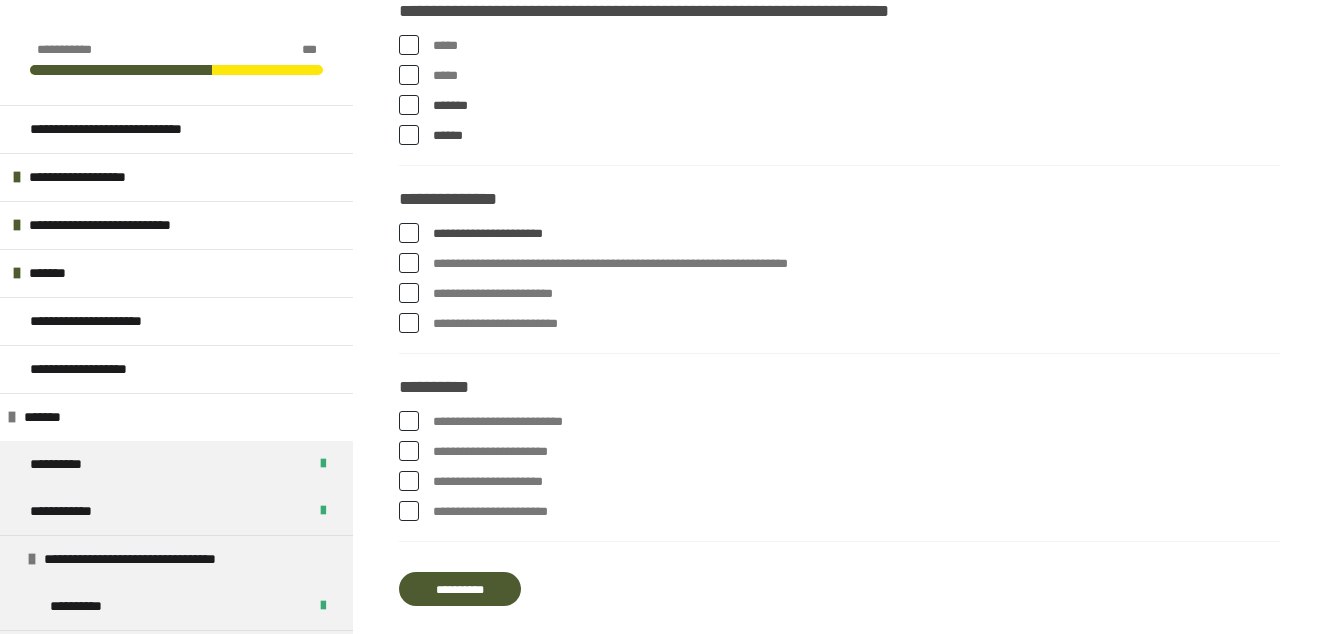 click on "**********" at bounding box center [439, 259] 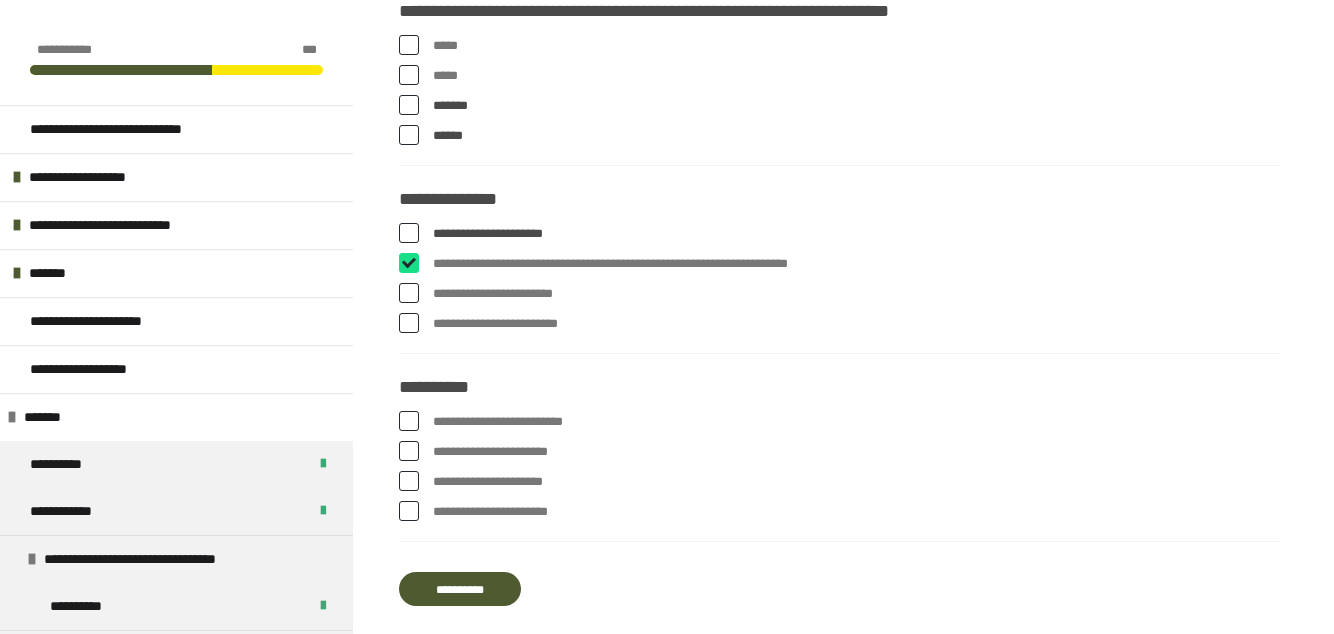 checkbox on "****" 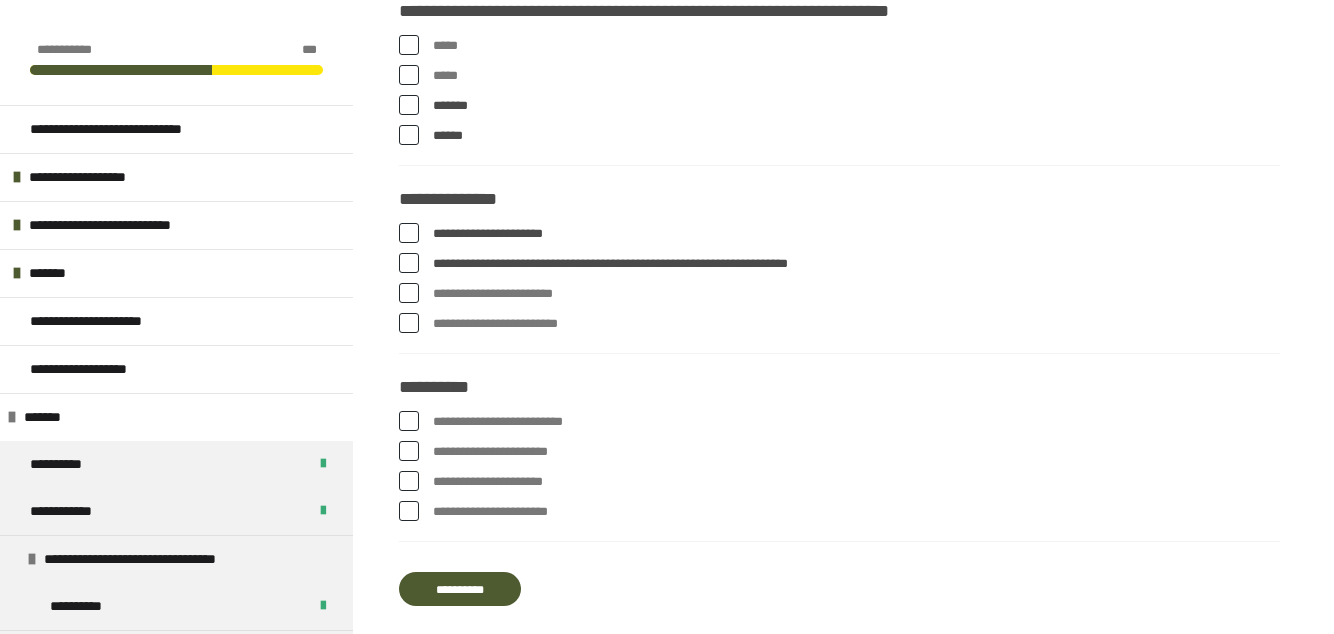 click at bounding box center [409, 293] 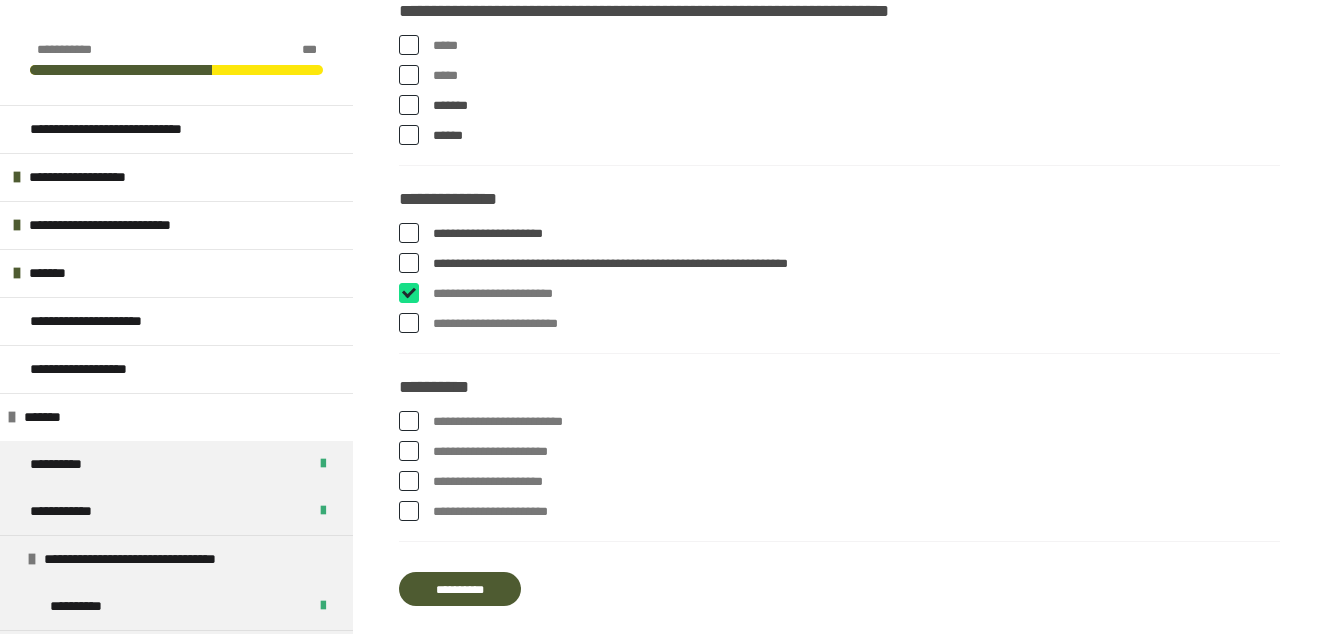 checkbox on "****" 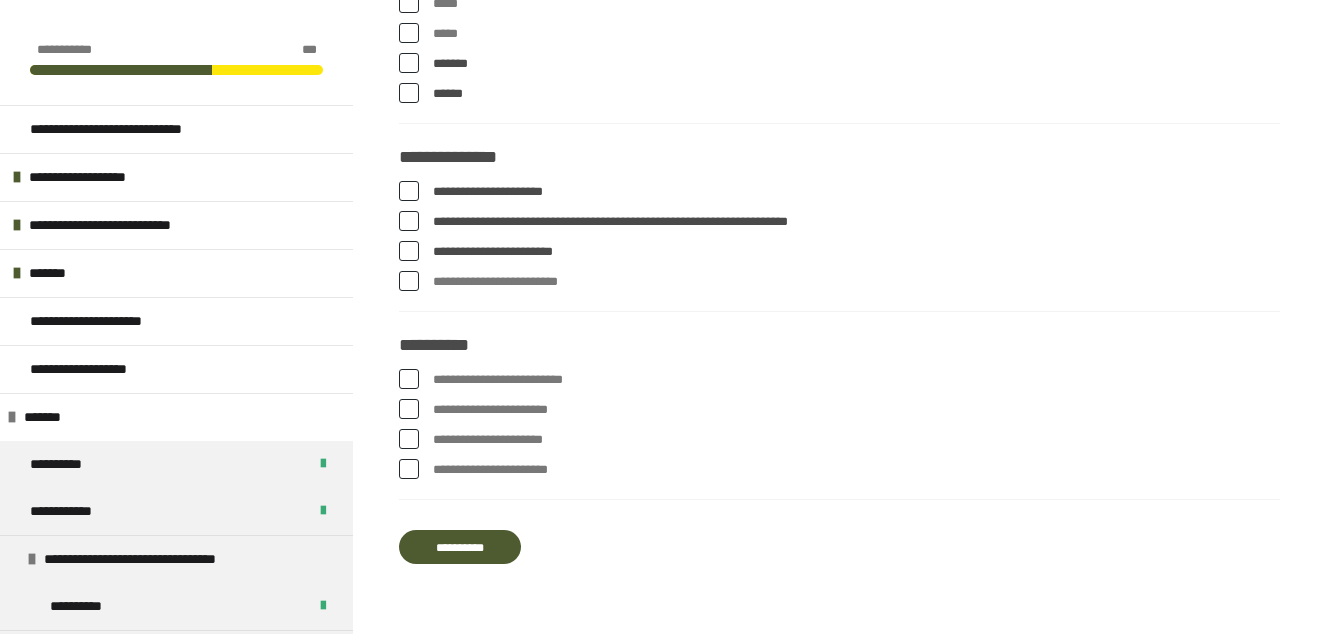 scroll, scrollTop: 3542, scrollLeft: 0, axis: vertical 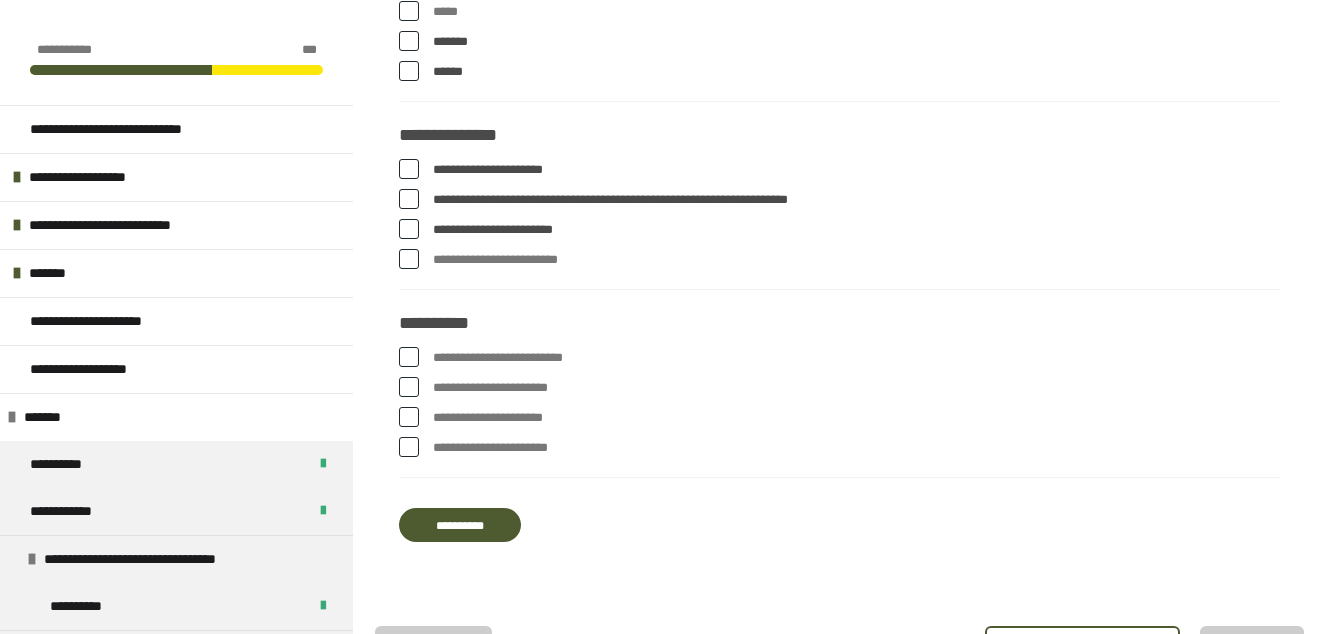 click at bounding box center [409, 387] 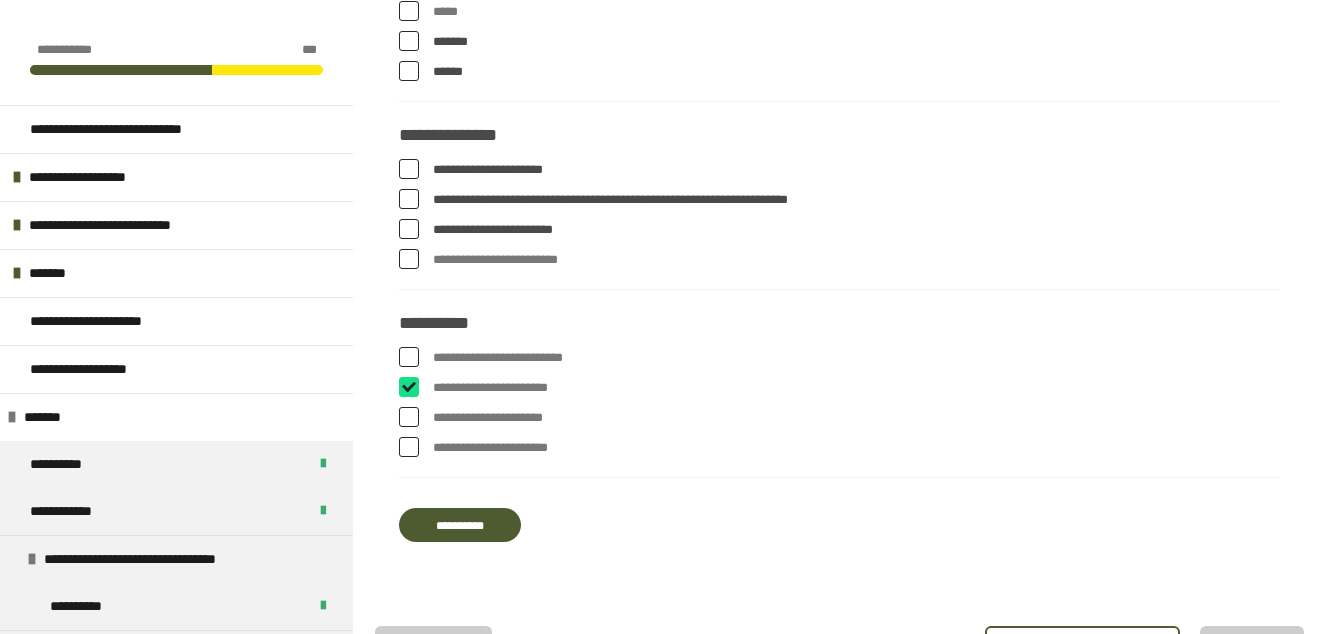 checkbox on "****" 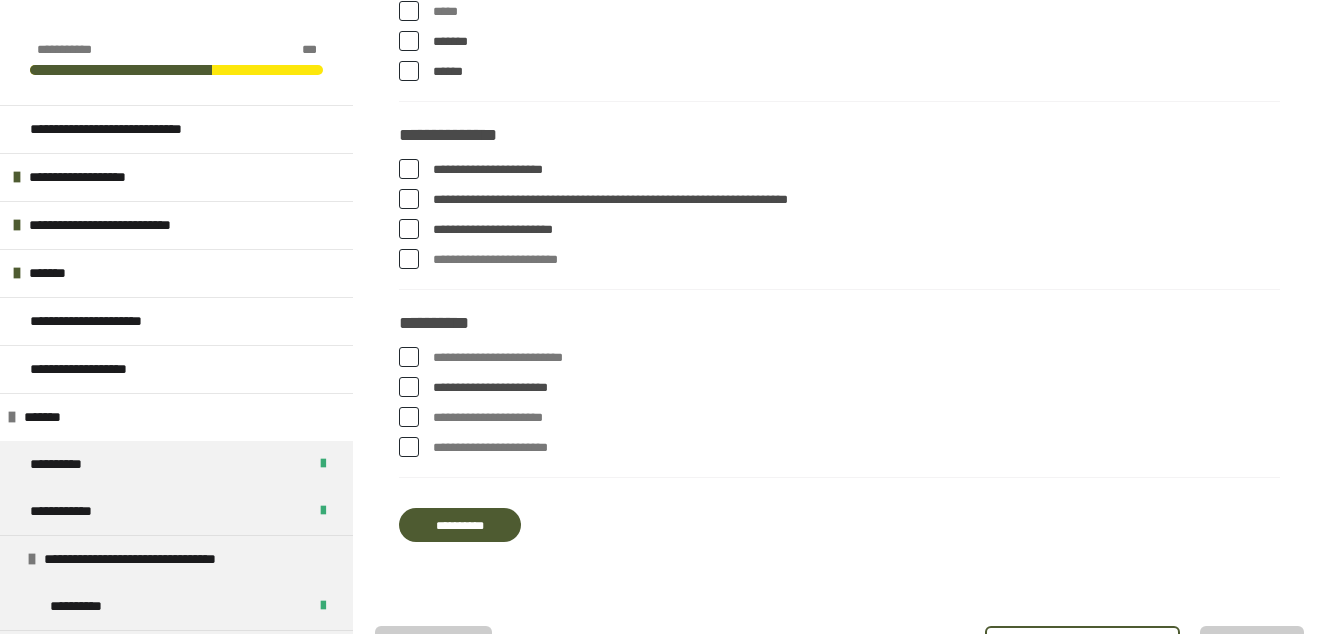 click on "**********" at bounding box center (460, 525) 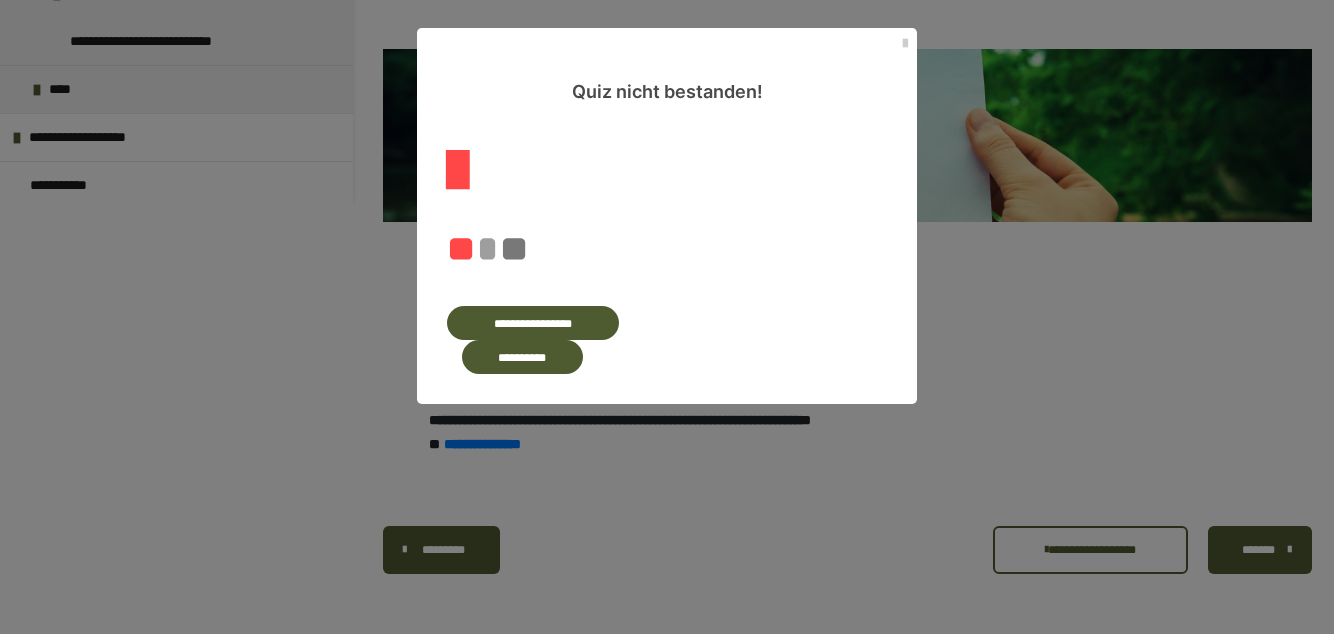 scroll, scrollTop: 2154, scrollLeft: 0, axis: vertical 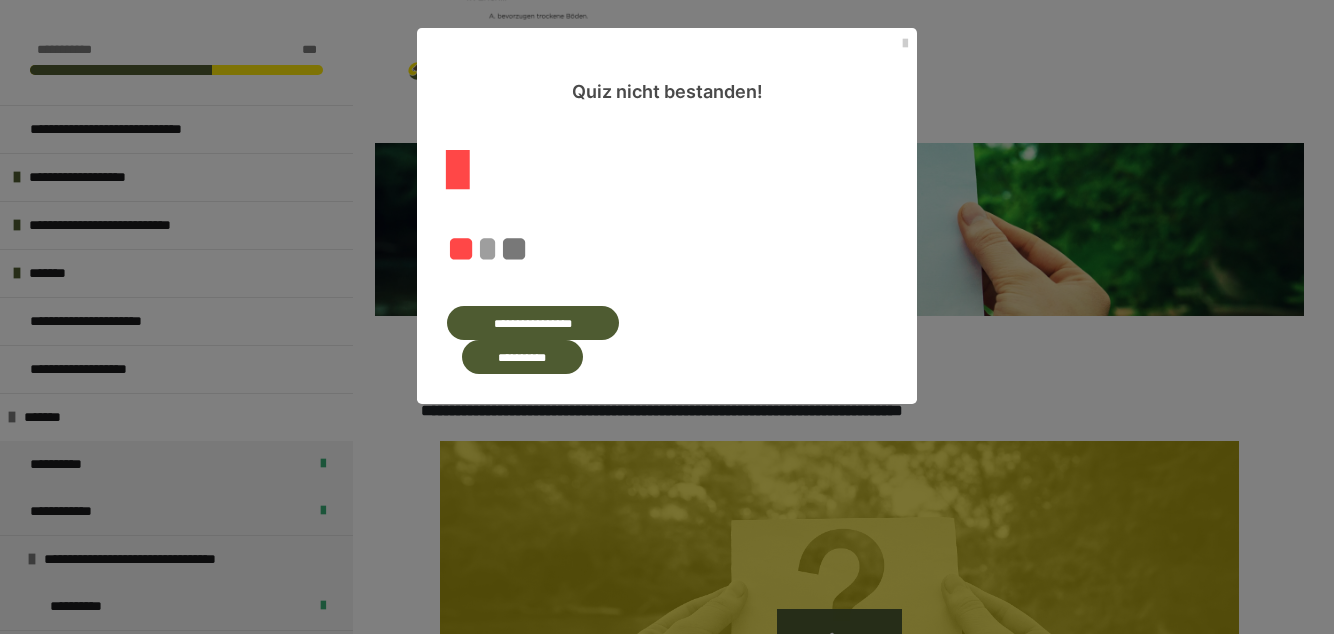 click at bounding box center (905, 44) 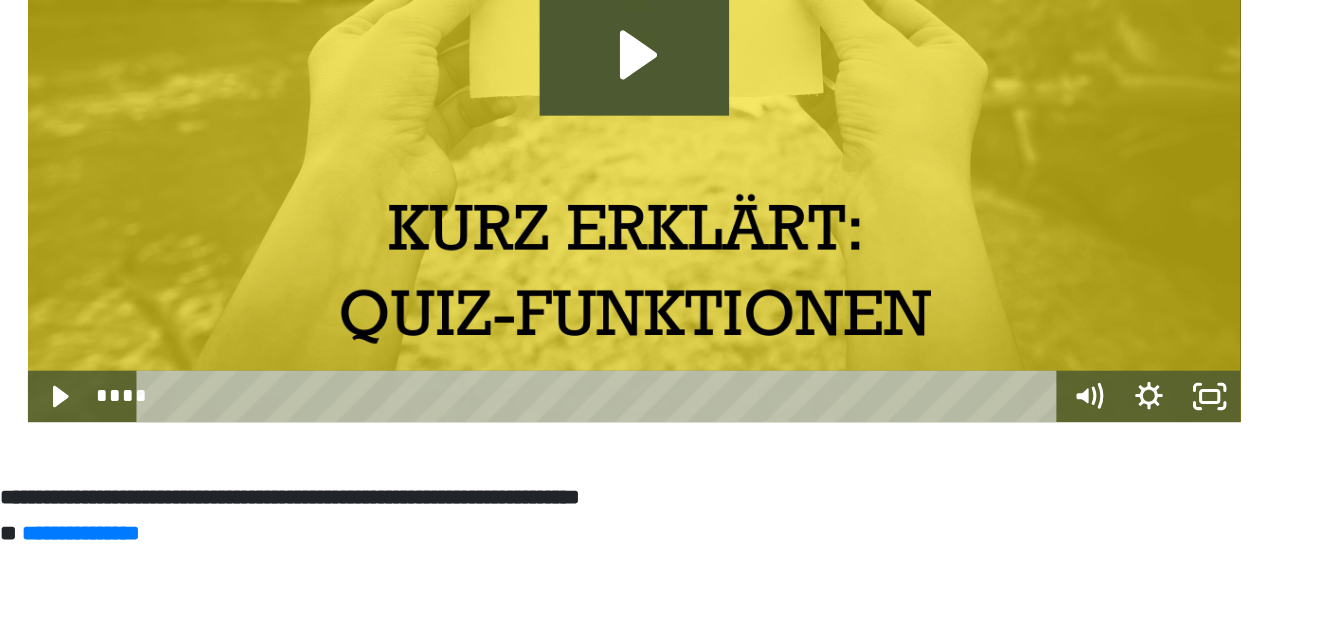 scroll, scrollTop: 2580, scrollLeft: 0, axis: vertical 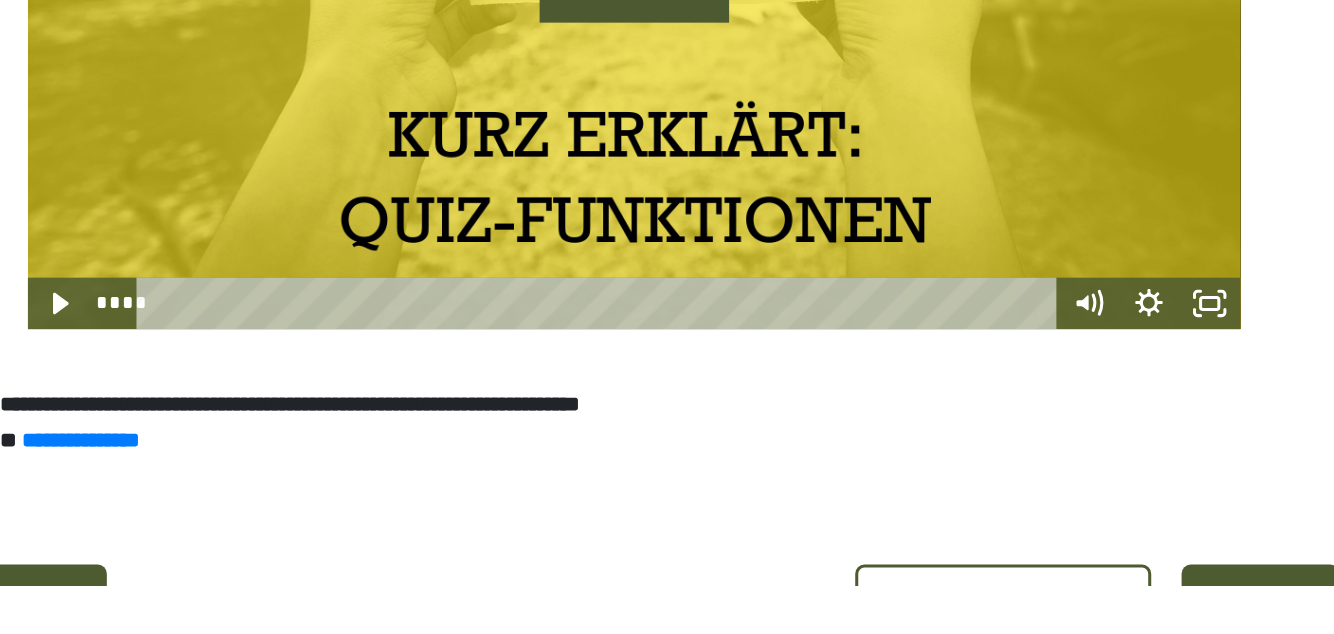 click on "**********" at bounding box center (1082, 644) 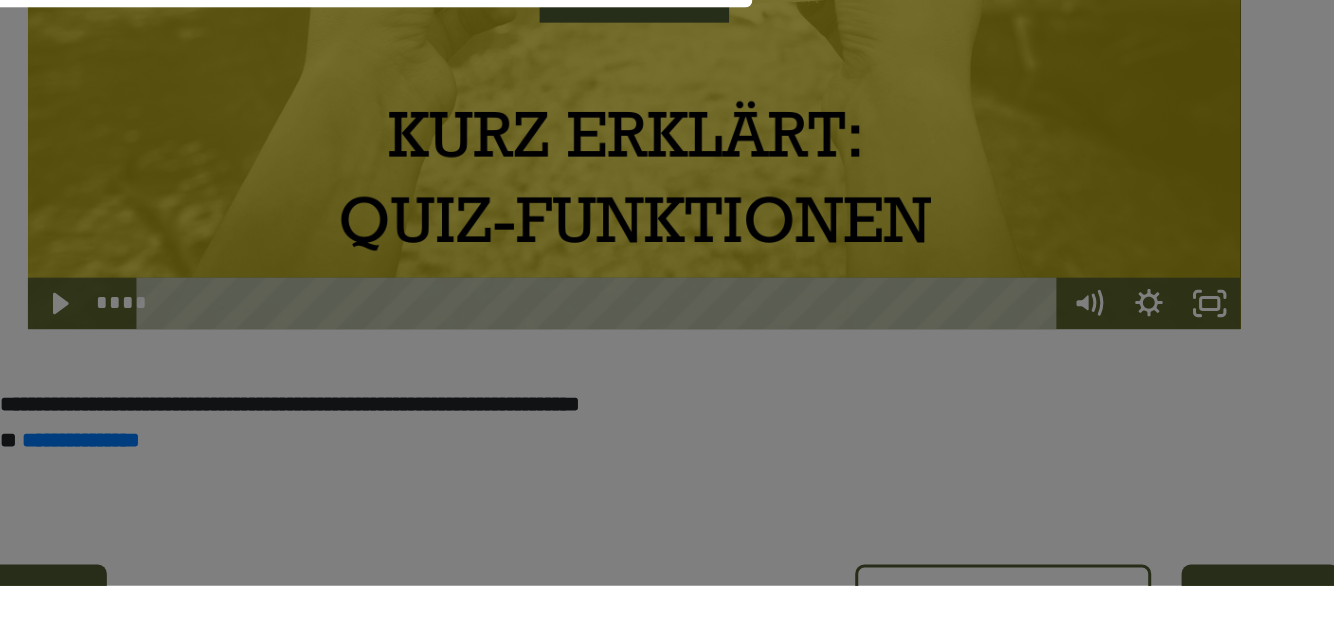 scroll, scrollTop: 2580, scrollLeft: 0, axis: vertical 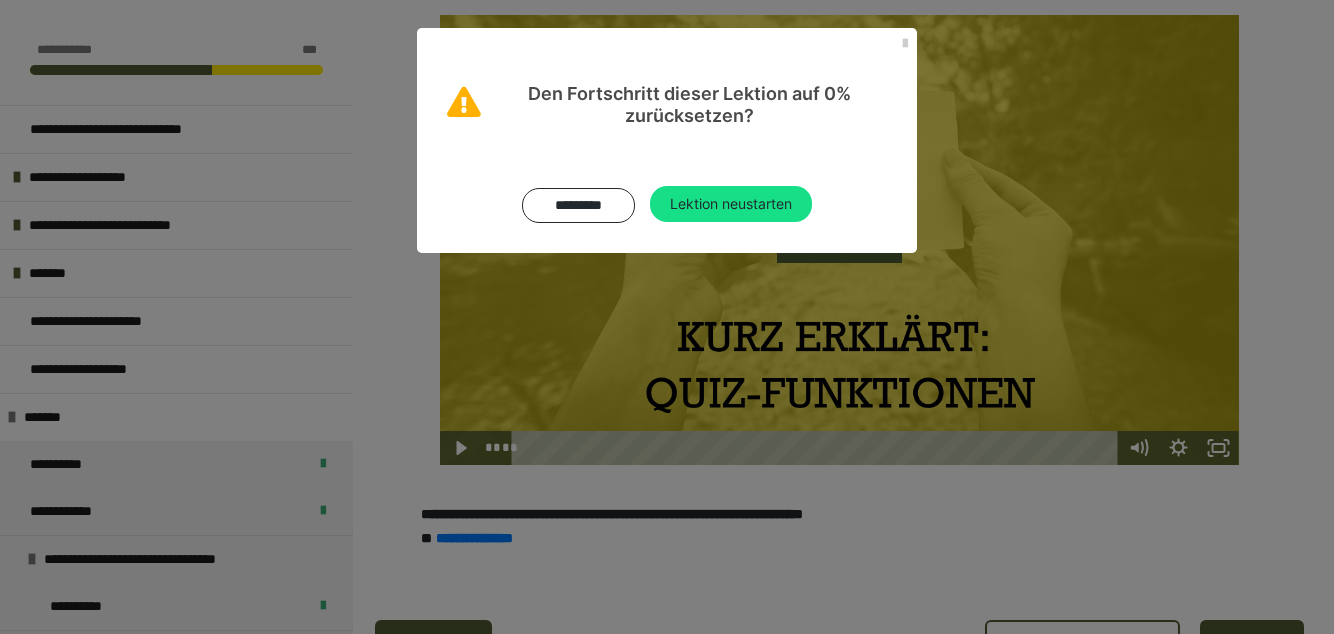 click on "Lektion neustarten" at bounding box center [731, 204] 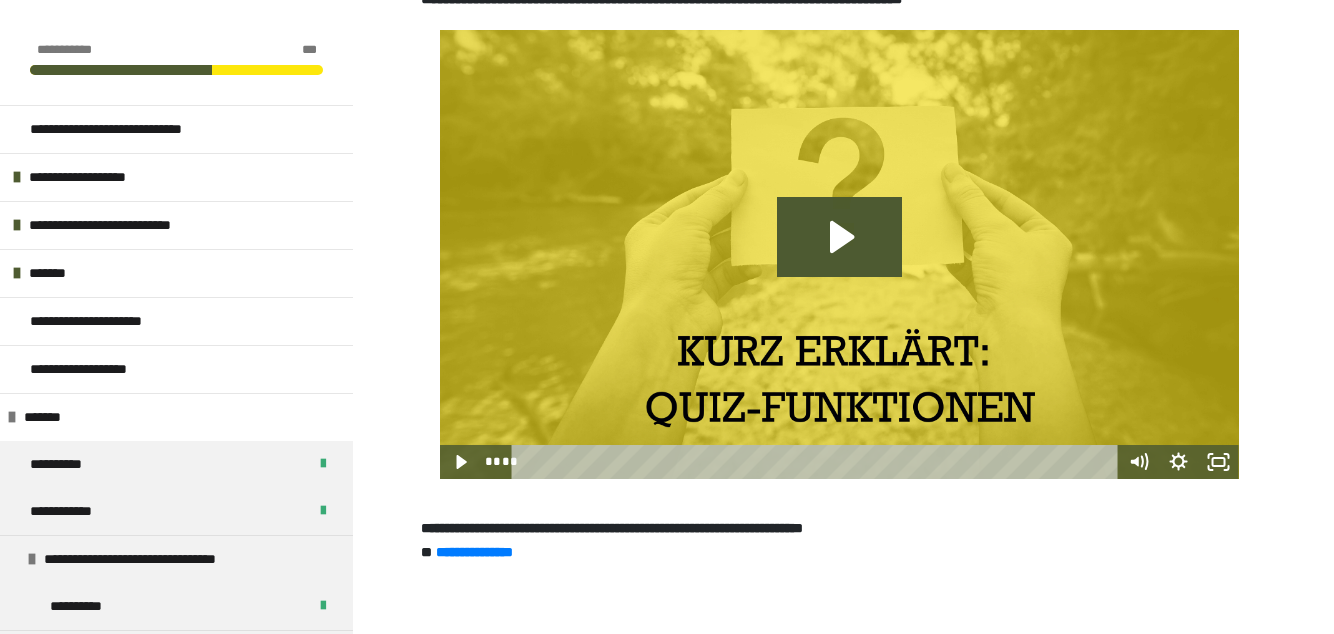 scroll, scrollTop: 656, scrollLeft: 0, axis: vertical 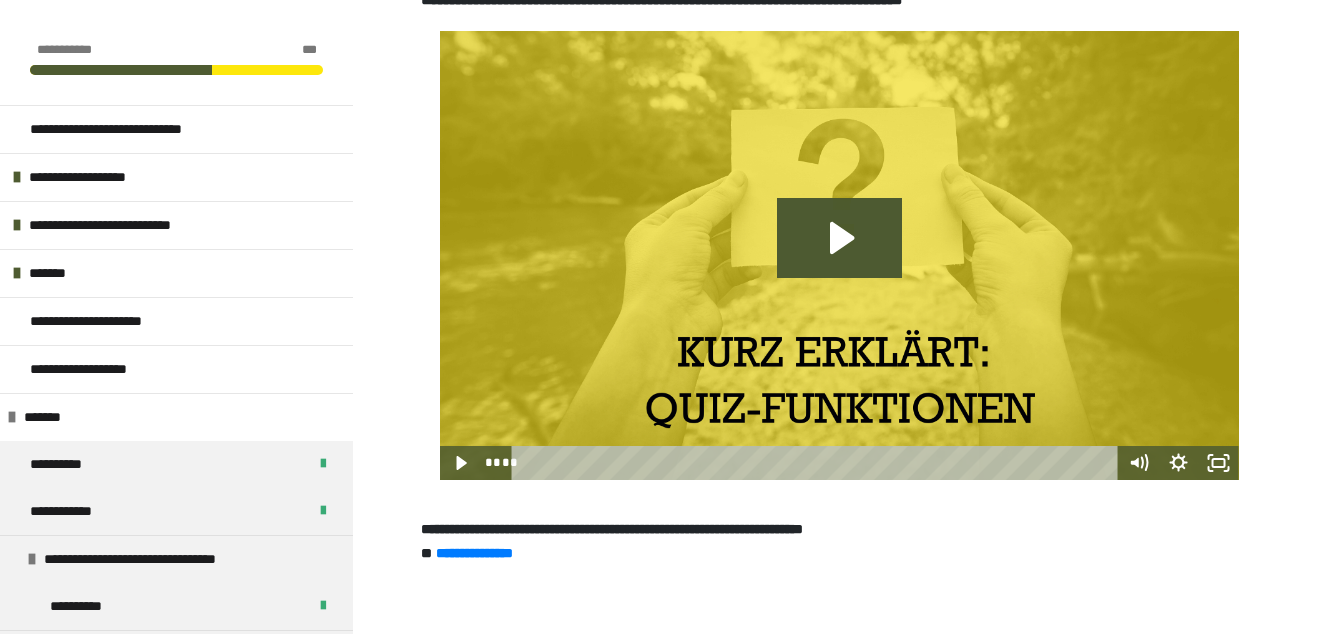click on "********" at bounding box center (836, 659) 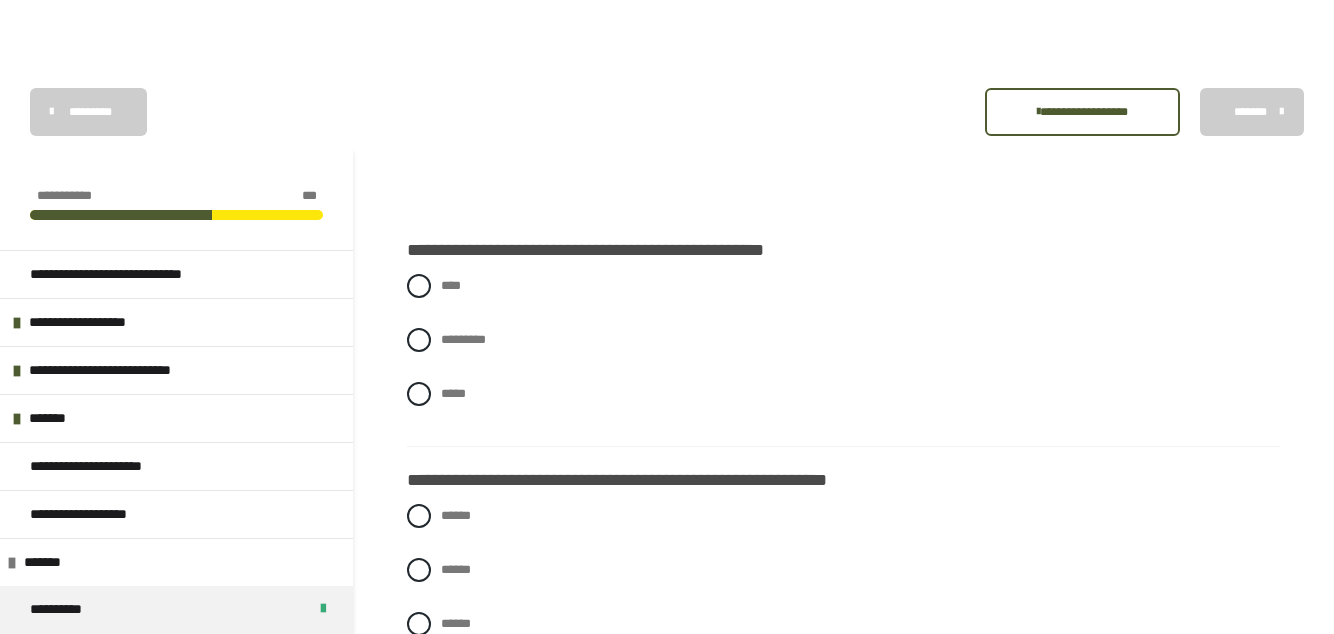scroll, scrollTop: 224, scrollLeft: 0, axis: vertical 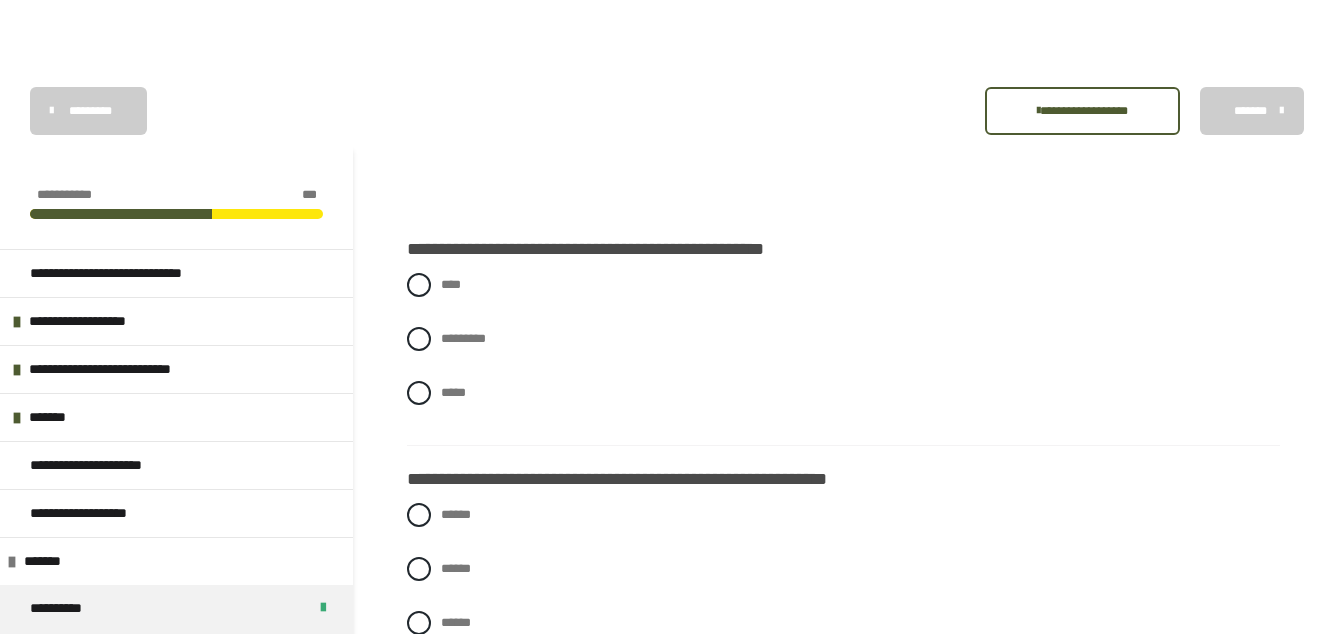 click at bounding box center (419, 285) 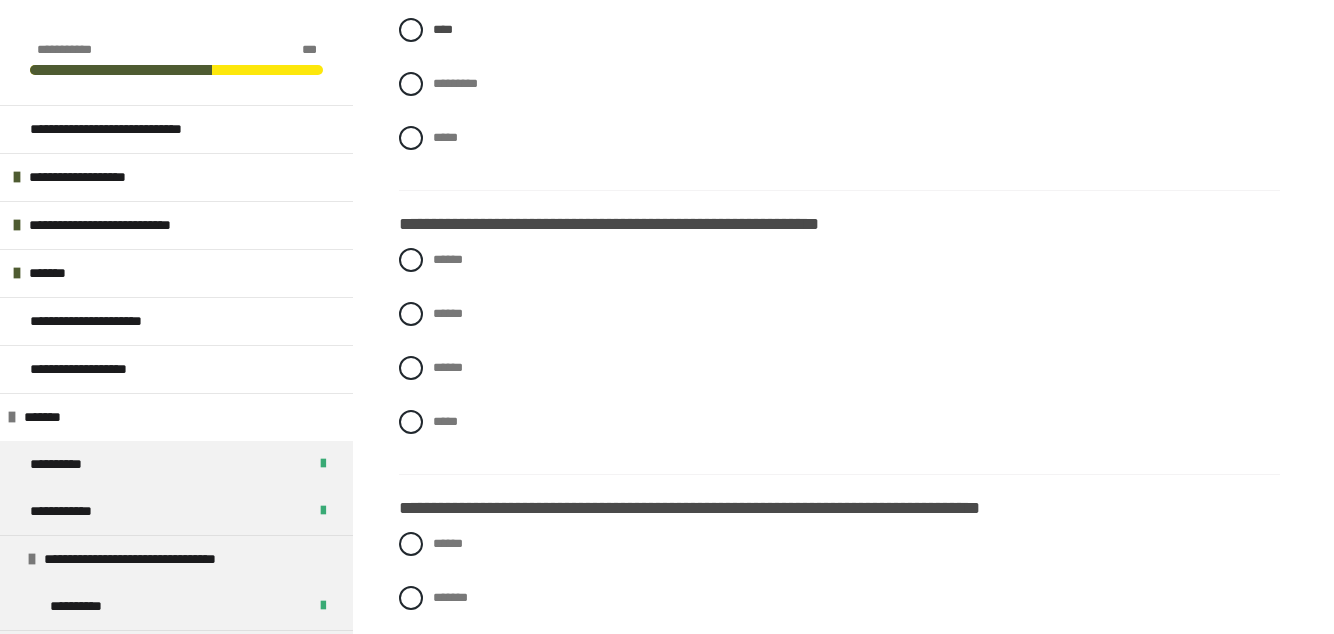 scroll, scrollTop: 482, scrollLeft: 0, axis: vertical 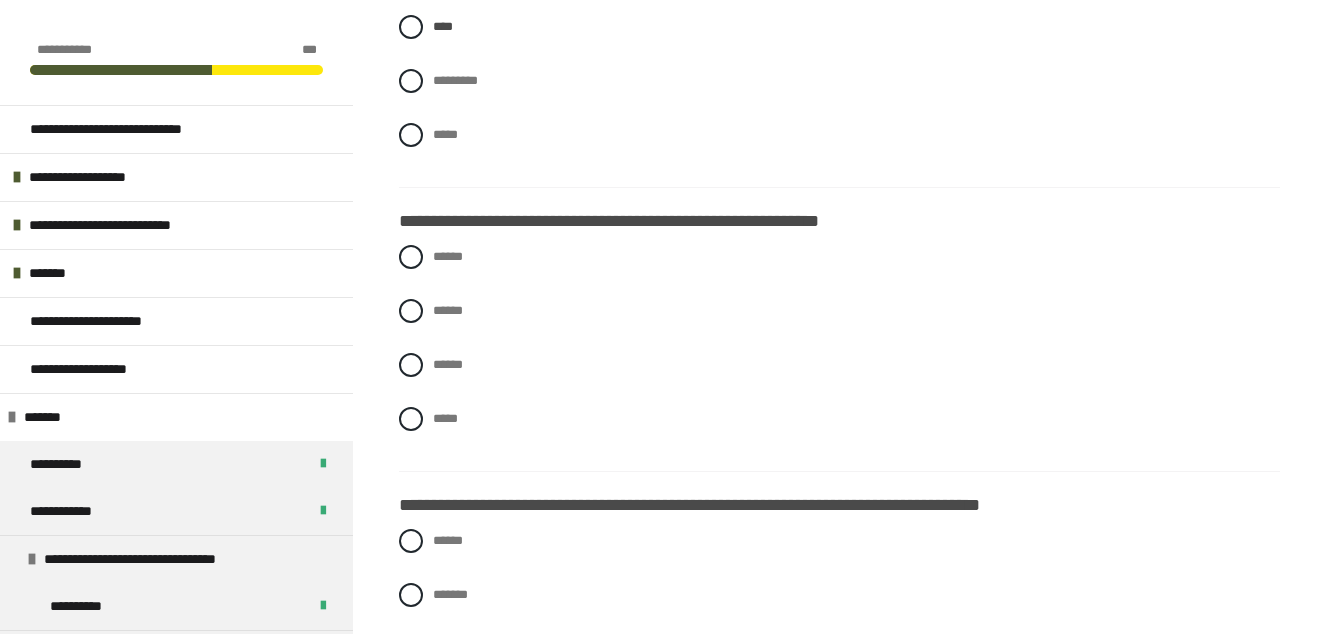 click on "******" at bounding box center [439, 305] 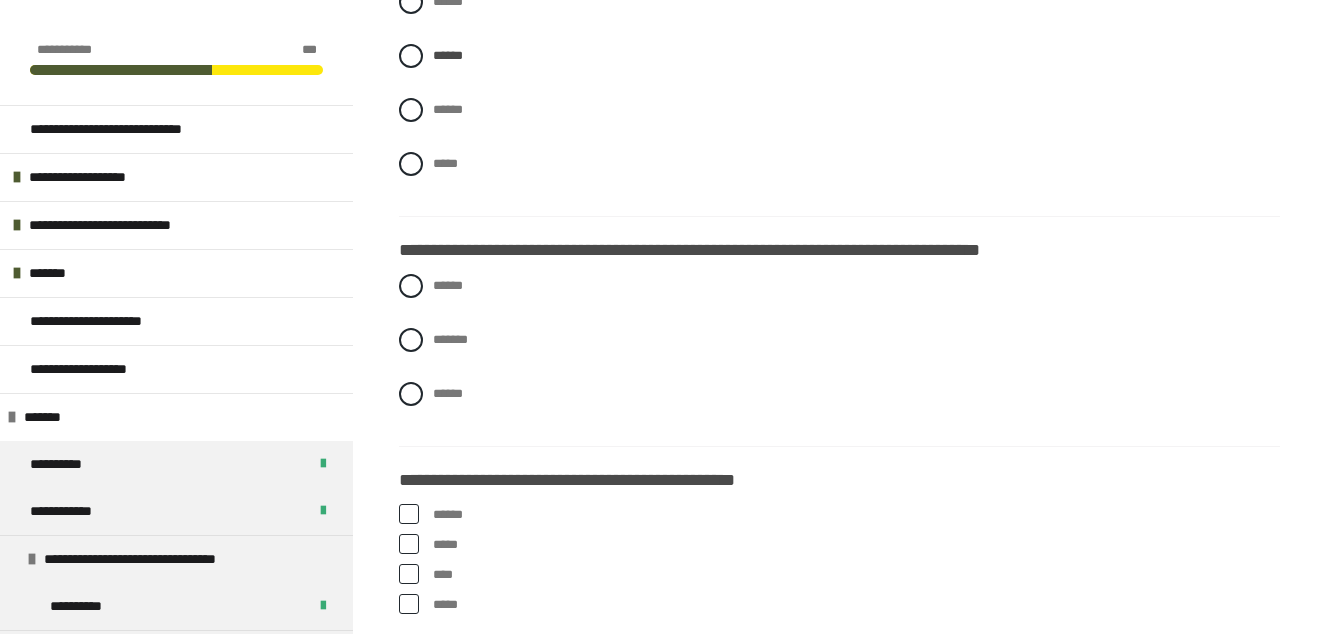 scroll, scrollTop: 738, scrollLeft: 0, axis: vertical 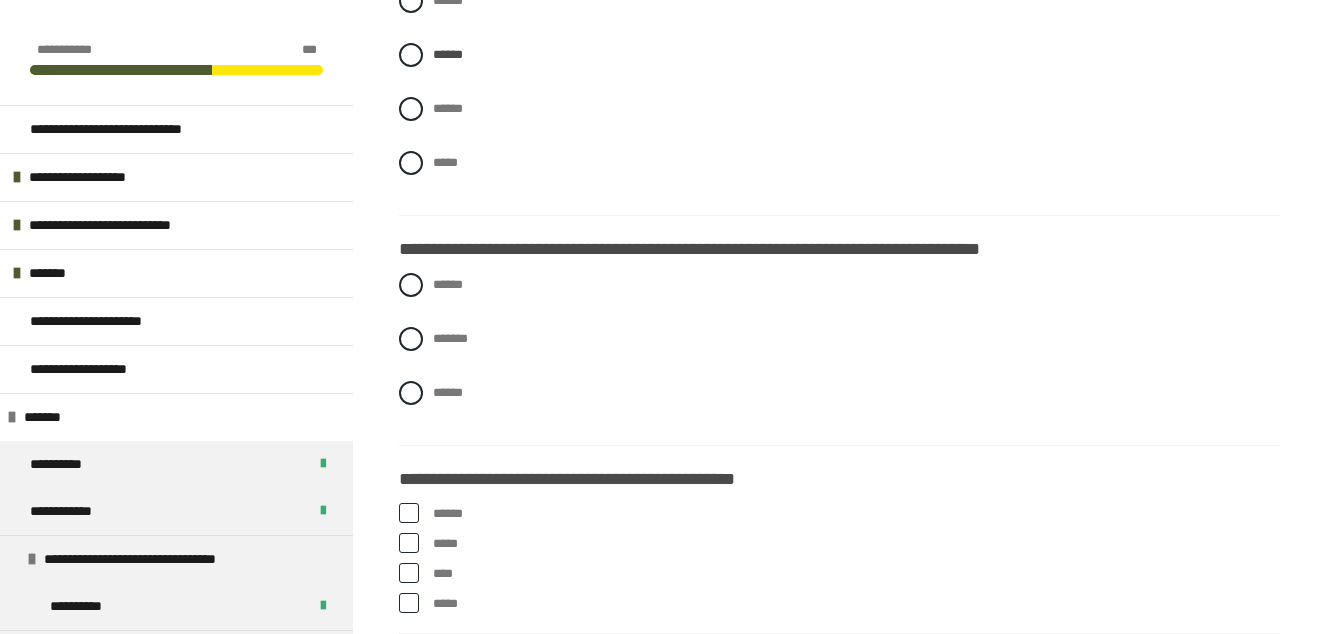 click at bounding box center (411, 339) 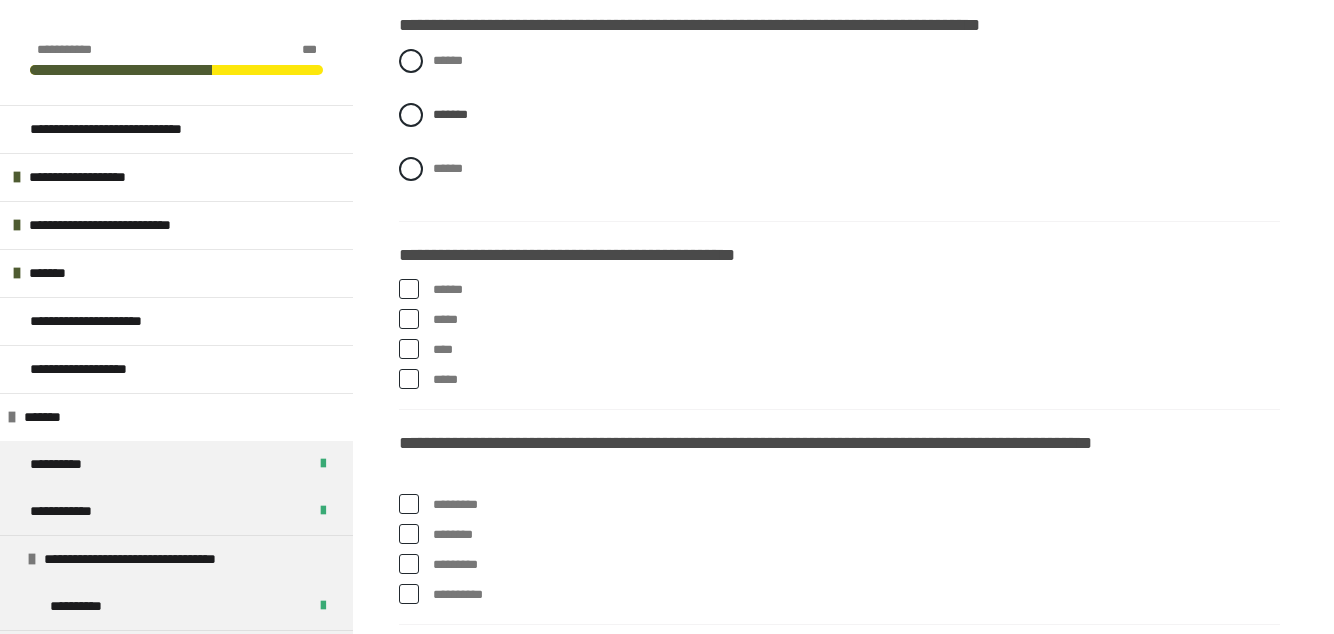 scroll, scrollTop: 974, scrollLeft: 0, axis: vertical 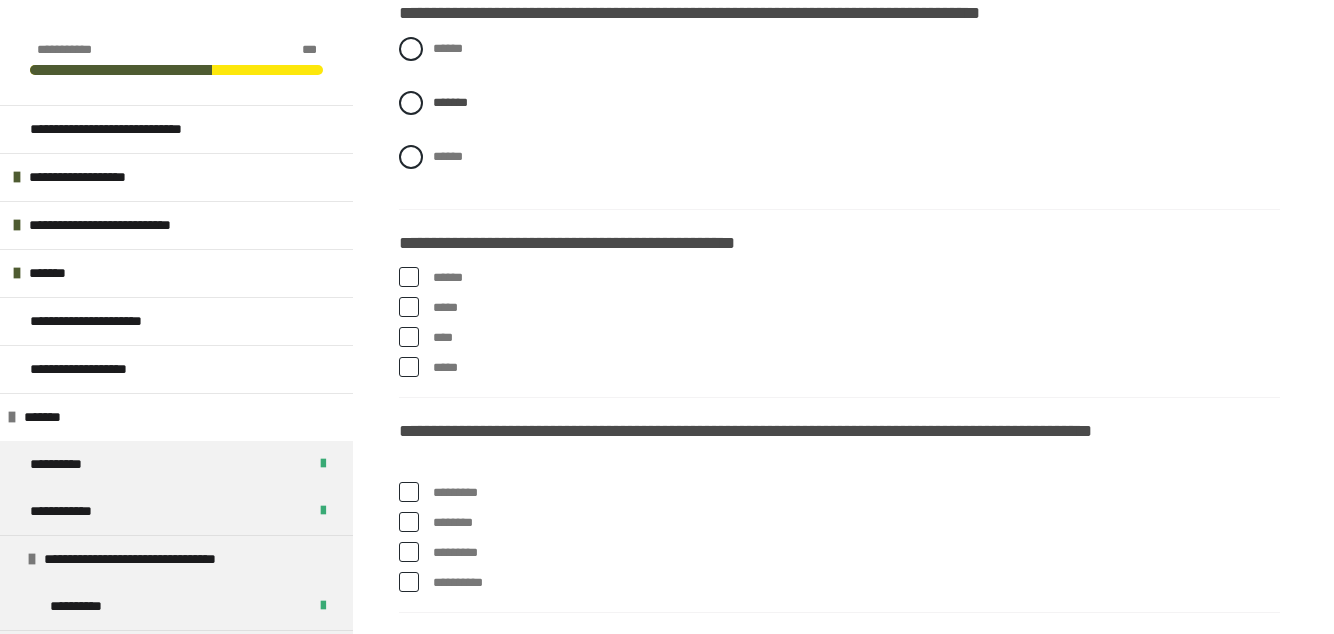 click on "*****" at bounding box center [856, 308] 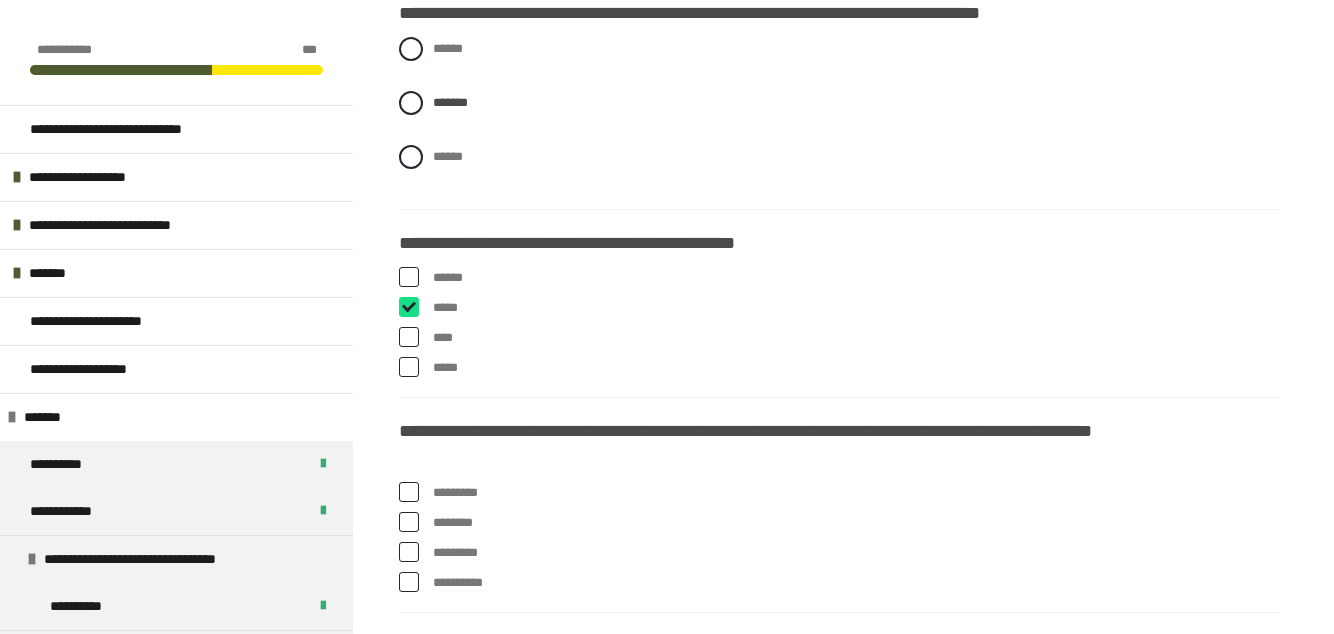 checkbox on "****" 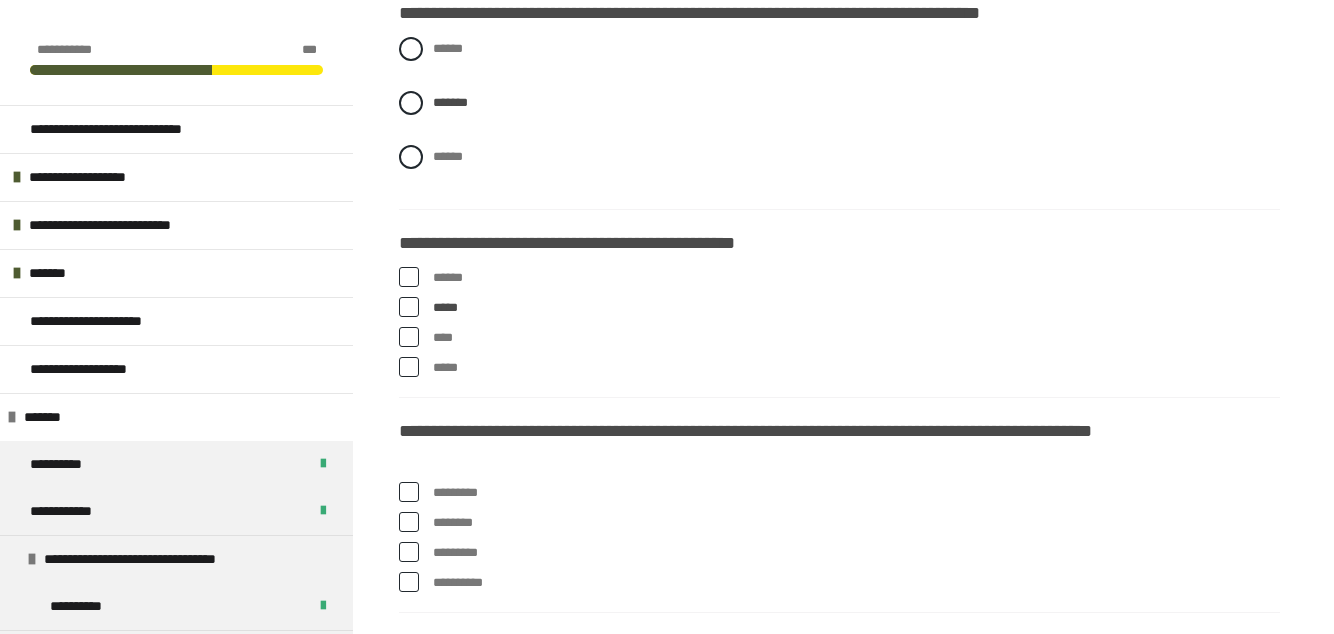 click at bounding box center (409, 277) 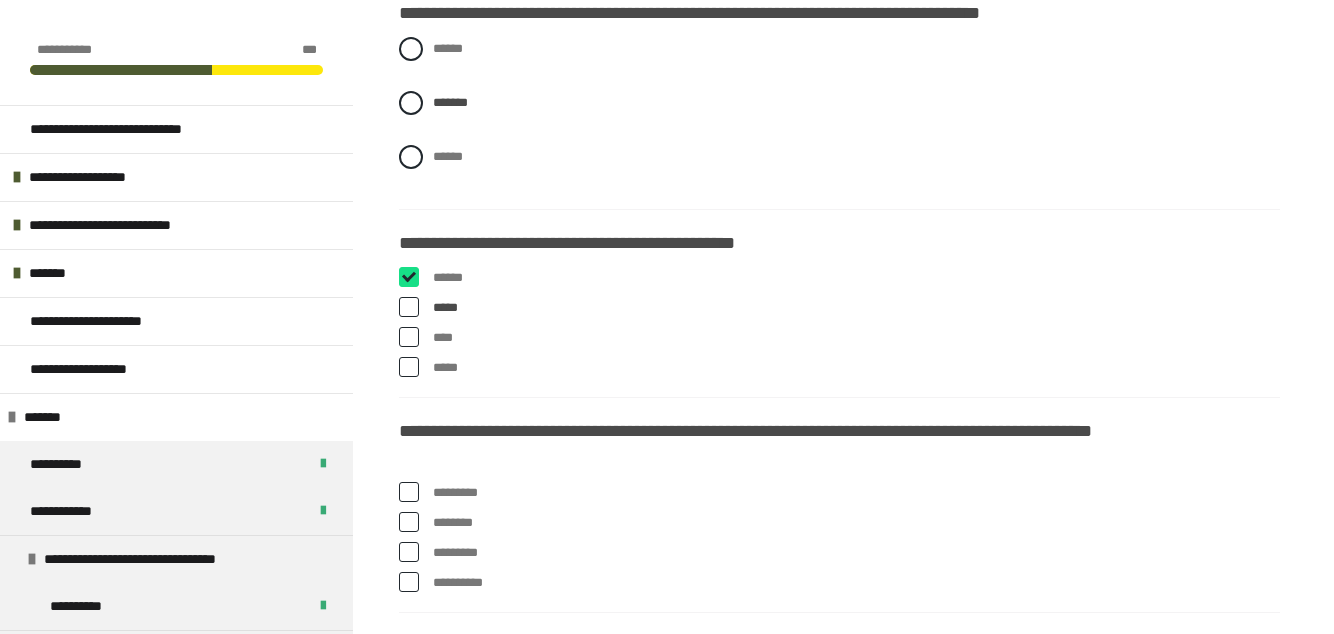 checkbox on "****" 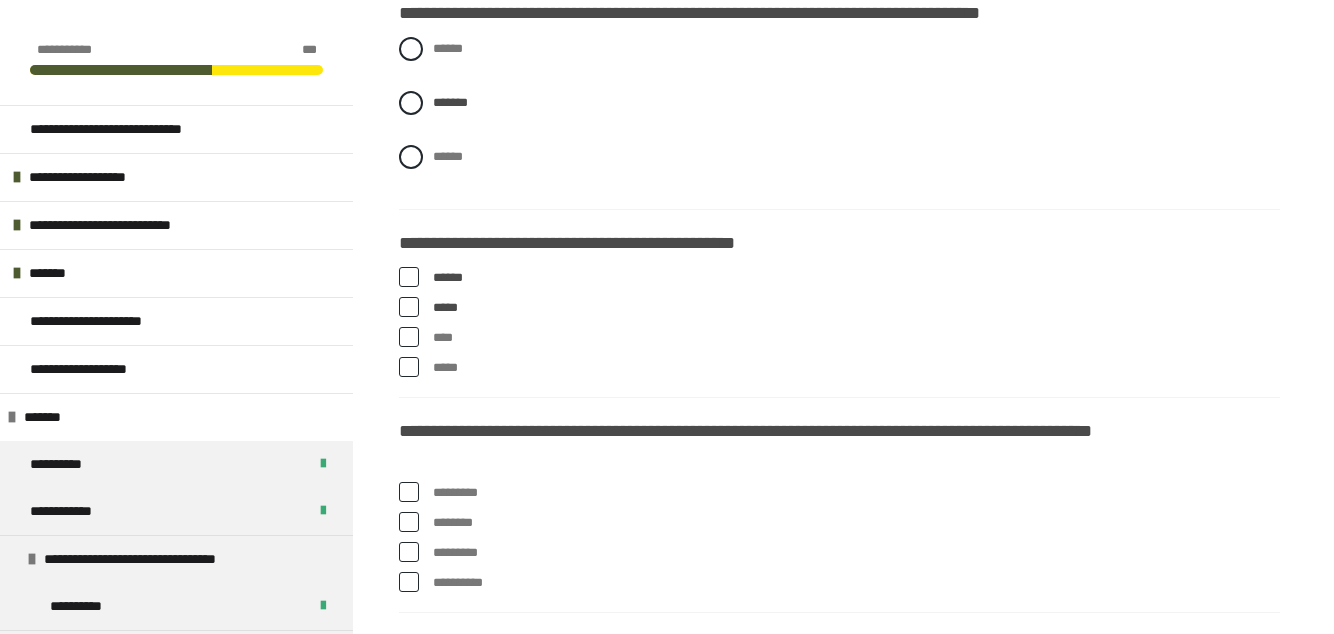 click on "****" at bounding box center [439, 333] 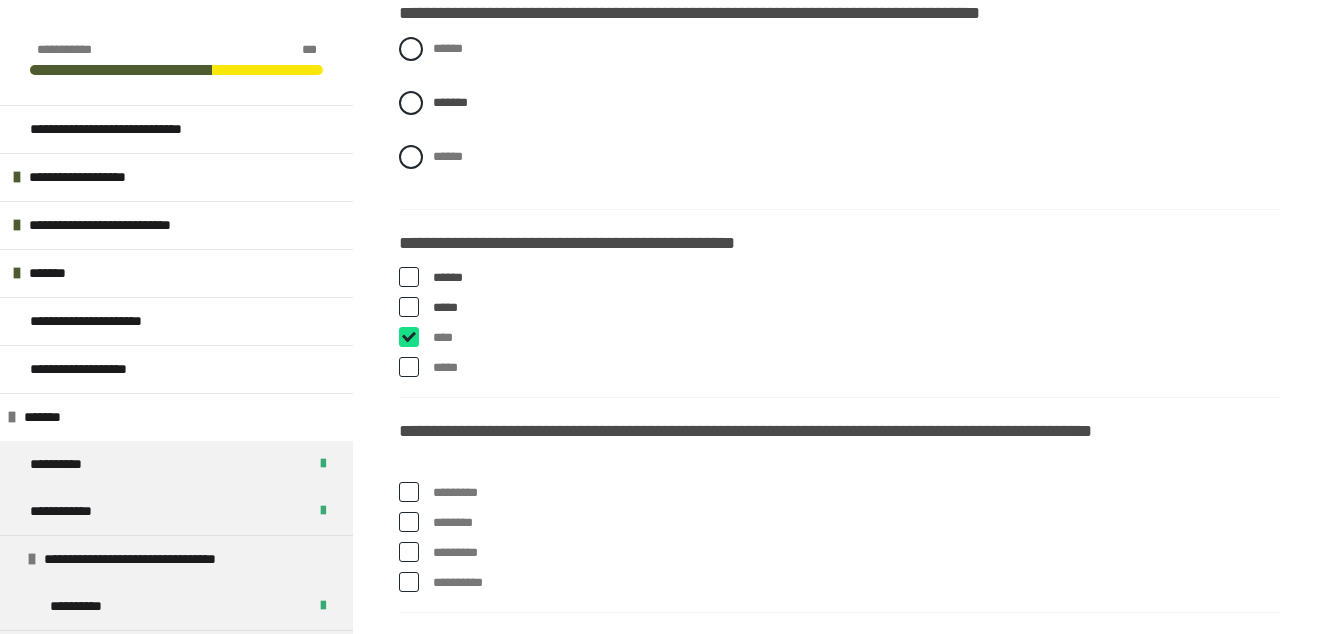 checkbox on "****" 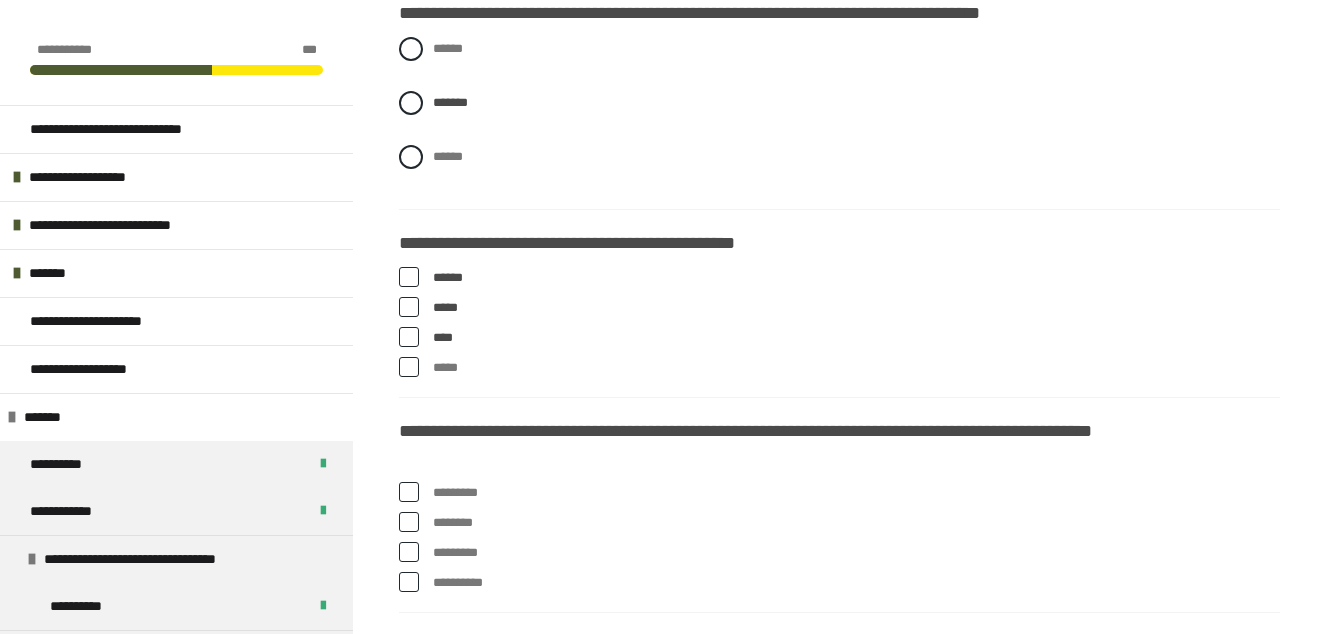 click on "*****" at bounding box center (839, 308) 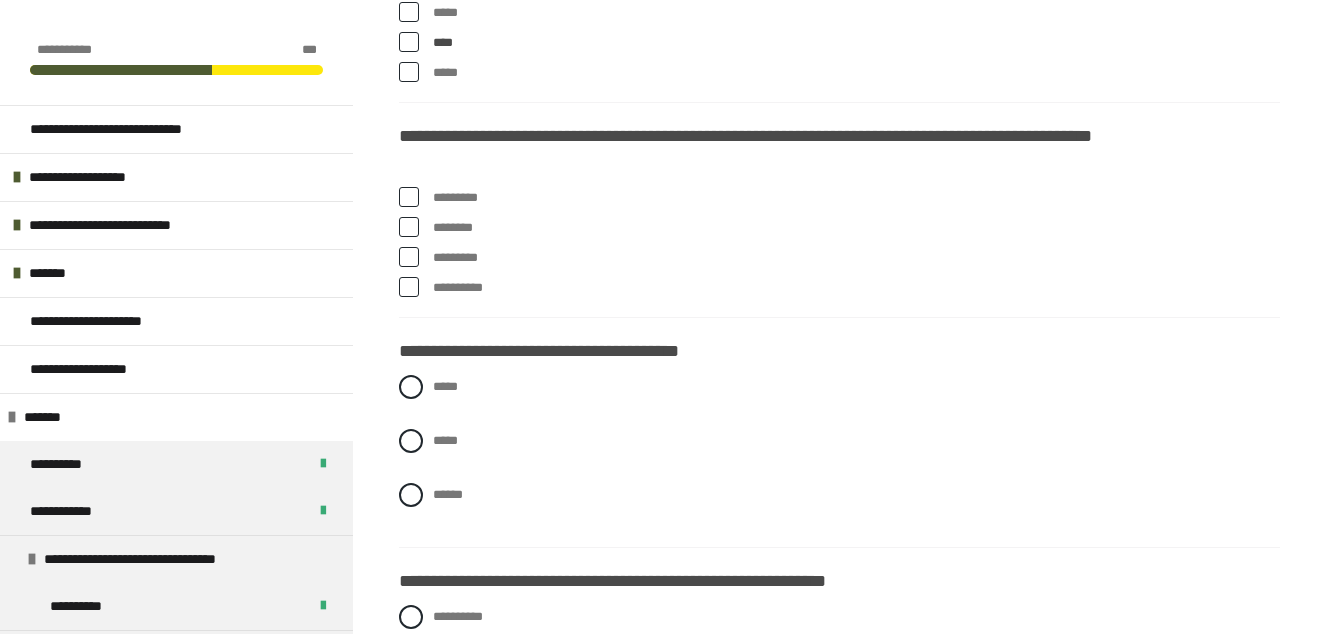scroll, scrollTop: 1270, scrollLeft: 0, axis: vertical 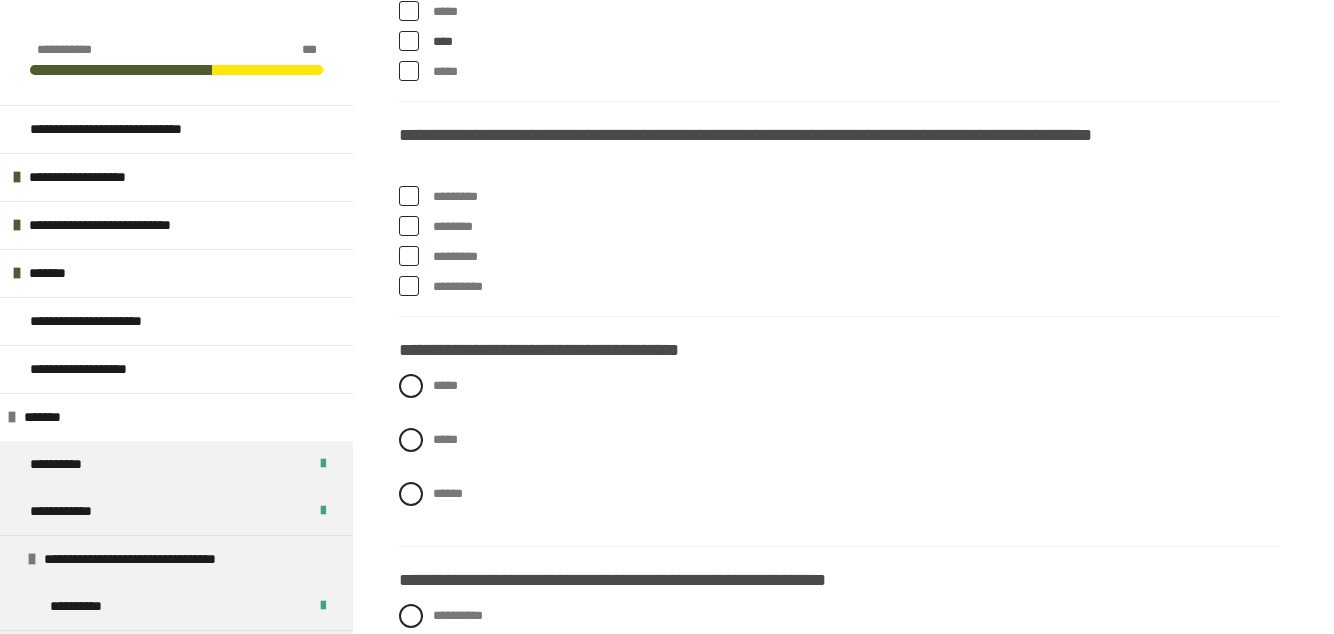 click at bounding box center (409, 226) 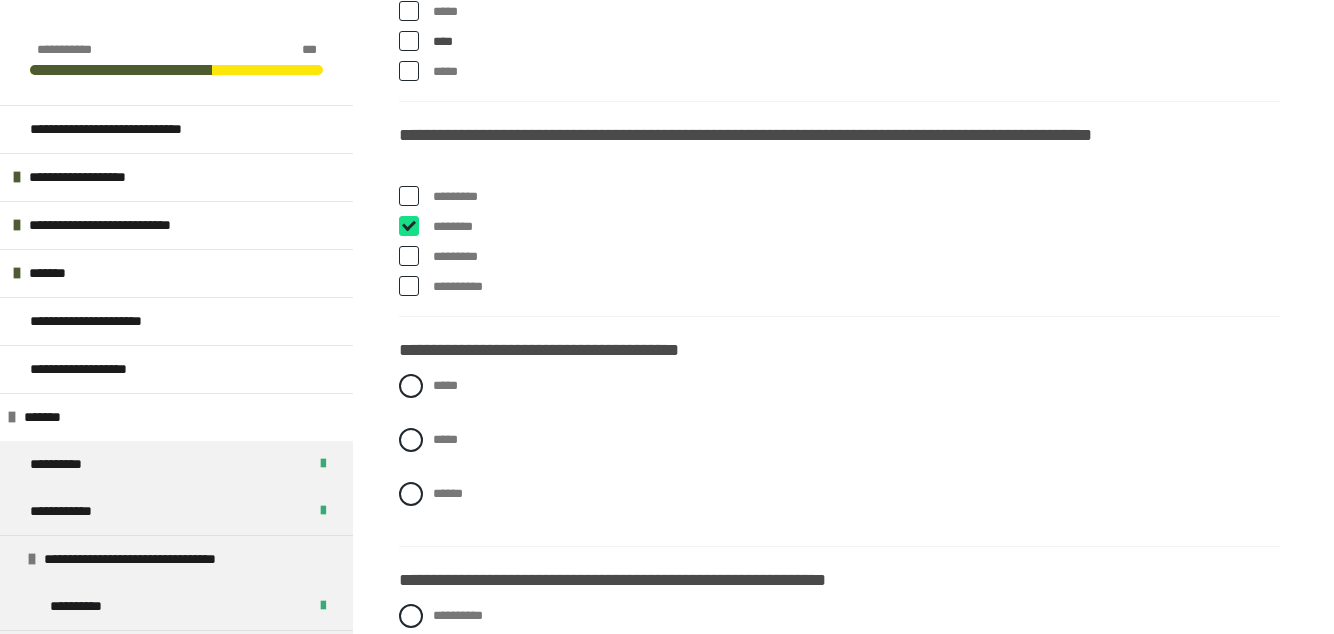 checkbox on "****" 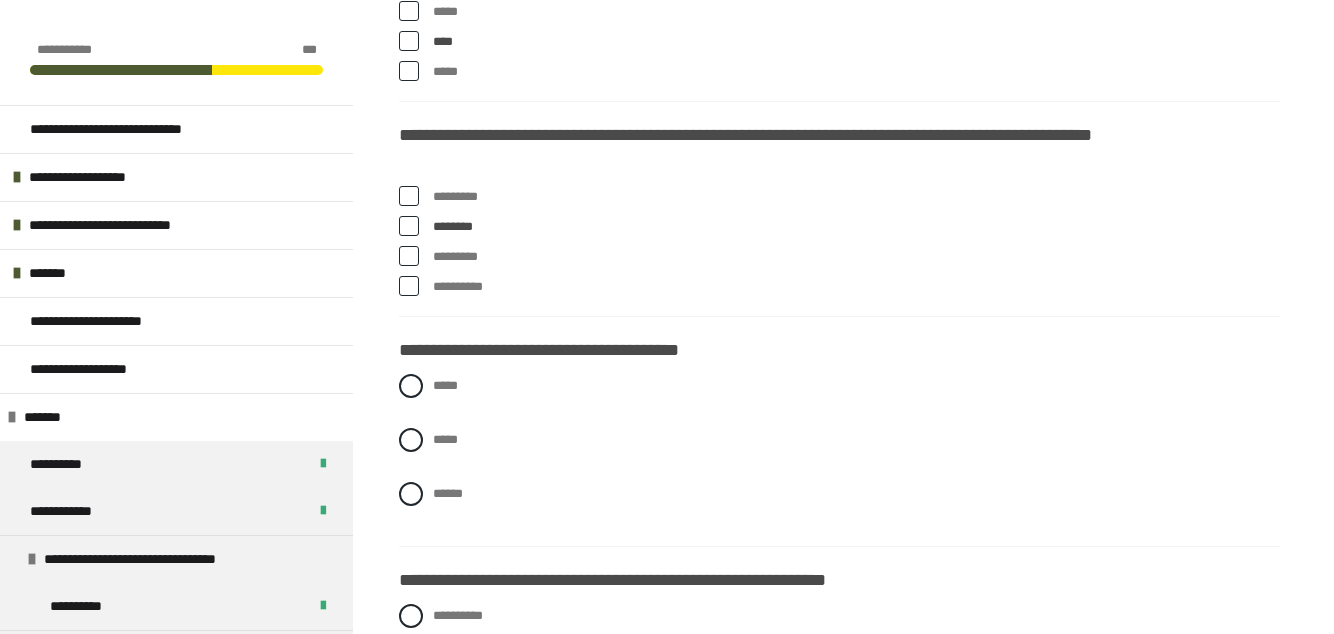 click on "**********" at bounding box center (839, 287) 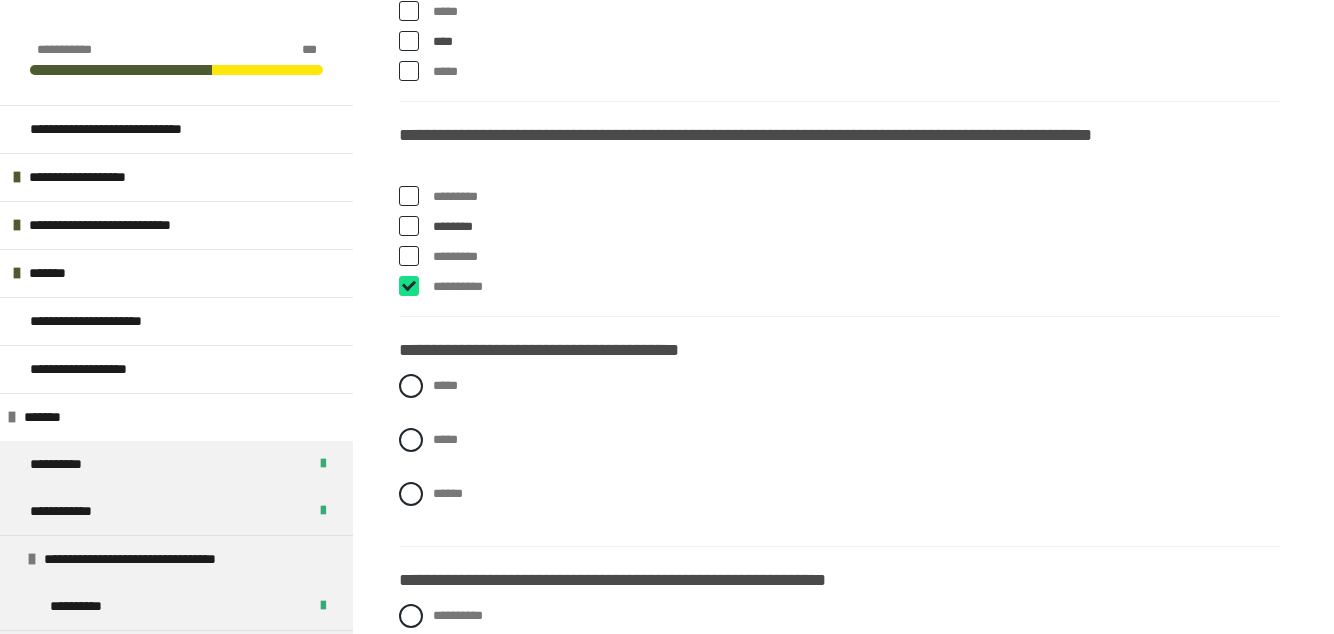 checkbox on "****" 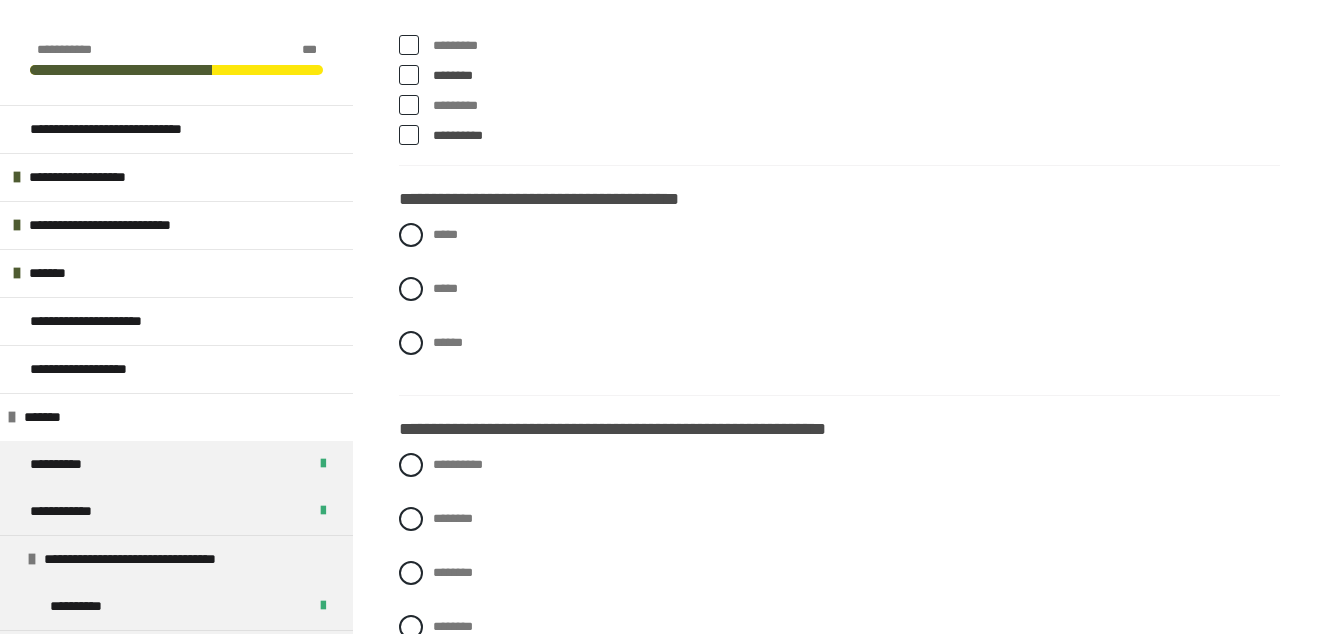 scroll, scrollTop: 1420, scrollLeft: 0, axis: vertical 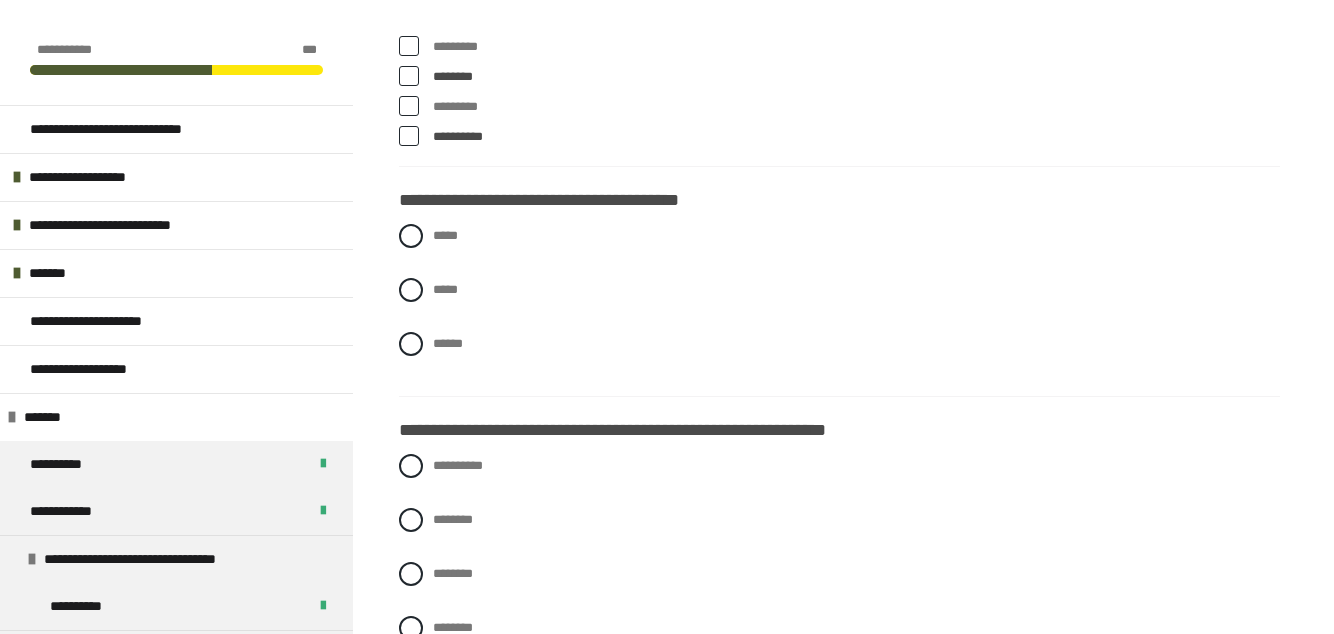 click at bounding box center [411, 236] 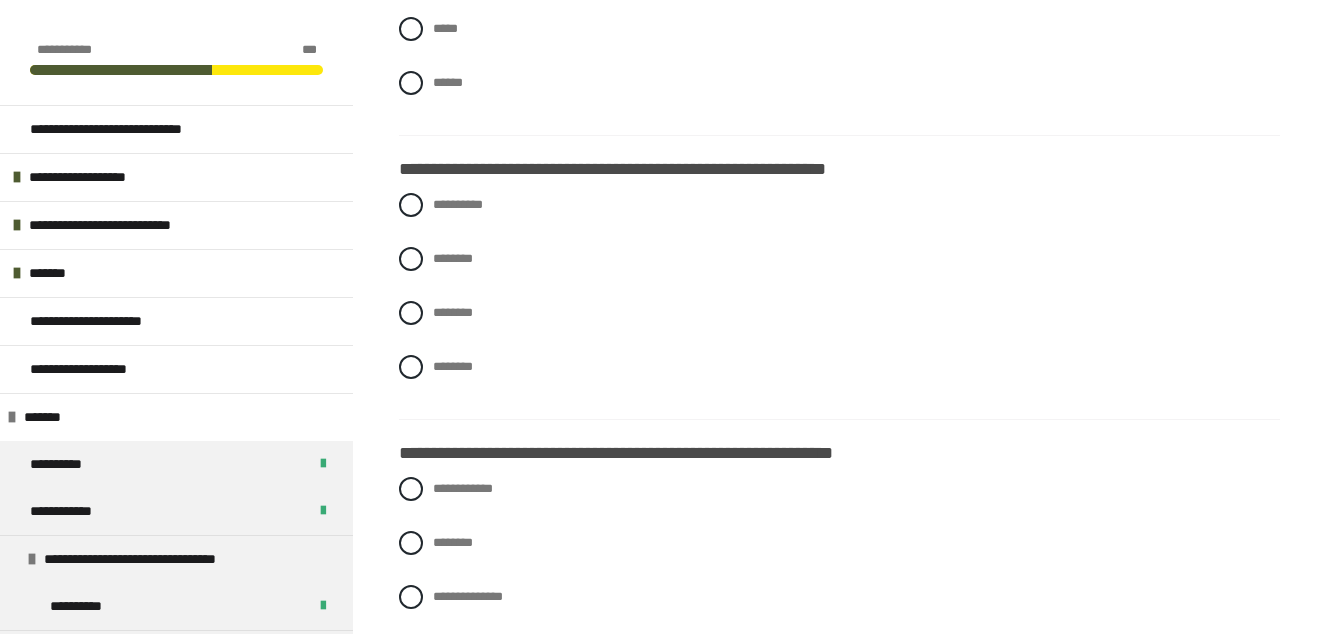 scroll, scrollTop: 1683, scrollLeft: 0, axis: vertical 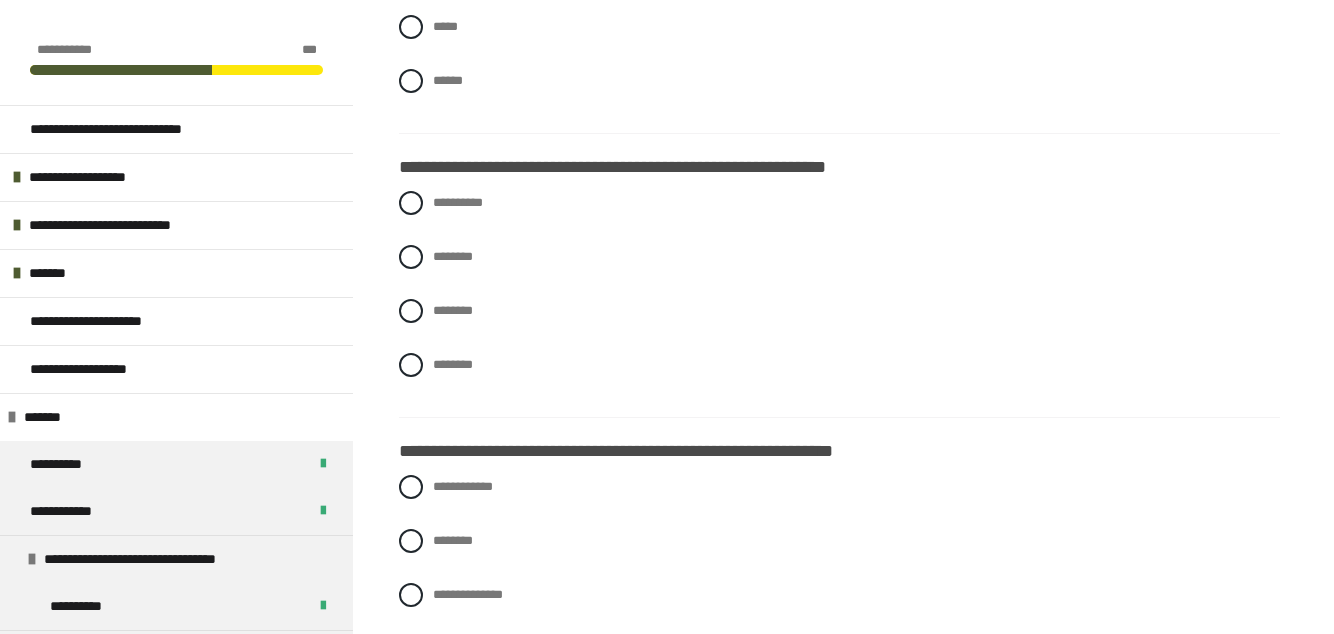 click on "********" at bounding box center (439, 305) 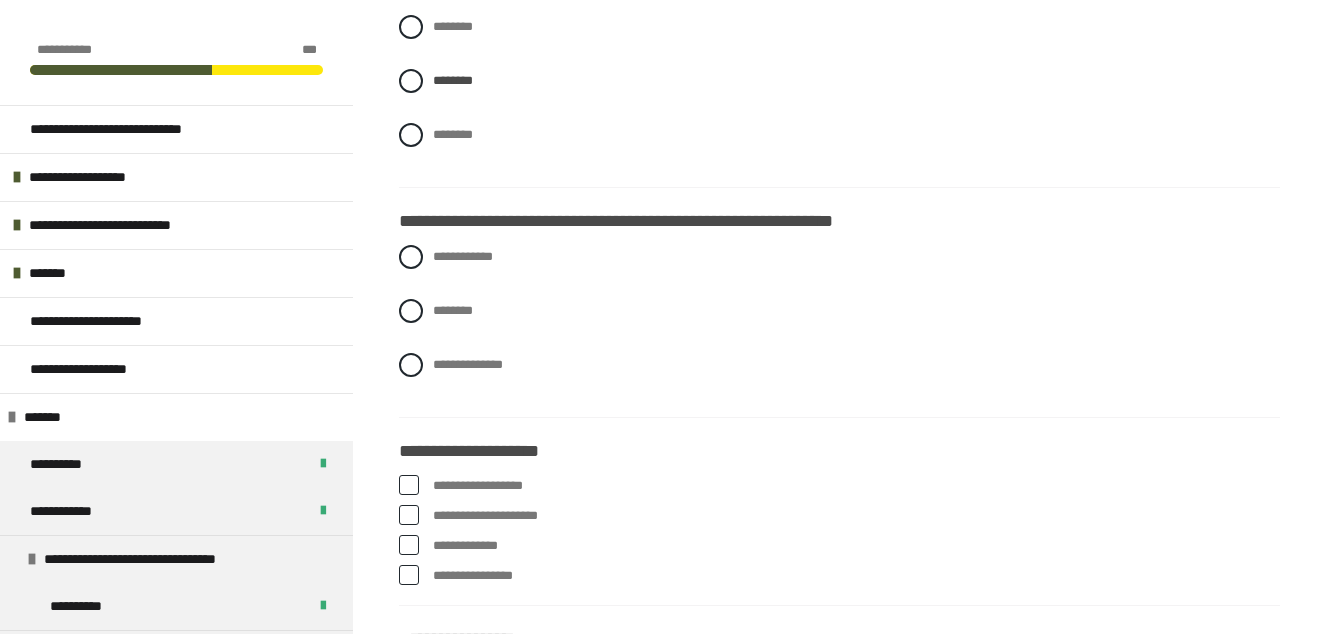 scroll, scrollTop: 1914, scrollLeft: 0, axis: vertical 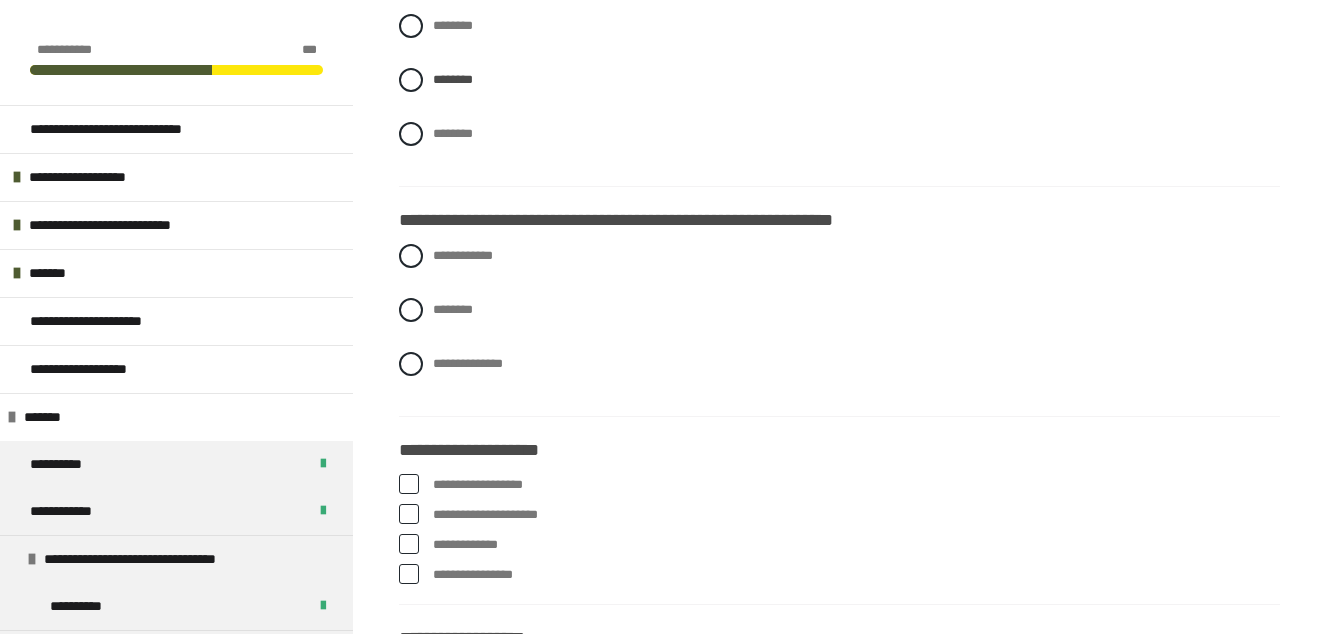 click at bounding box center (411, 310) 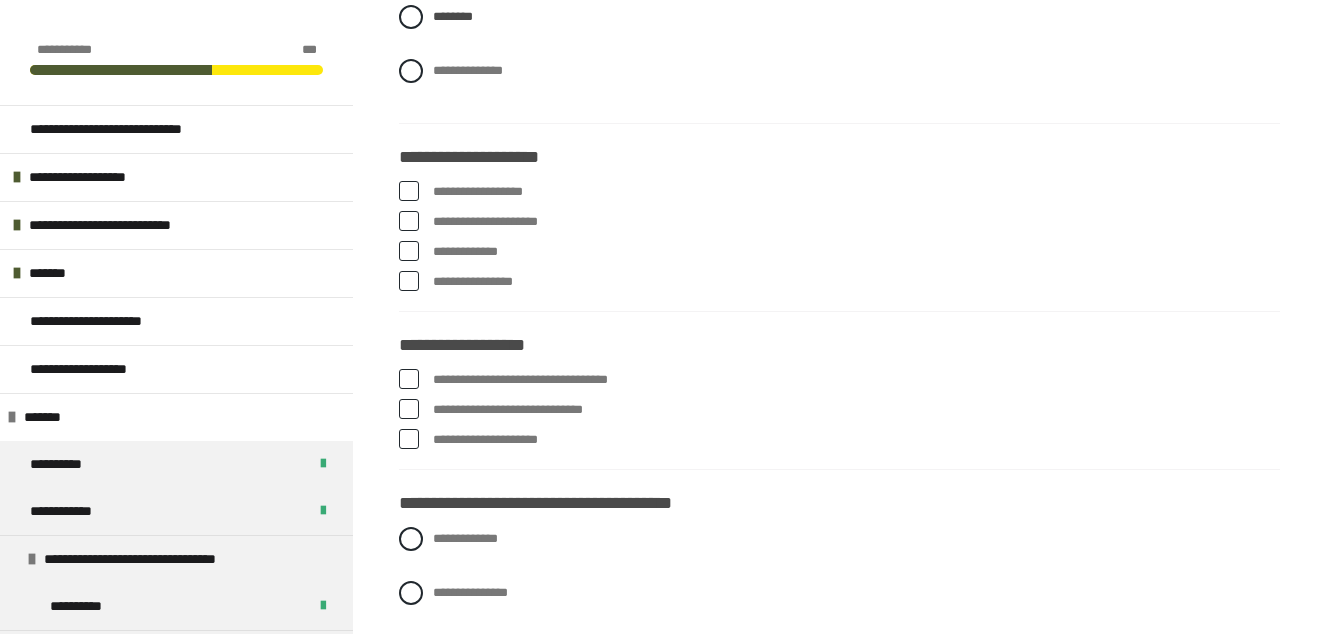 scroll, scrollTop: 2206, scrollLeft: 0, axis: vertical 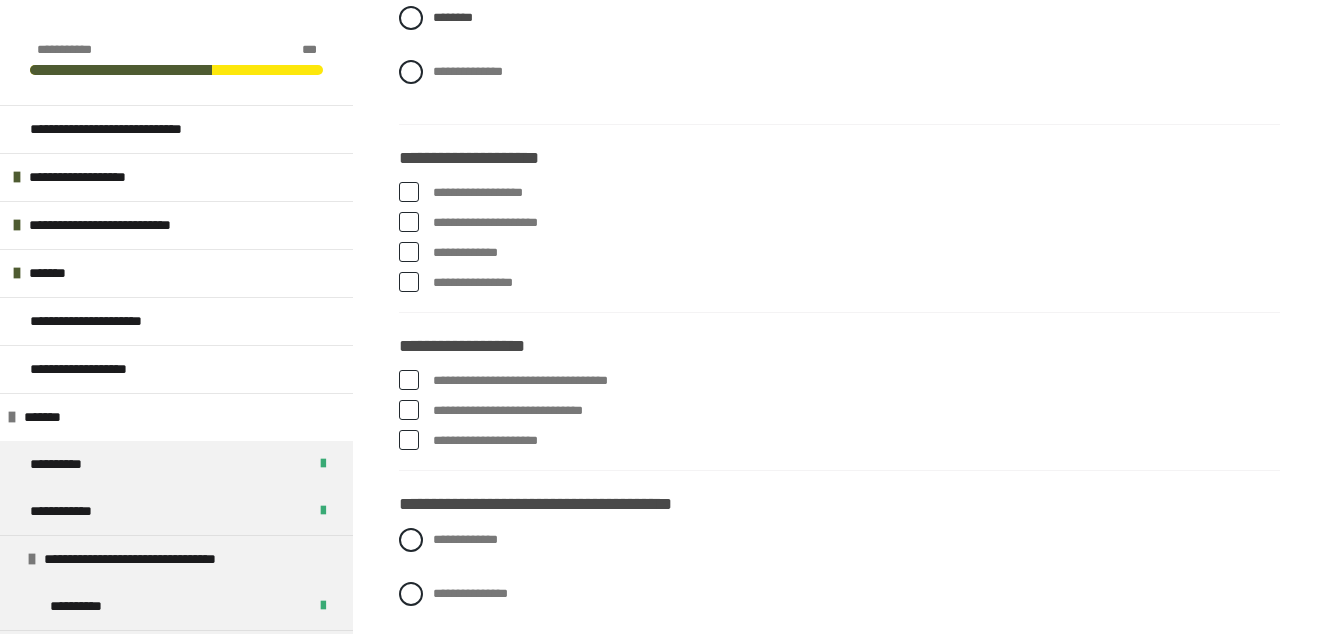 click on "**********" at bounding box center (439, 218) 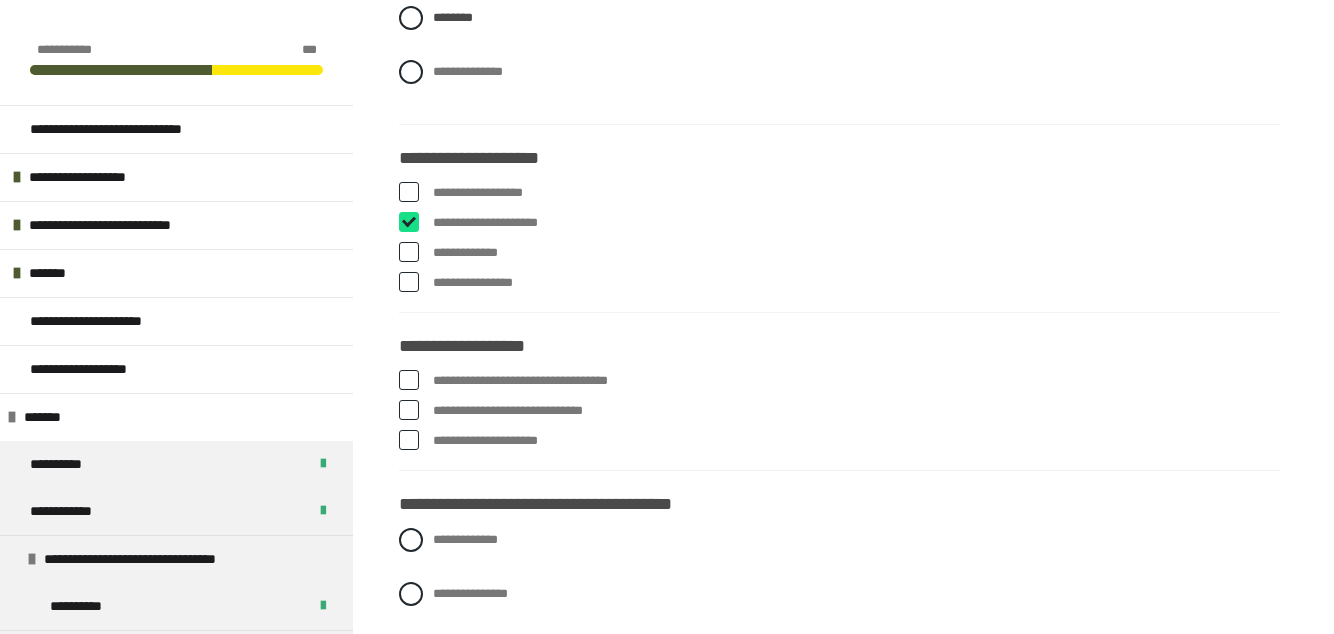 checkbox on "****" 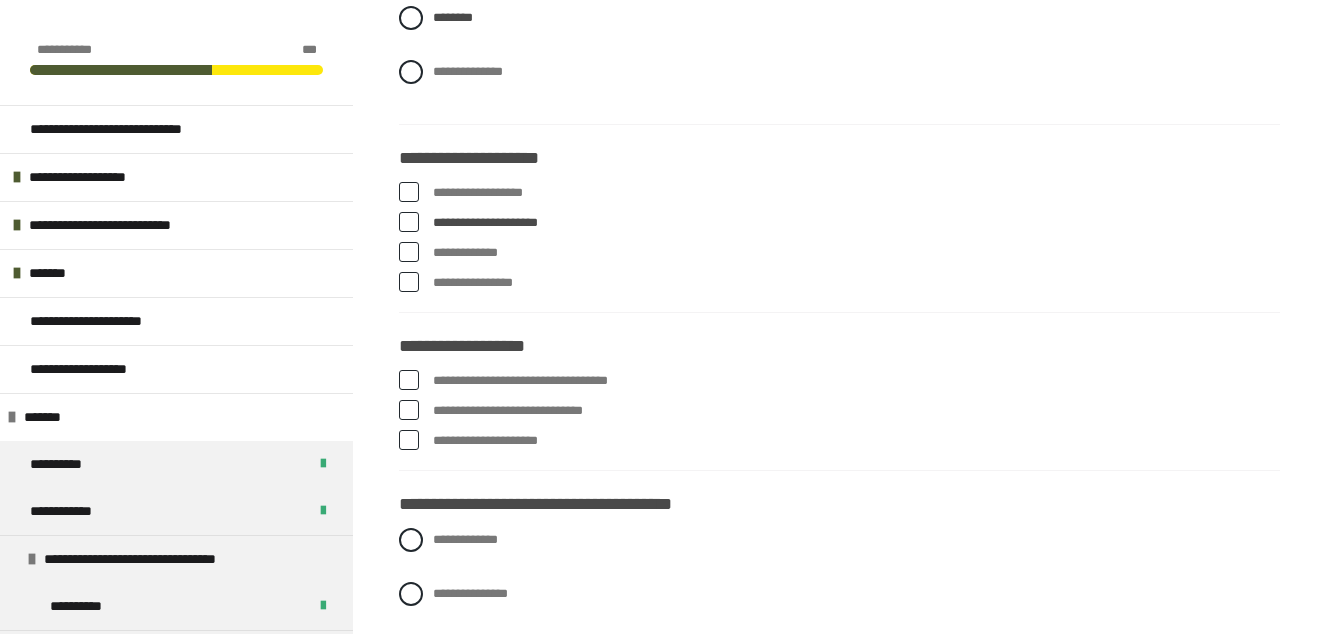 click at bounding box center [409, 252] 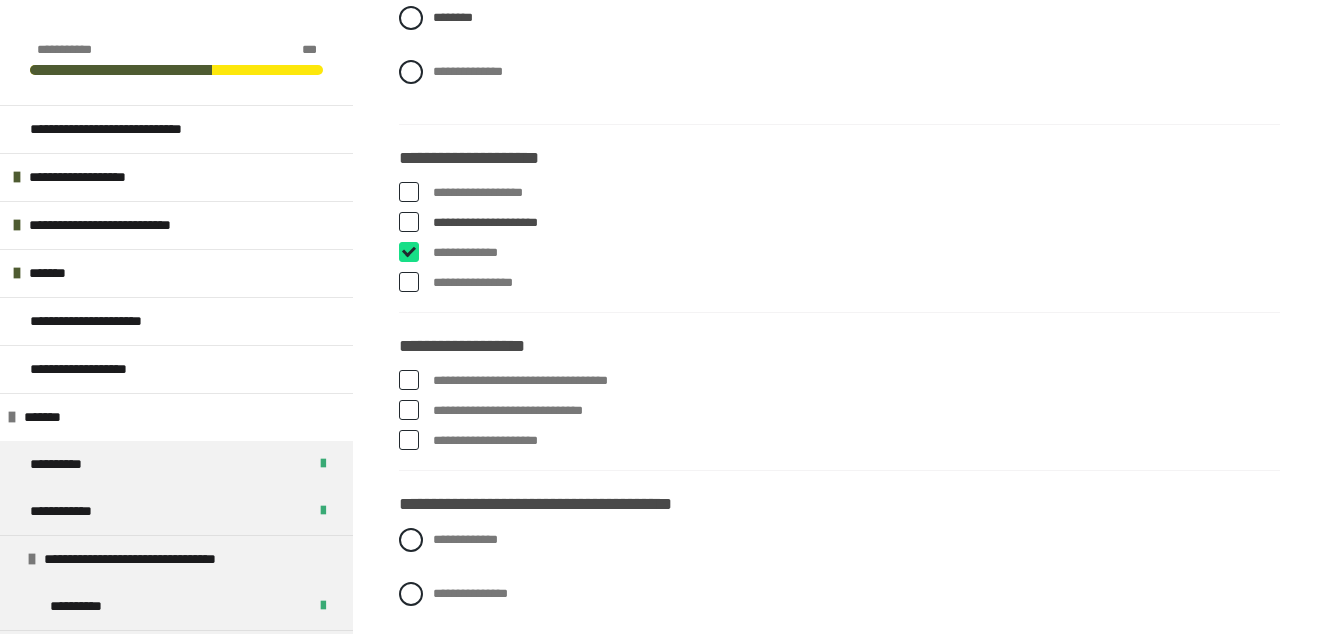 checkbox on "****" 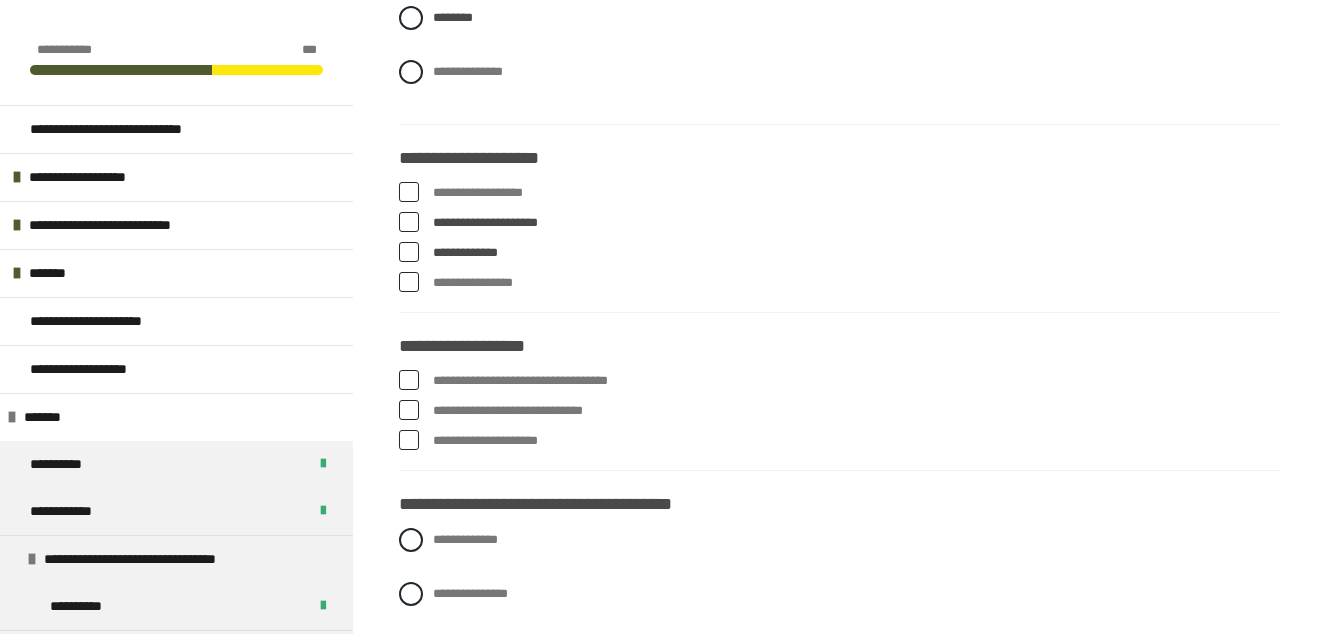 click at bounding box center [409, 282] 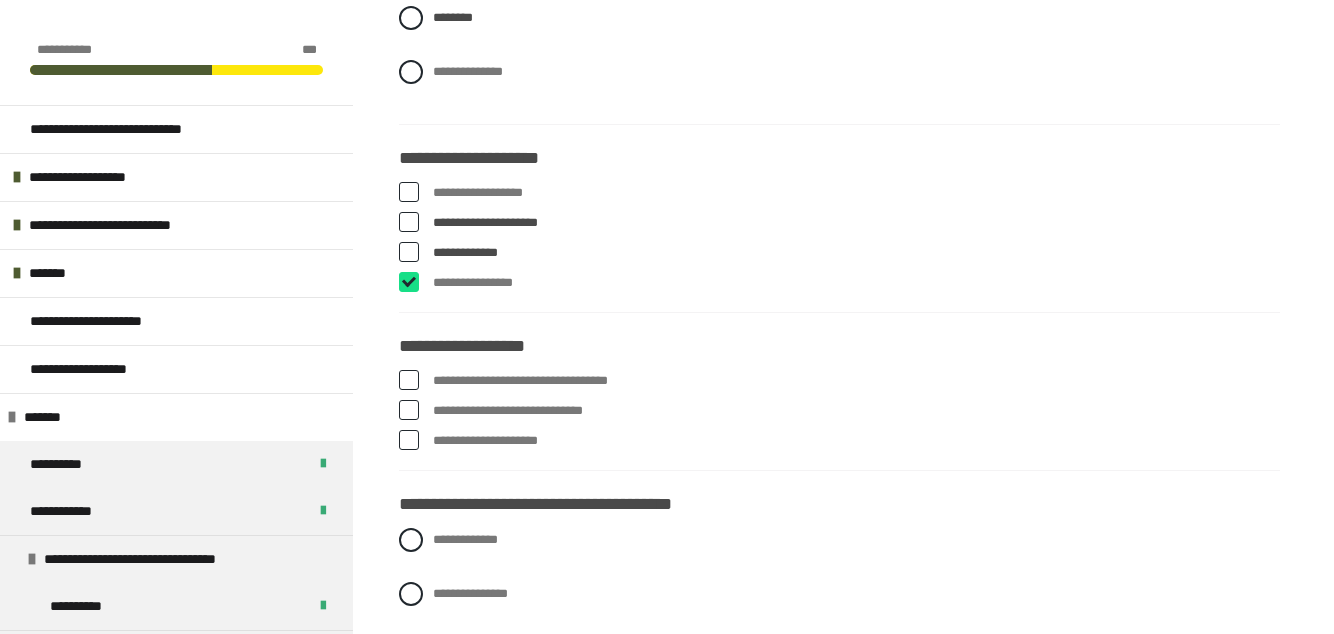 checkbox on "****" 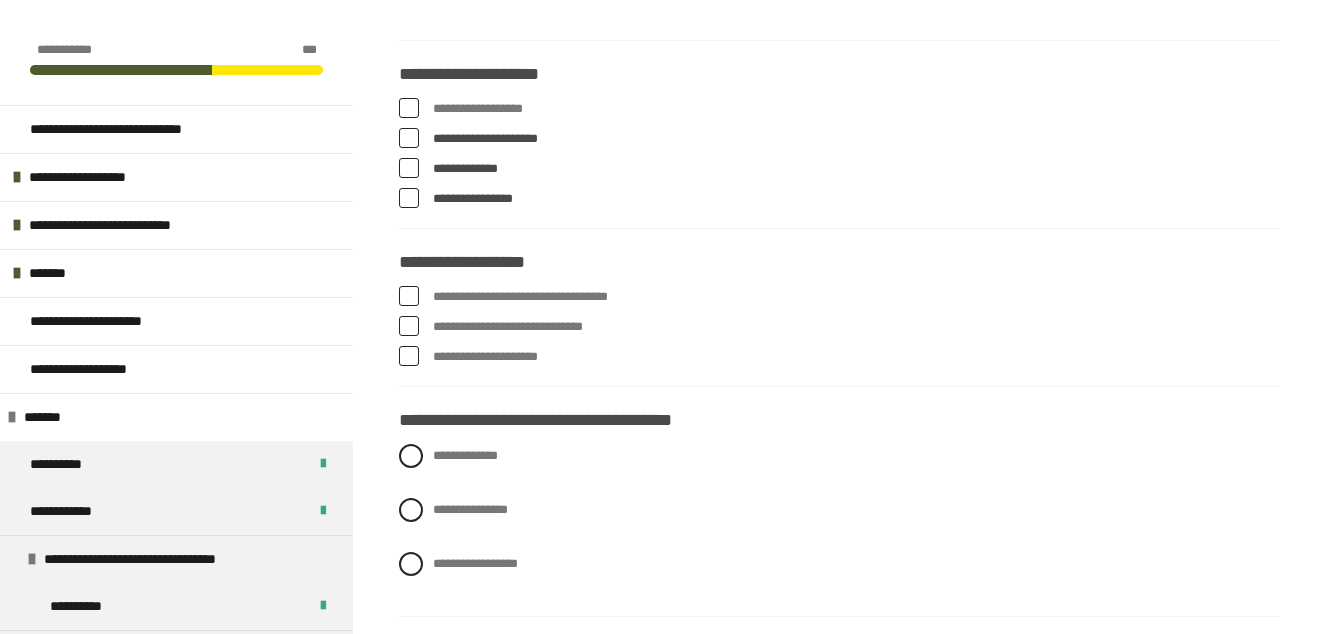 scroll, scrollTop: 2294, scrollLeft: 0, axis: vertical 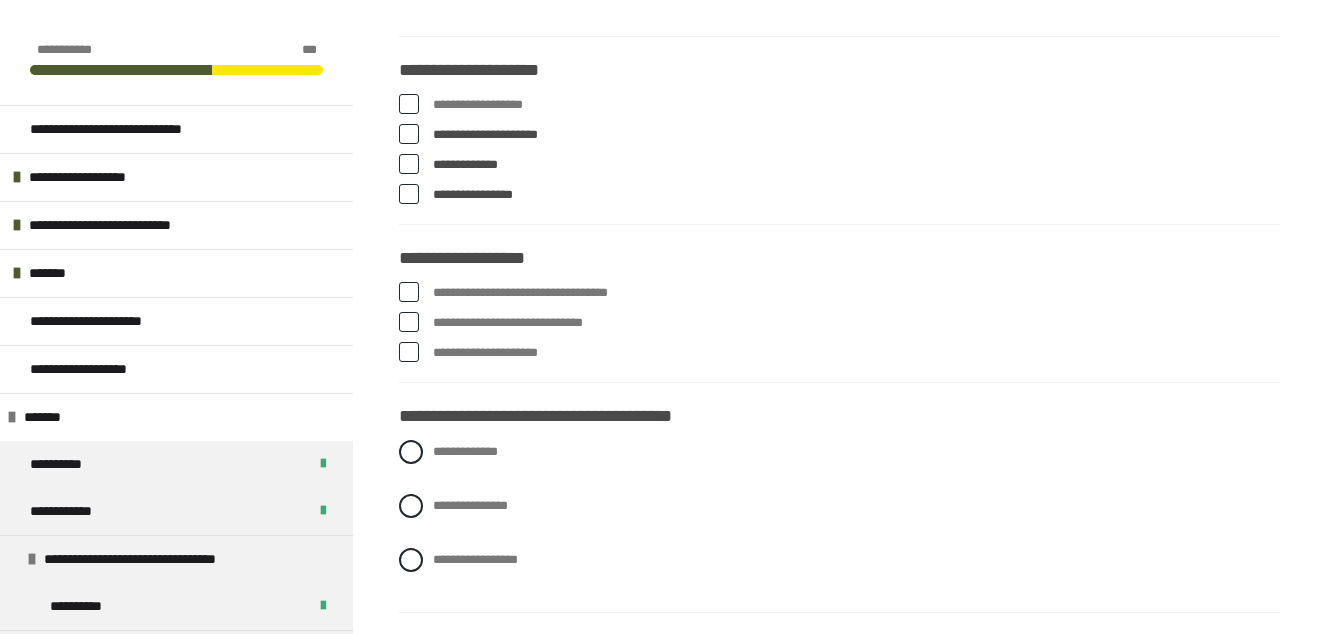 click on "**********" at bounding box center (839, 258) 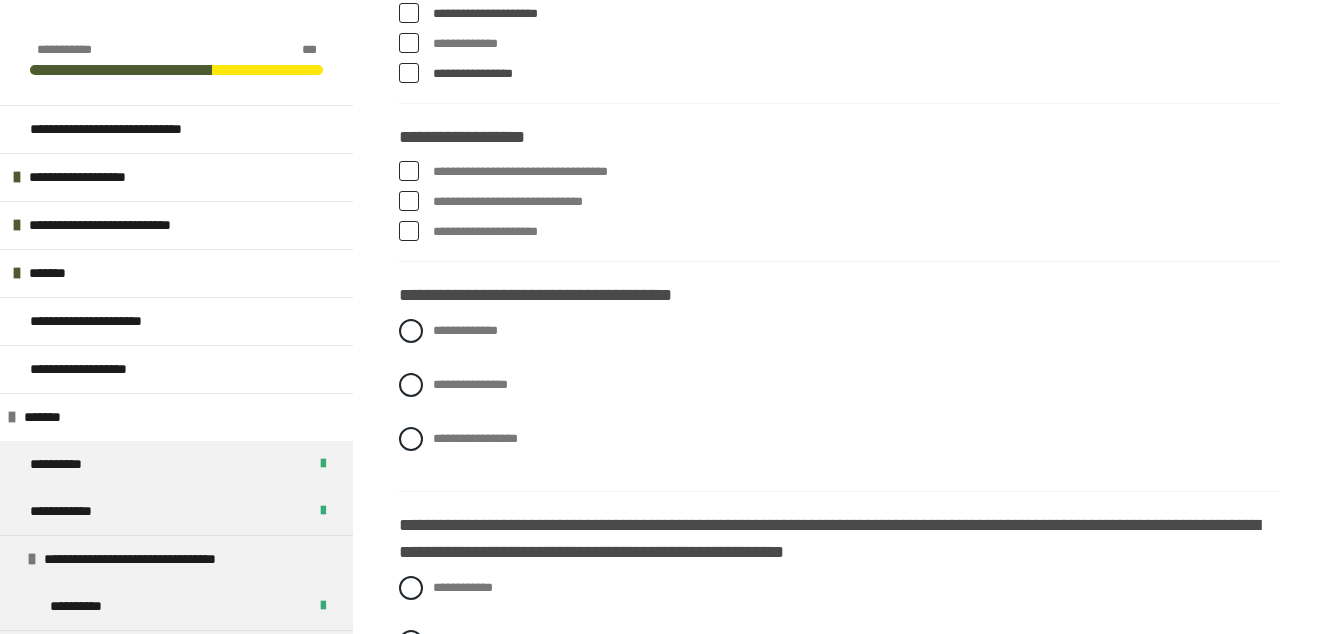 scroll, scrollTop: 2414, scrollLeft: 0, axis: vertical 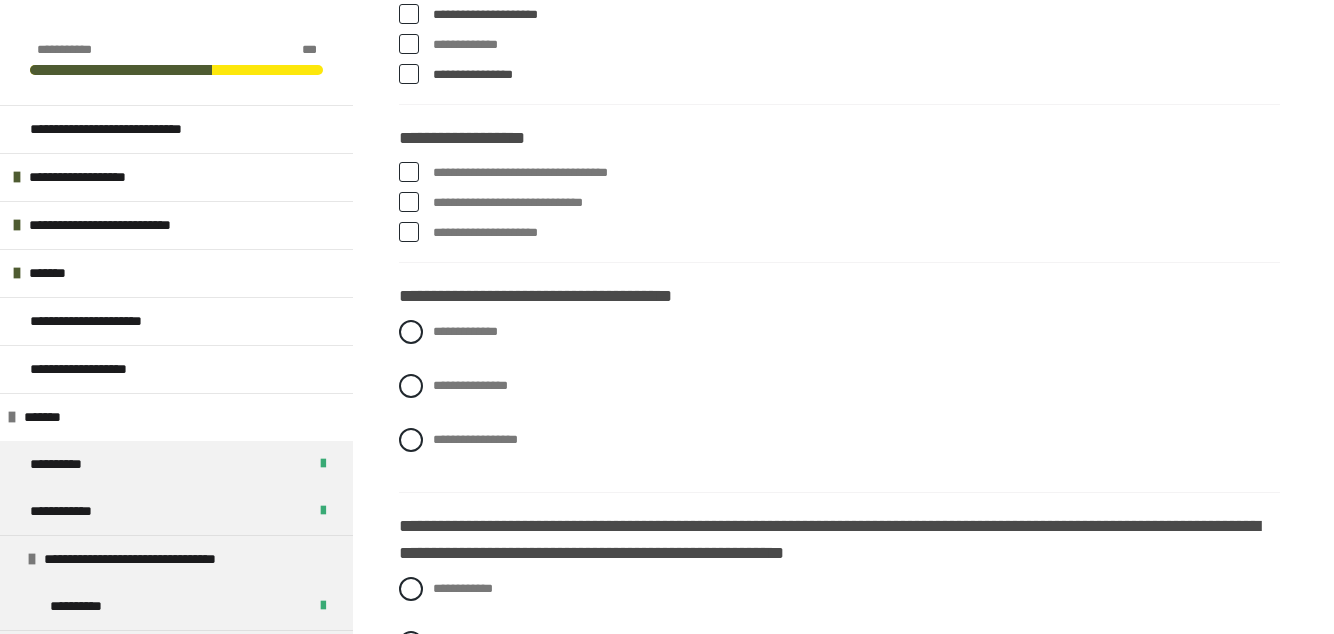 click on "**********" at bounding box center [439, 168] 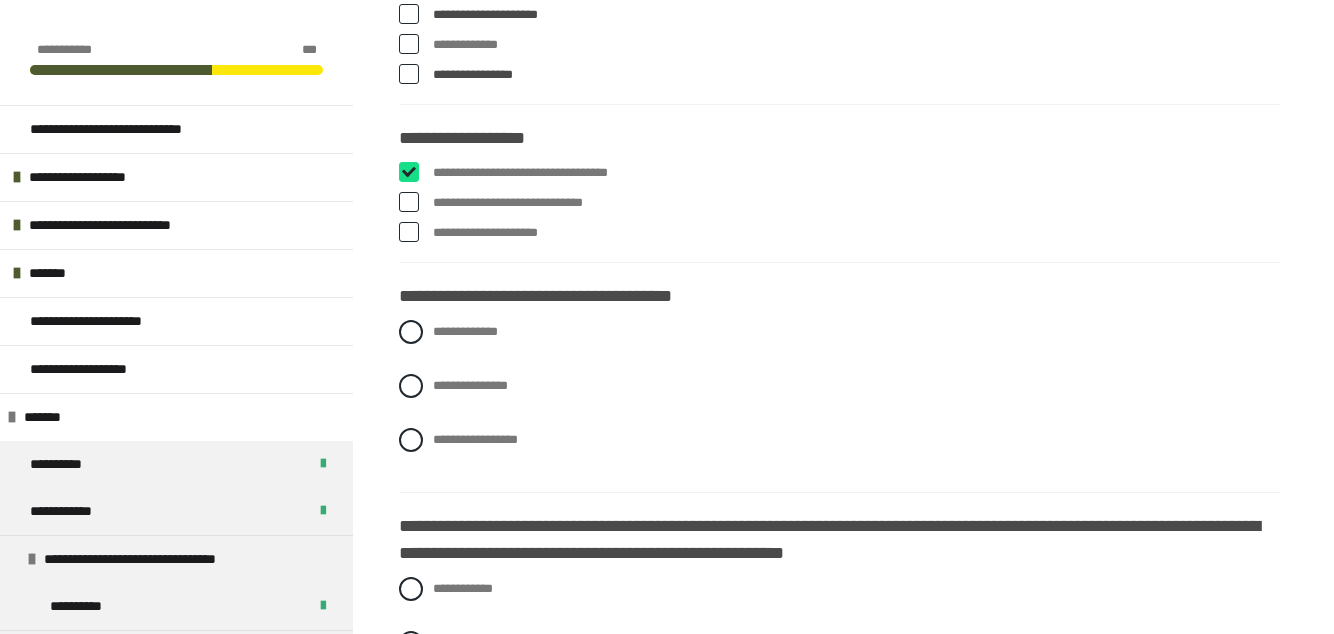 checkbox on "****" 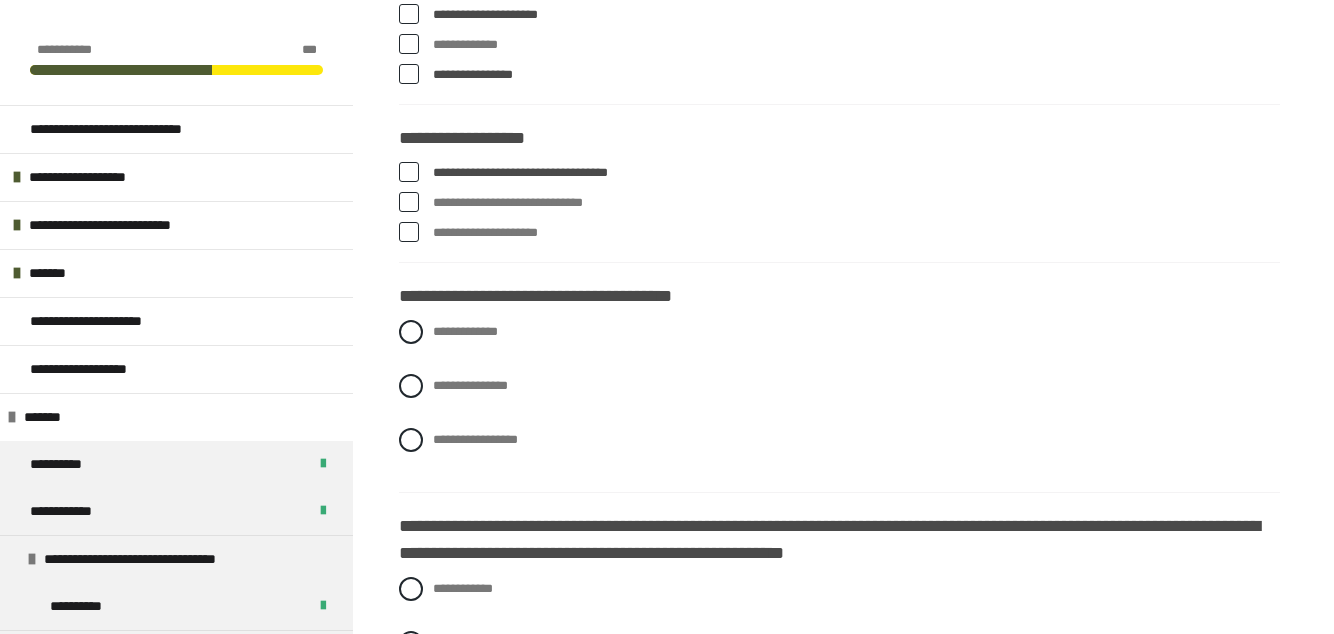 click at bounding box center [409, 202] 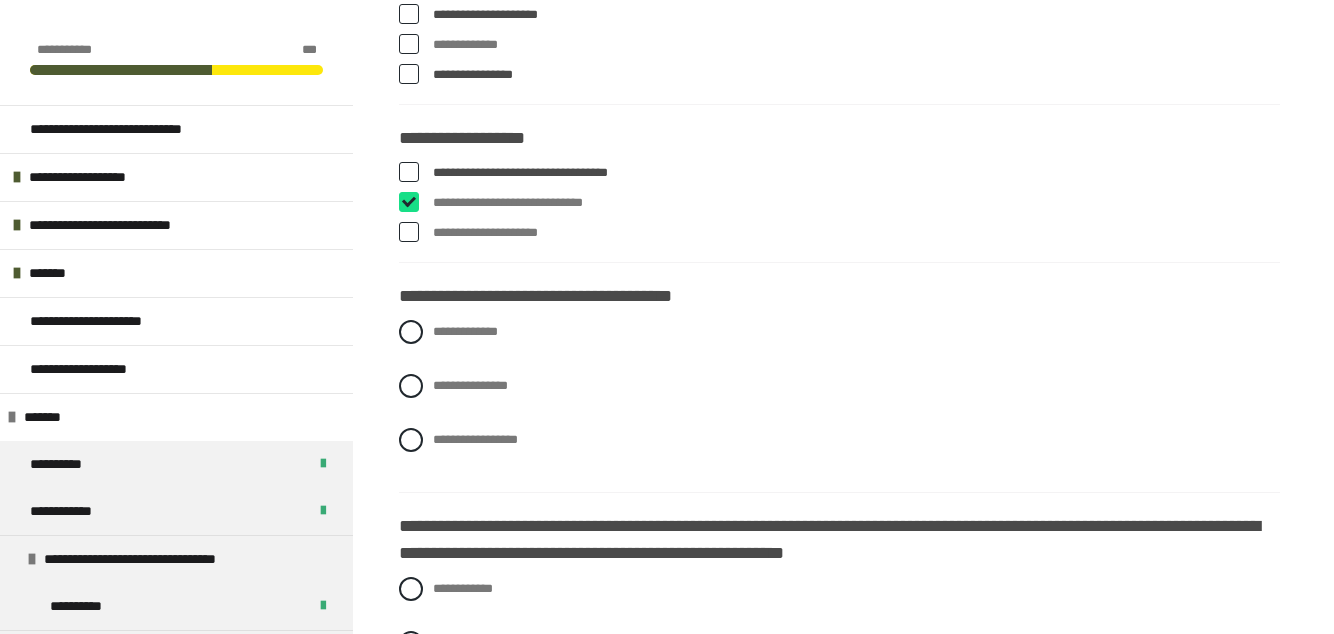 checkbox on "****" 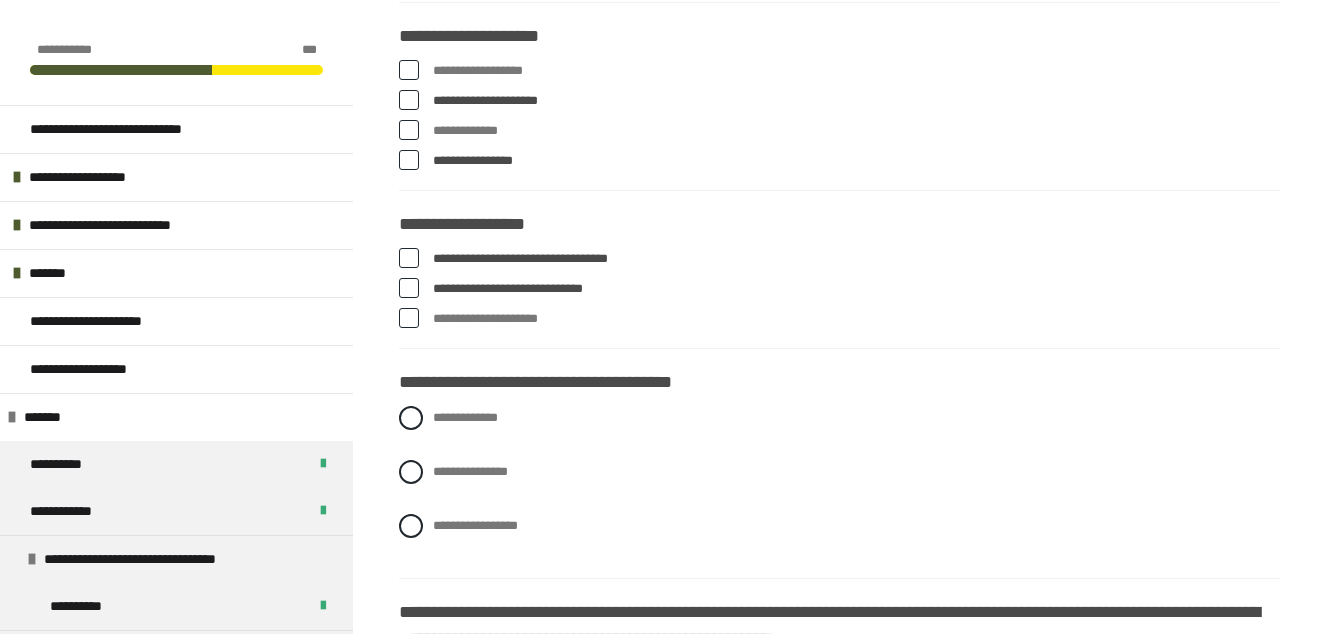 scroll, scrollTop: 2368, scrollLeft: 0, axis: vertical 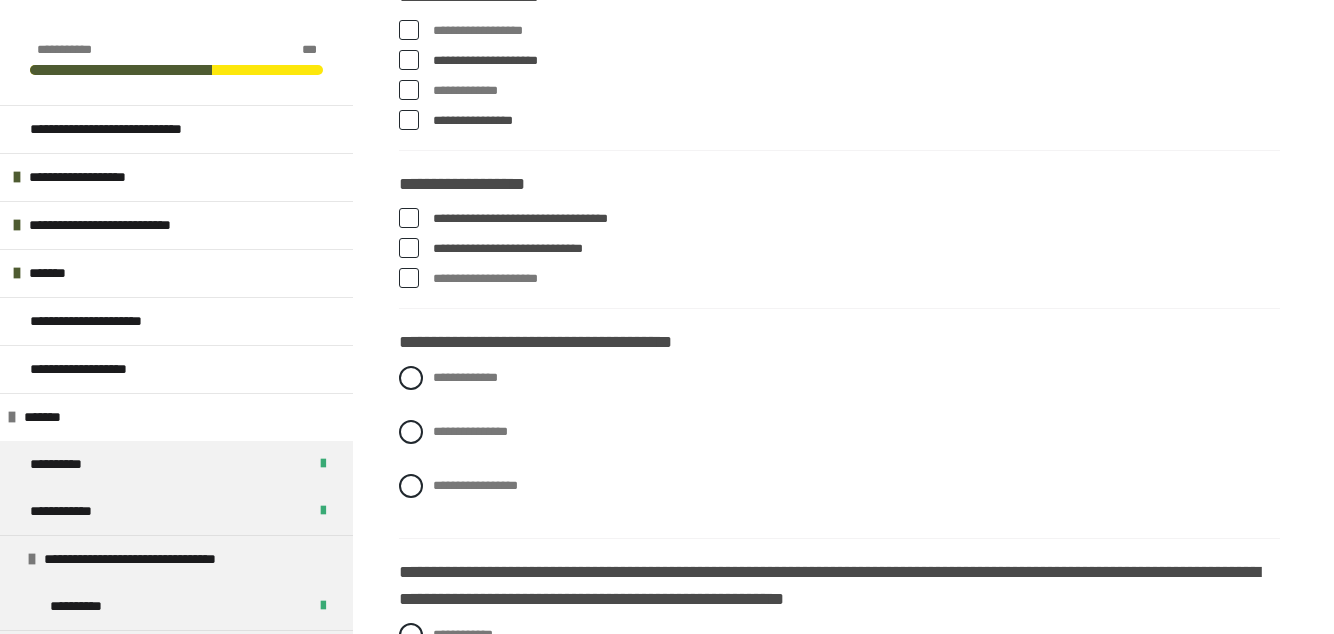 click at bounding box center (409, 90) 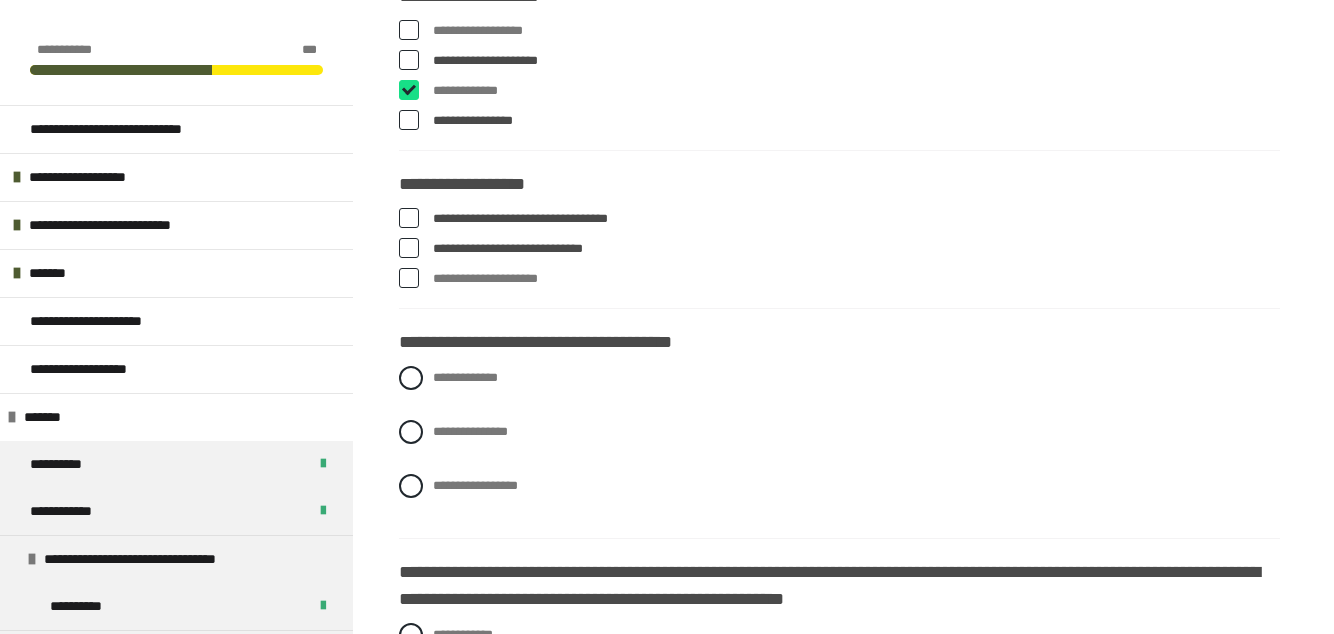 checkbox on "****" 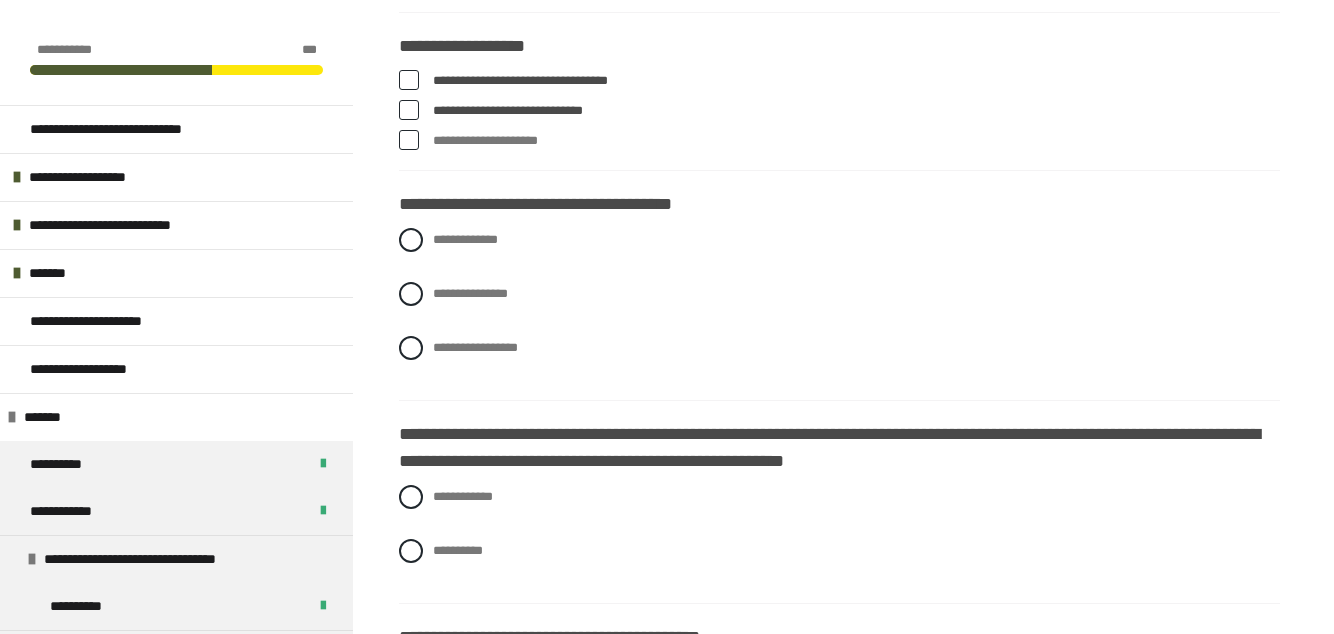 scroll, scrollTop: 2507, scrollLeft: 0, axis: vertical 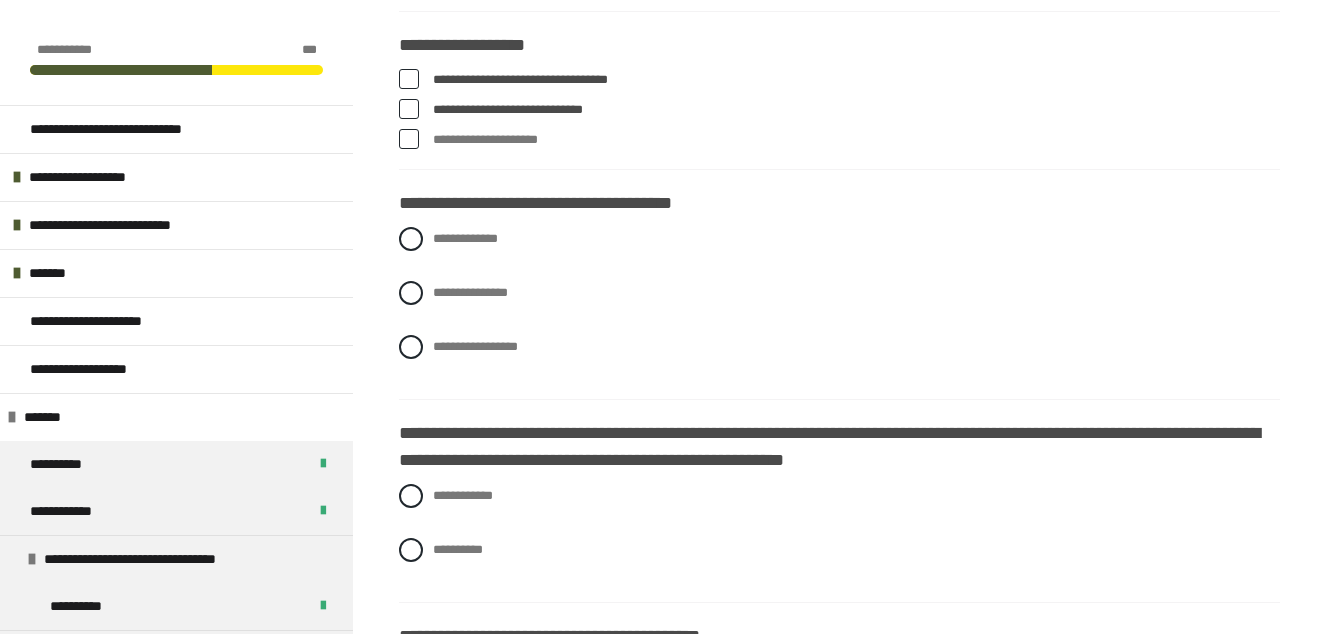 click on "**********" at bounding box center [839, 293] 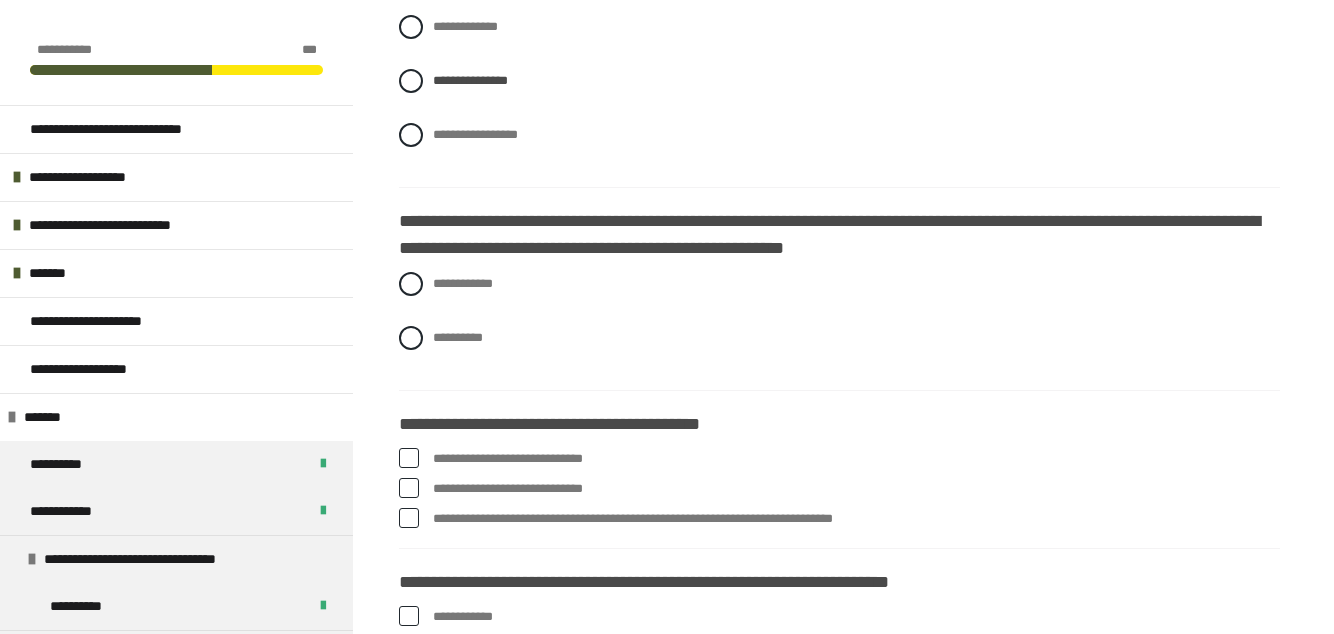 scroll, scrollTop: 2720, scrollLeft: 0, axis: vertical 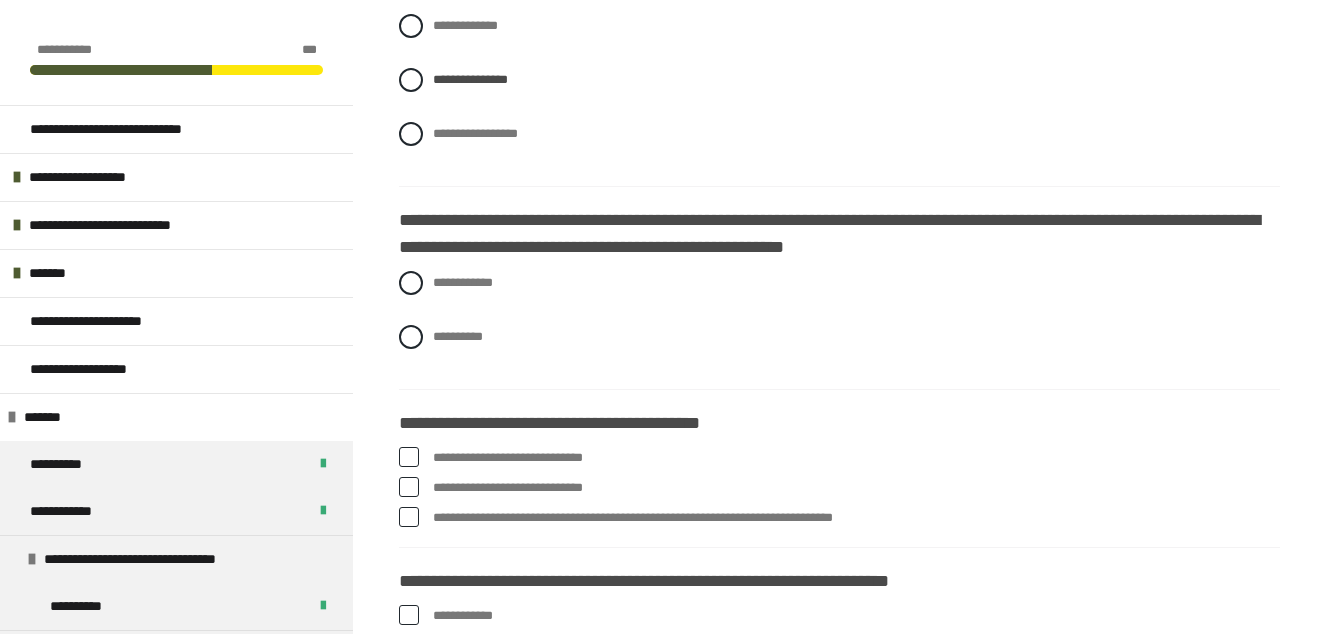 click at bounding box center [411, 283] 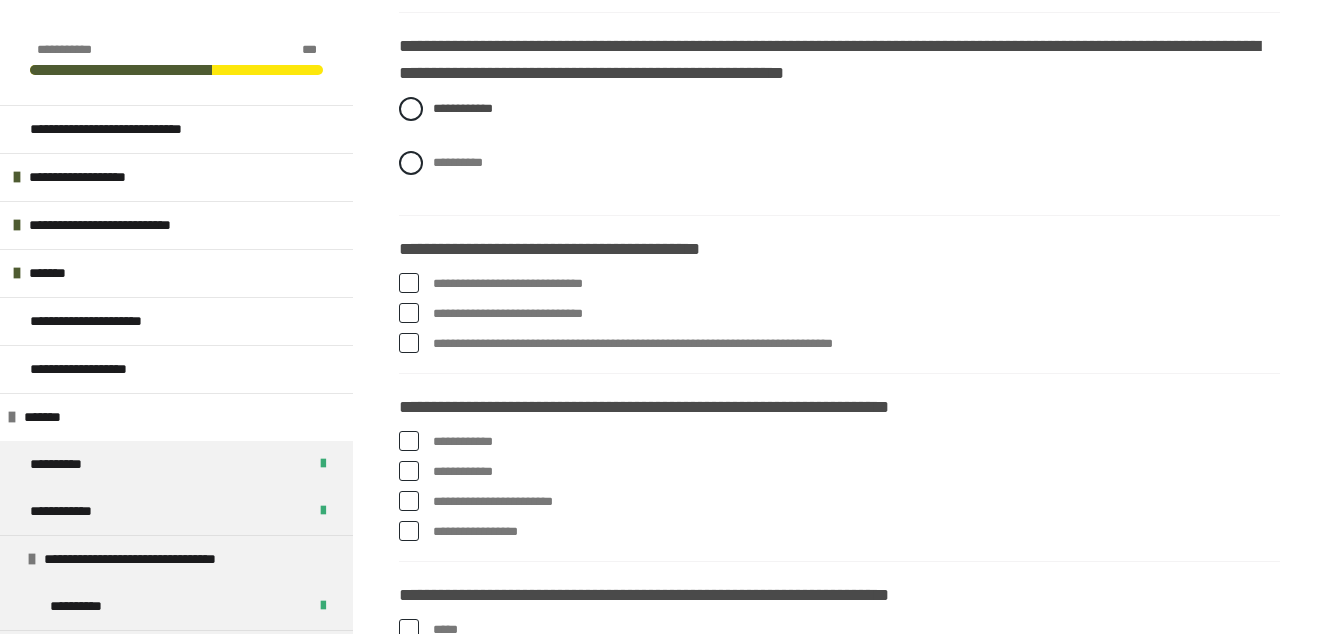 scroll, scrollTop: 2906, scrollLeft: 0, axis: vertical 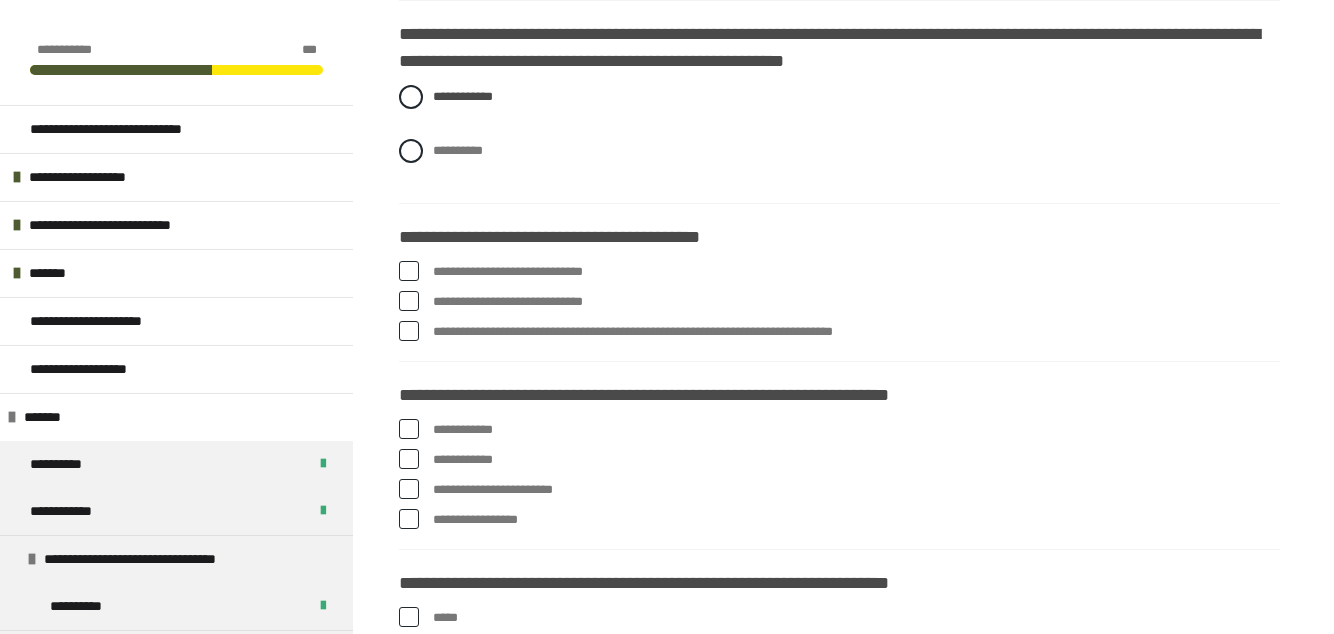click at bounding box center (409, 271) 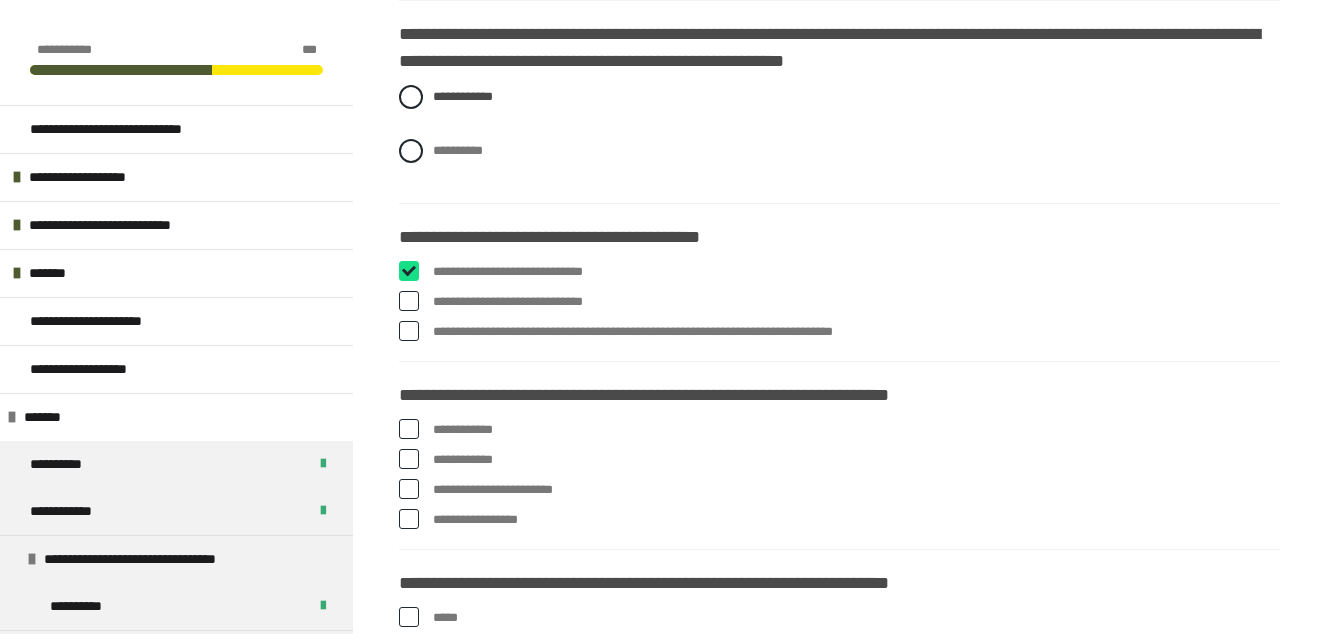 checkbox on "****" 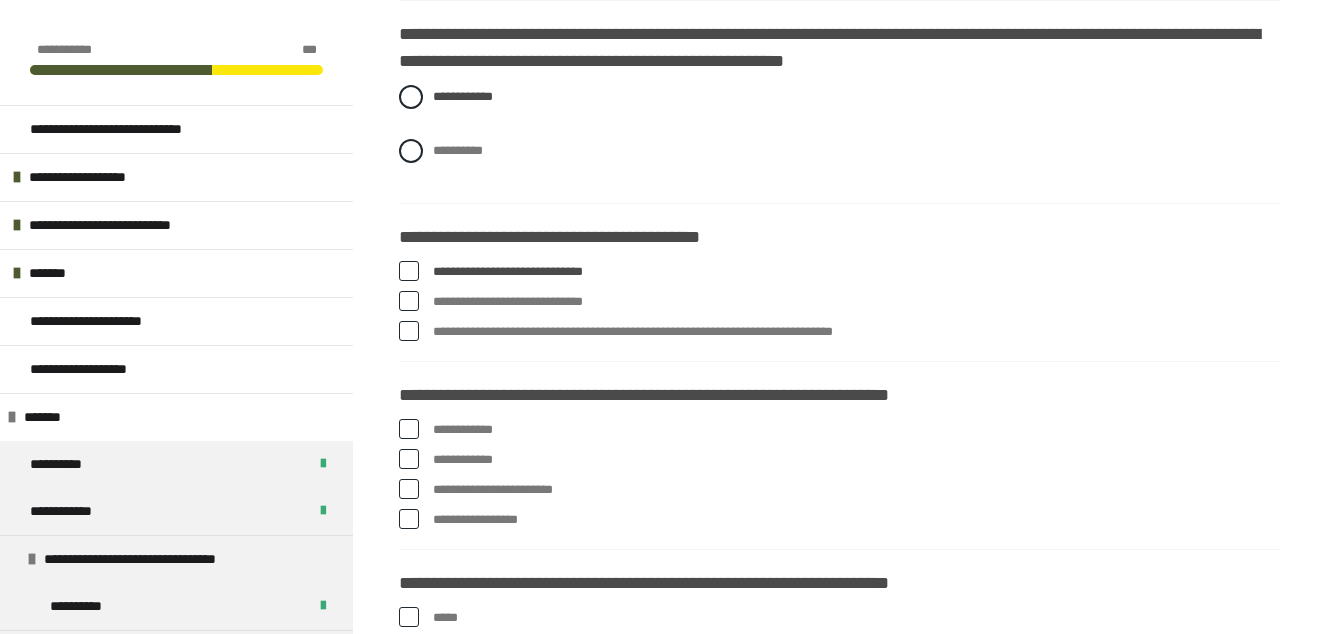 click on "**********" at bounding box center (839, 302) 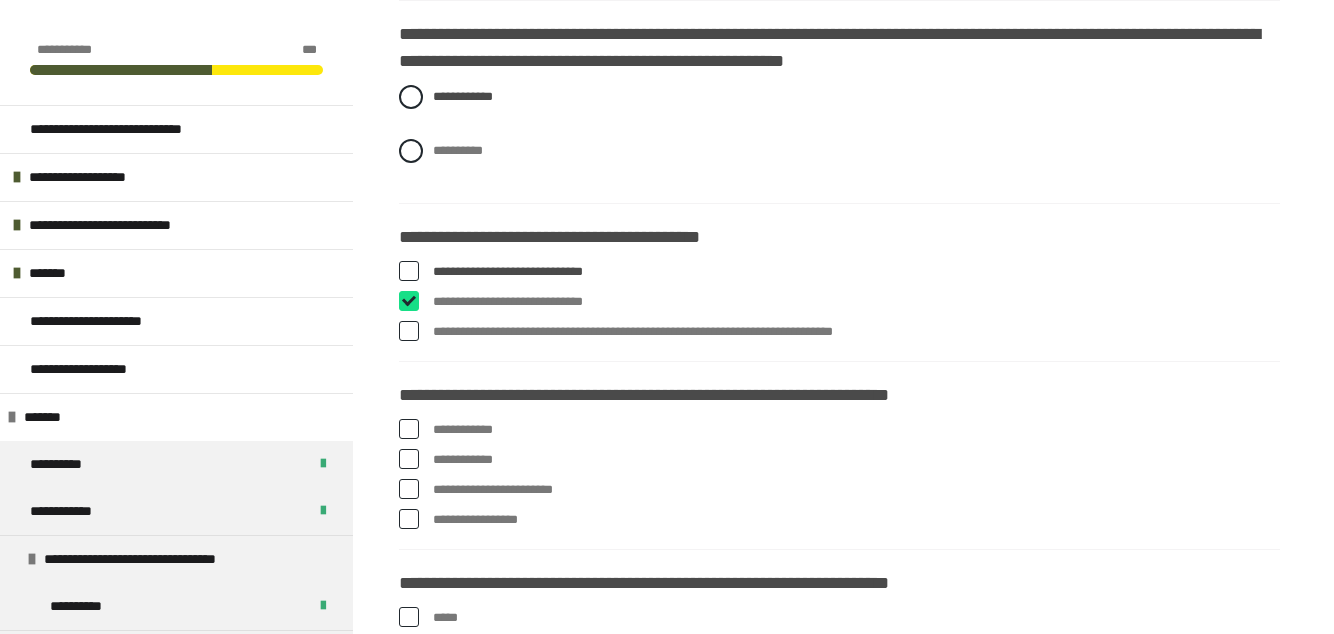 checkbox on "****" 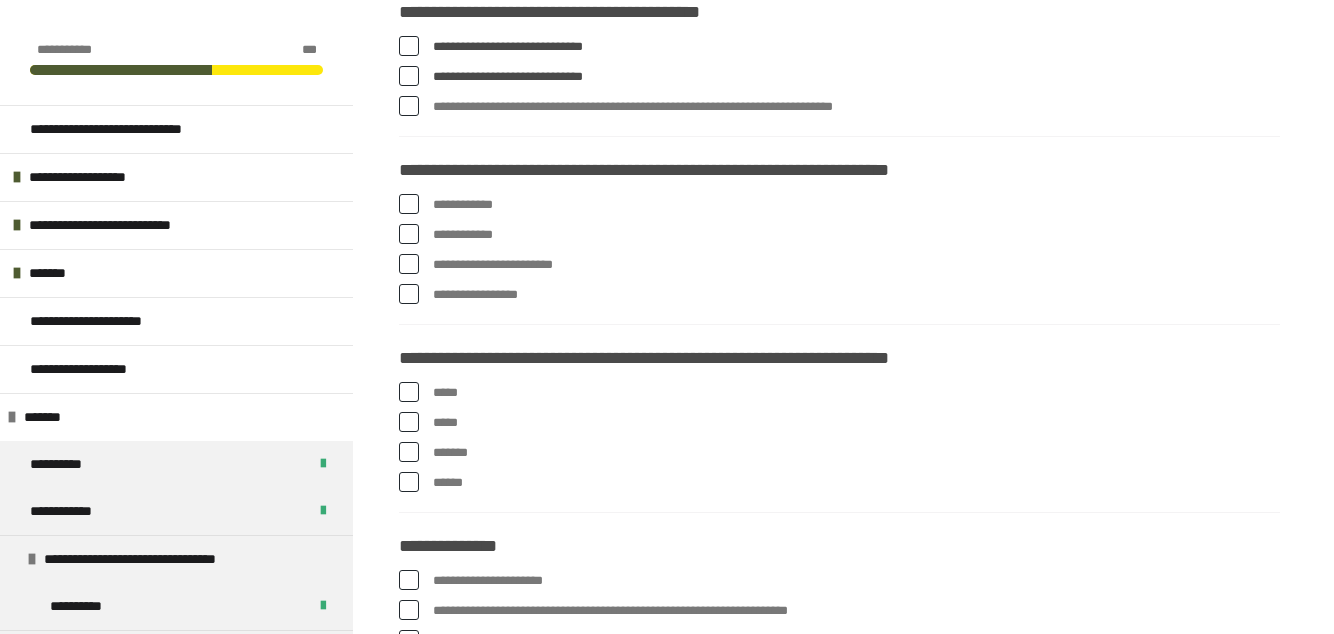 scroll, scrollTop: 3132, scrollLeft: 0, axis: vertical 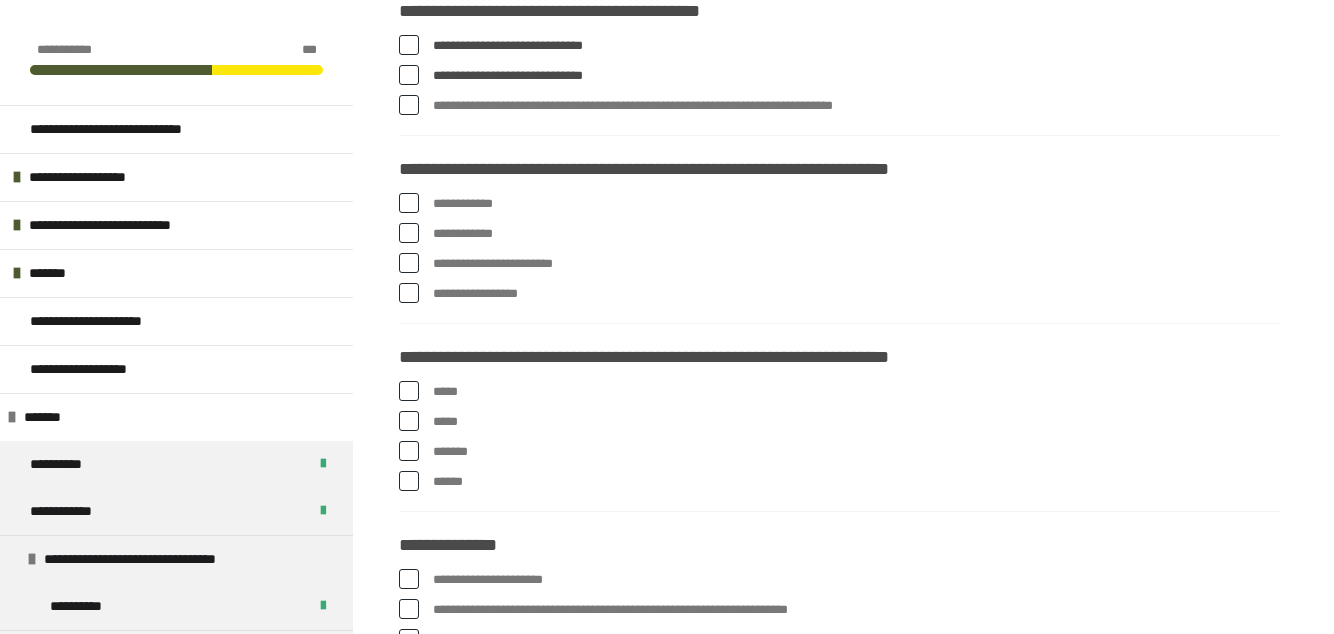 click at bounding box center [409, 203] 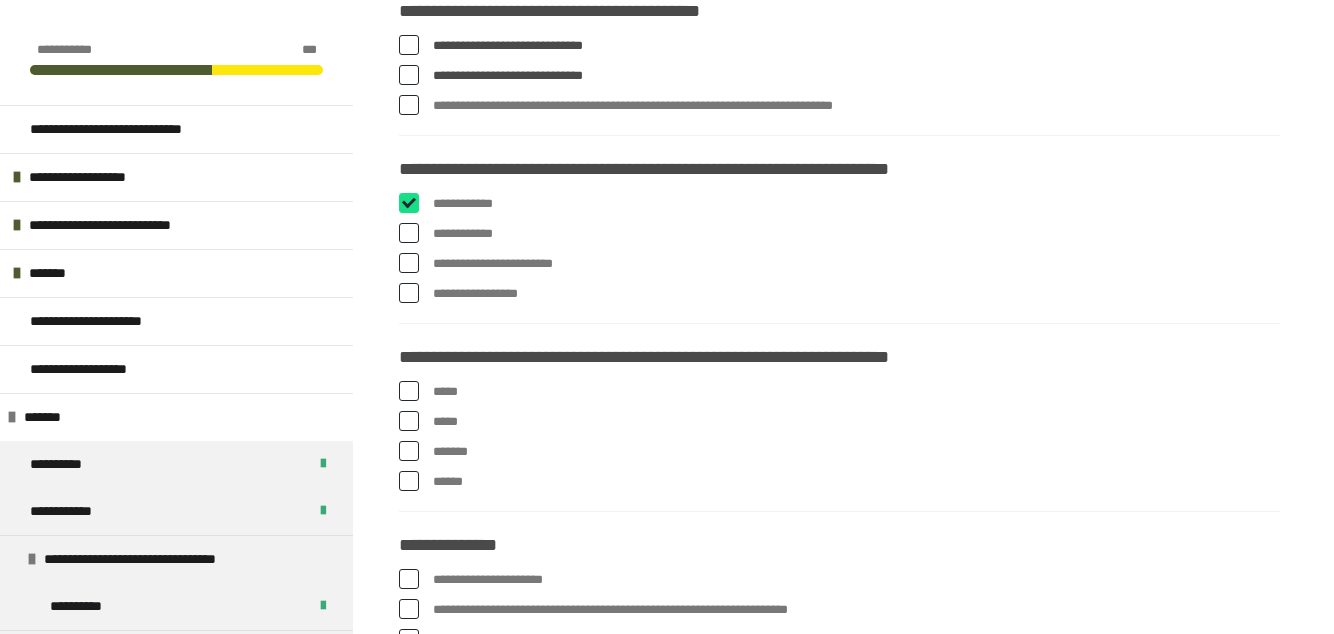 checkbox on "****" 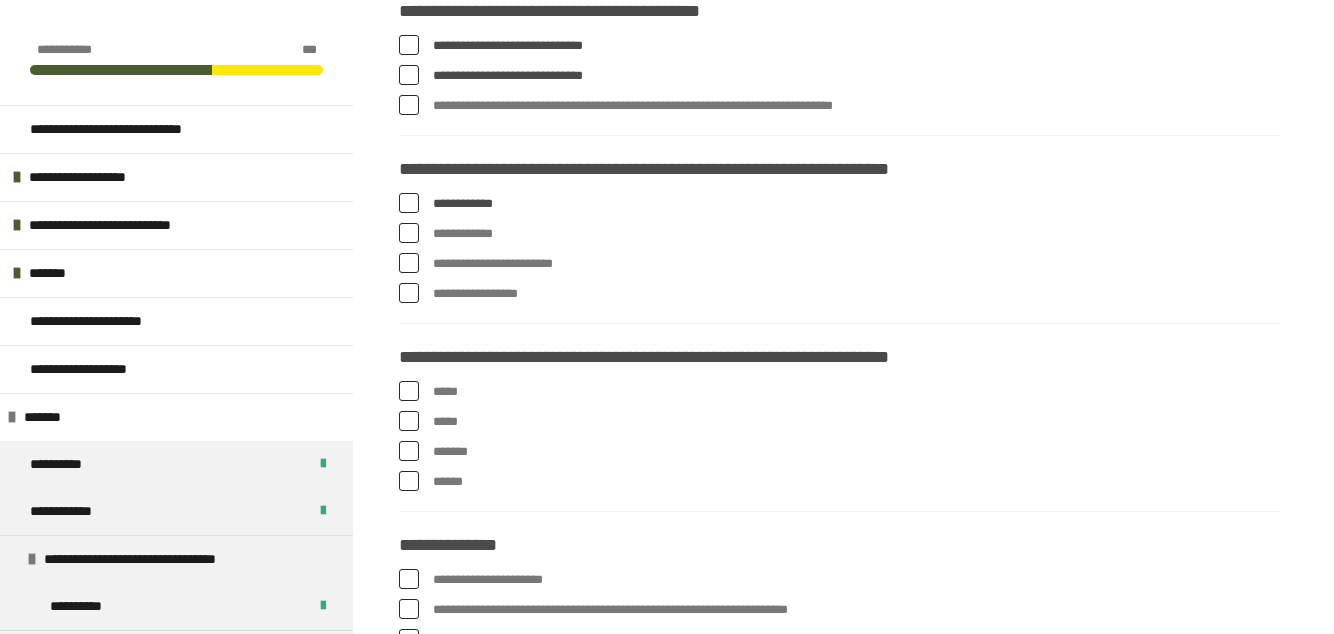click at bounding box center [409, 263] 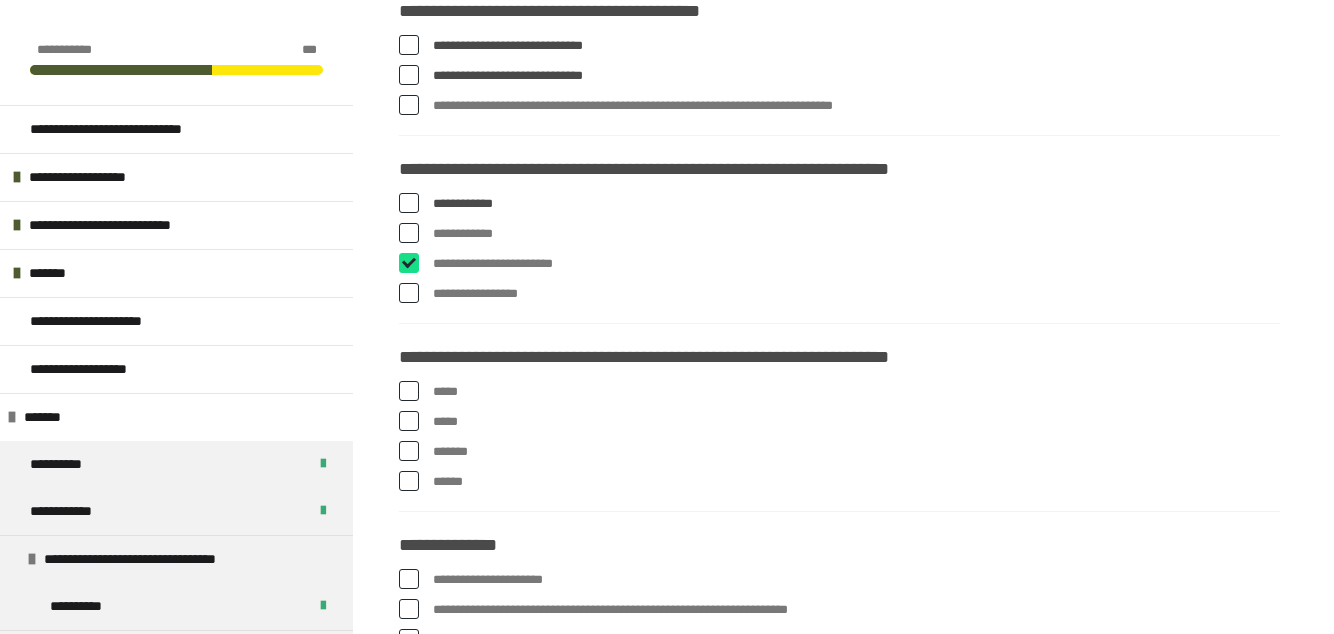 checkbox on "****" 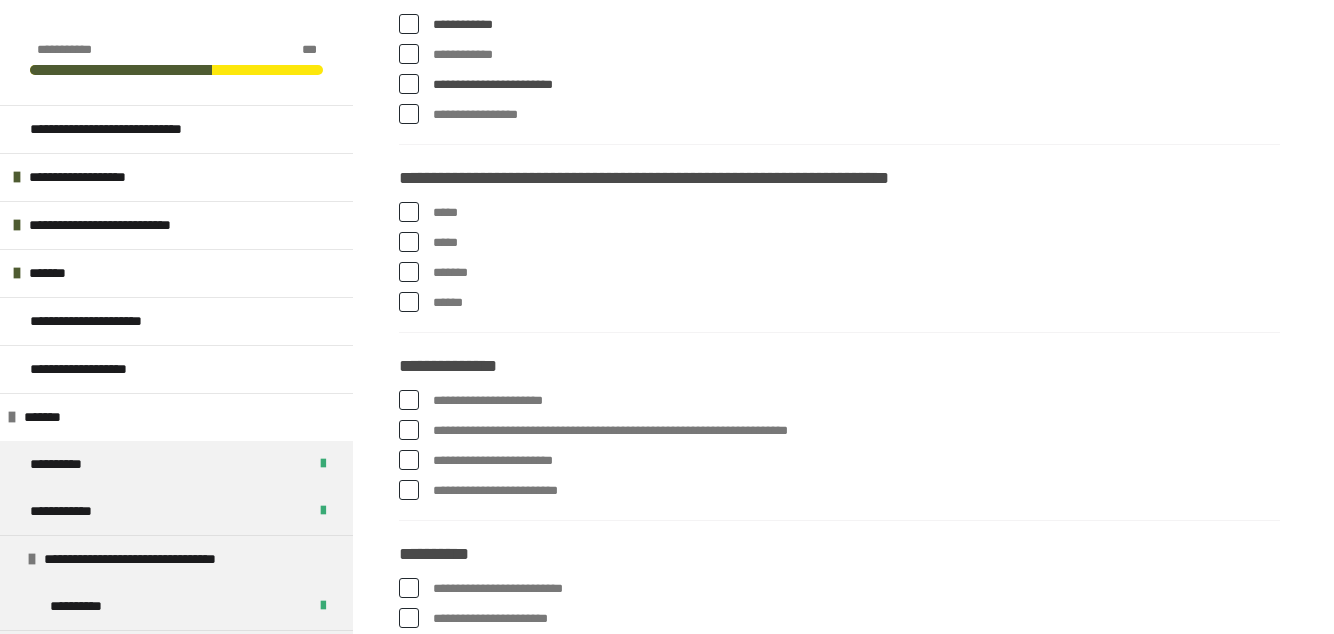 scroll, scrollTop: 3312, scrollLeft: 0, axis: vertical 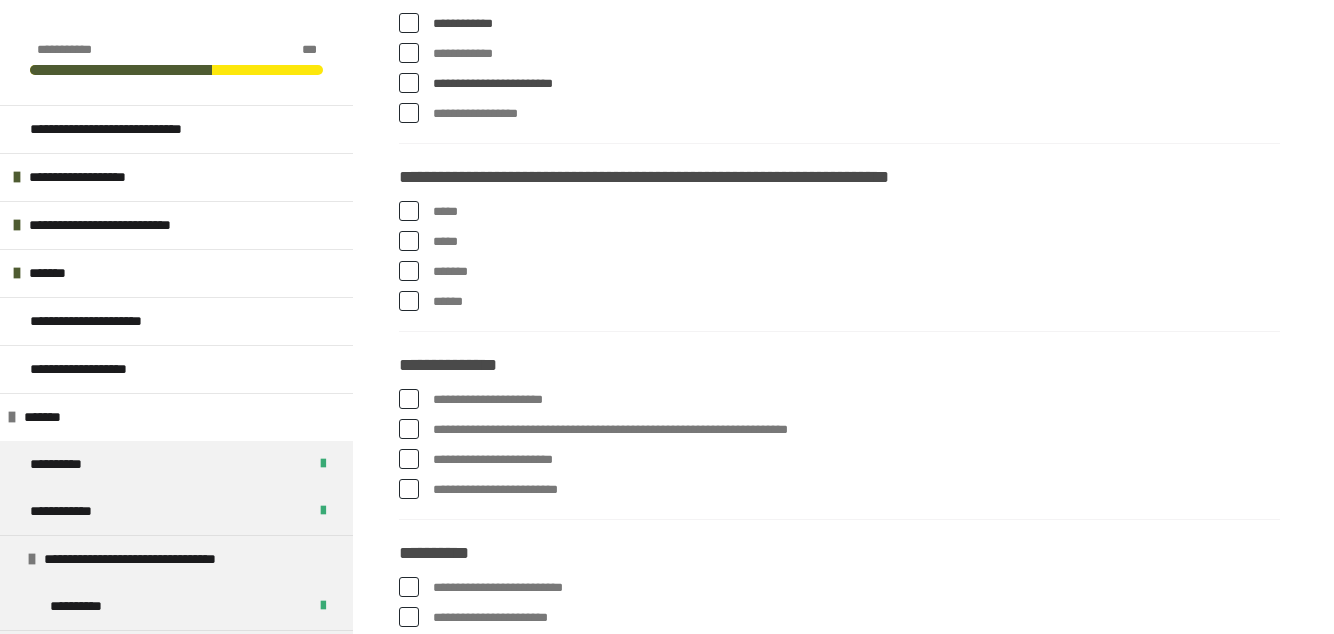 click at bounding box center (409, 271) 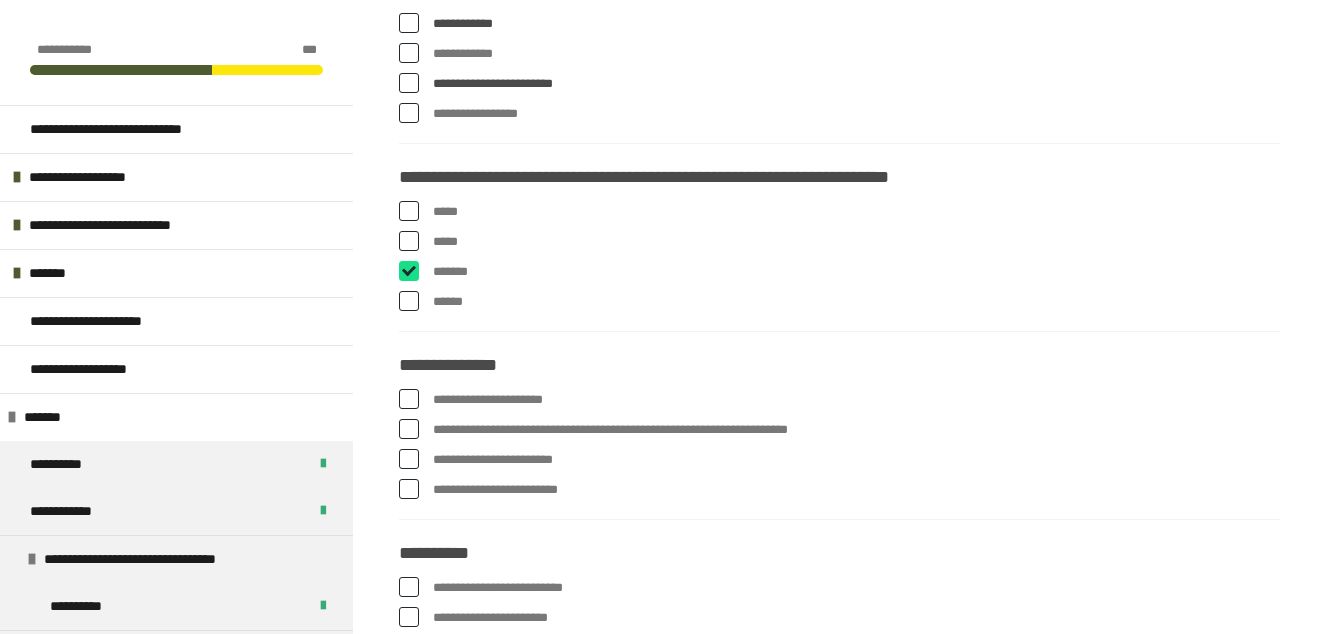 checkbox on "****" 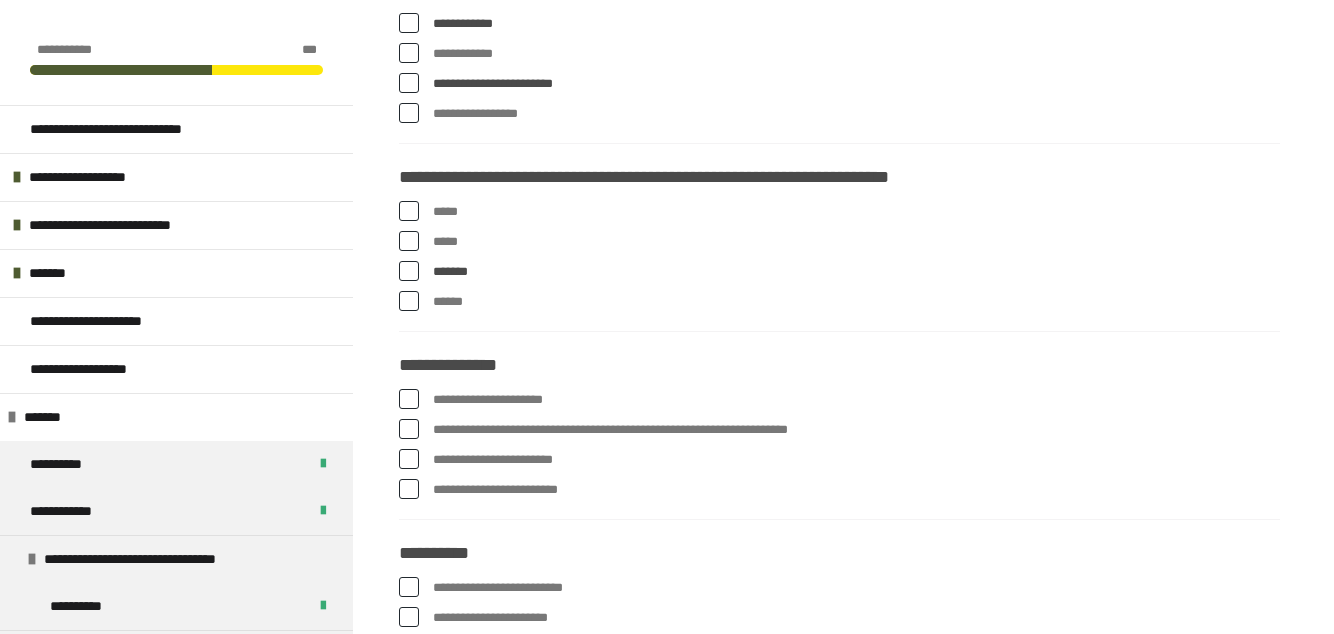 click at bounding box center [409, 301] 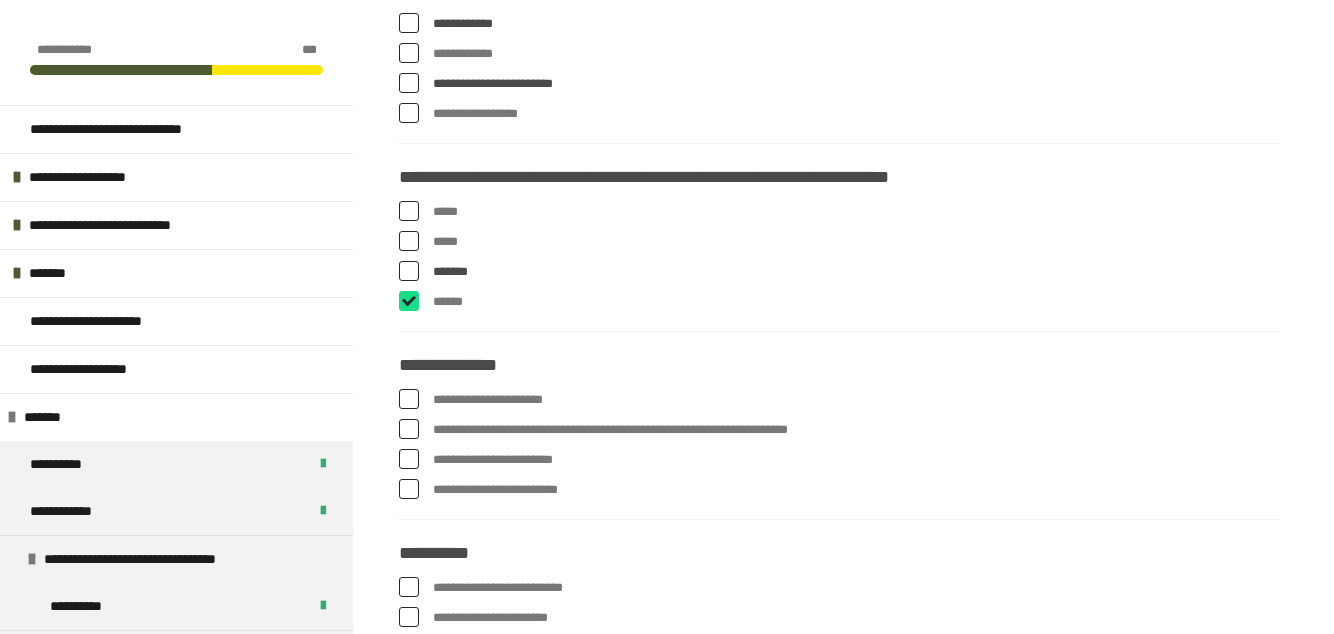checkbox on "****" 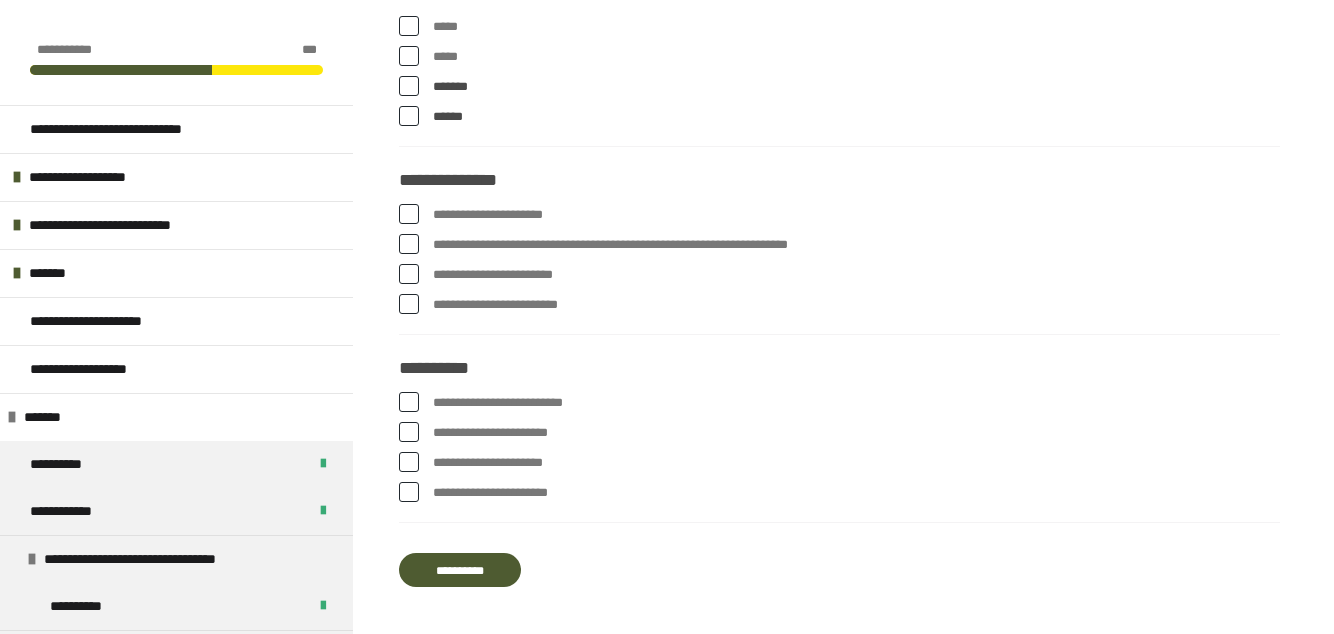 scroll, scrollTop: 3498, scrollLeft: 0, axis: vertical 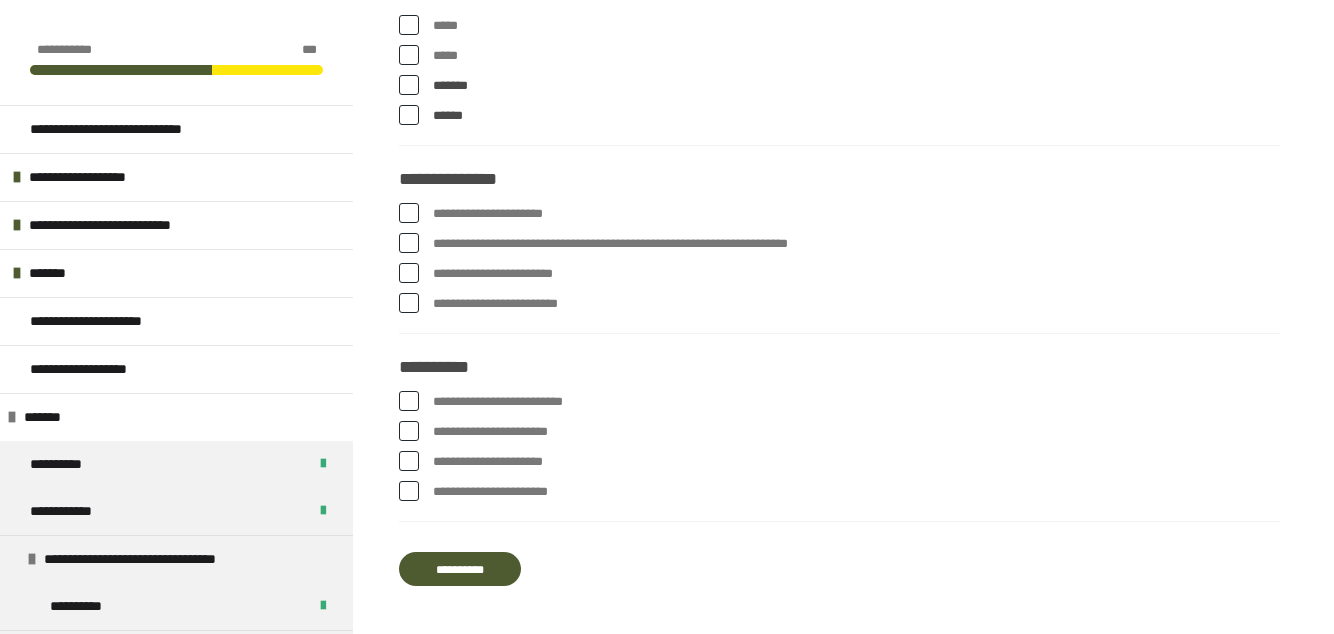 click at bounding box center [409, 213] 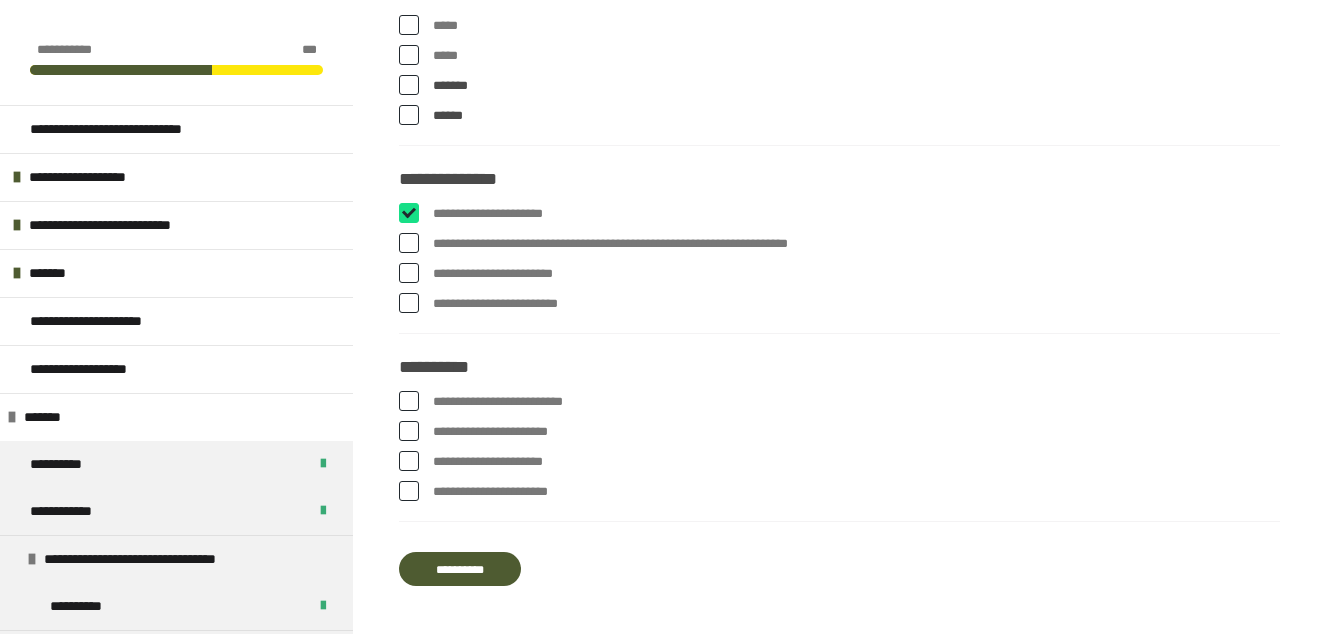 checkbox on "****" 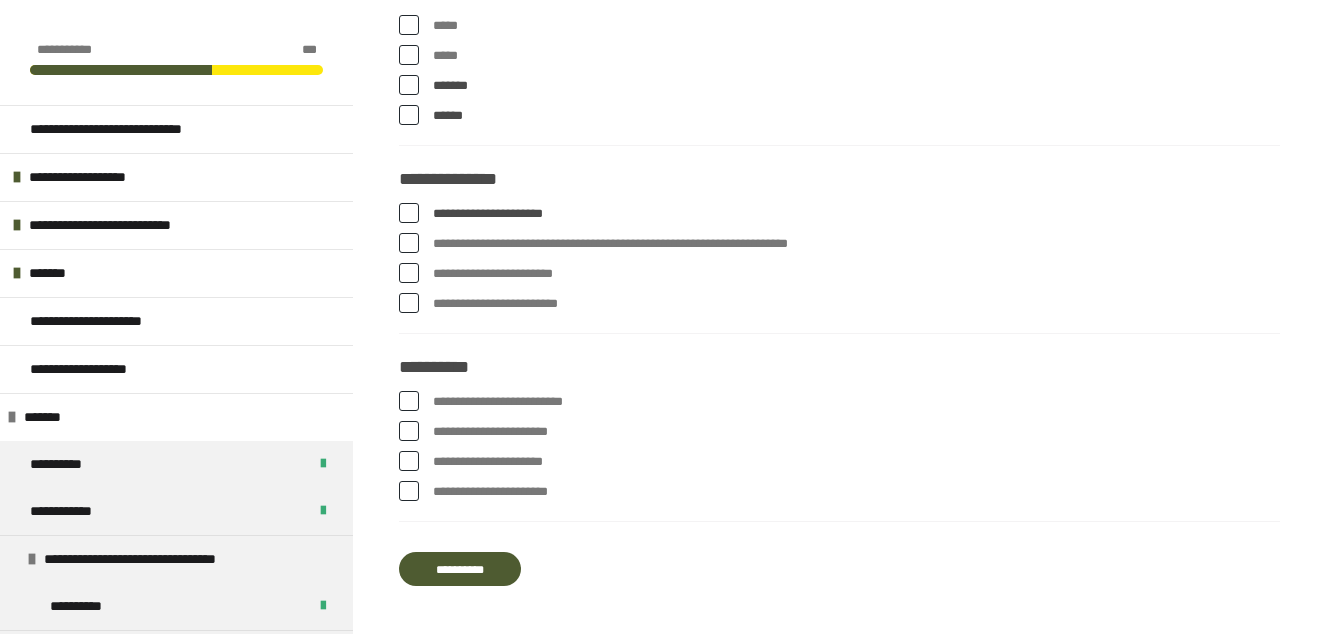 click at bounding box center [409, 243] 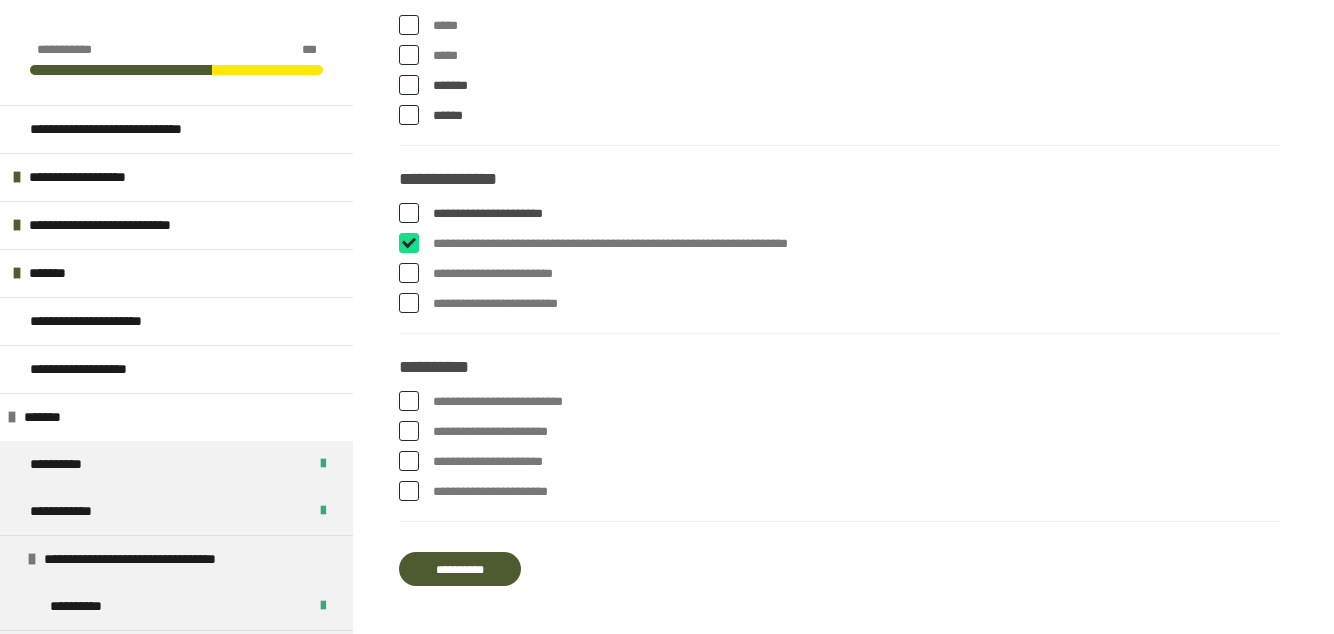 checkbox on "****" 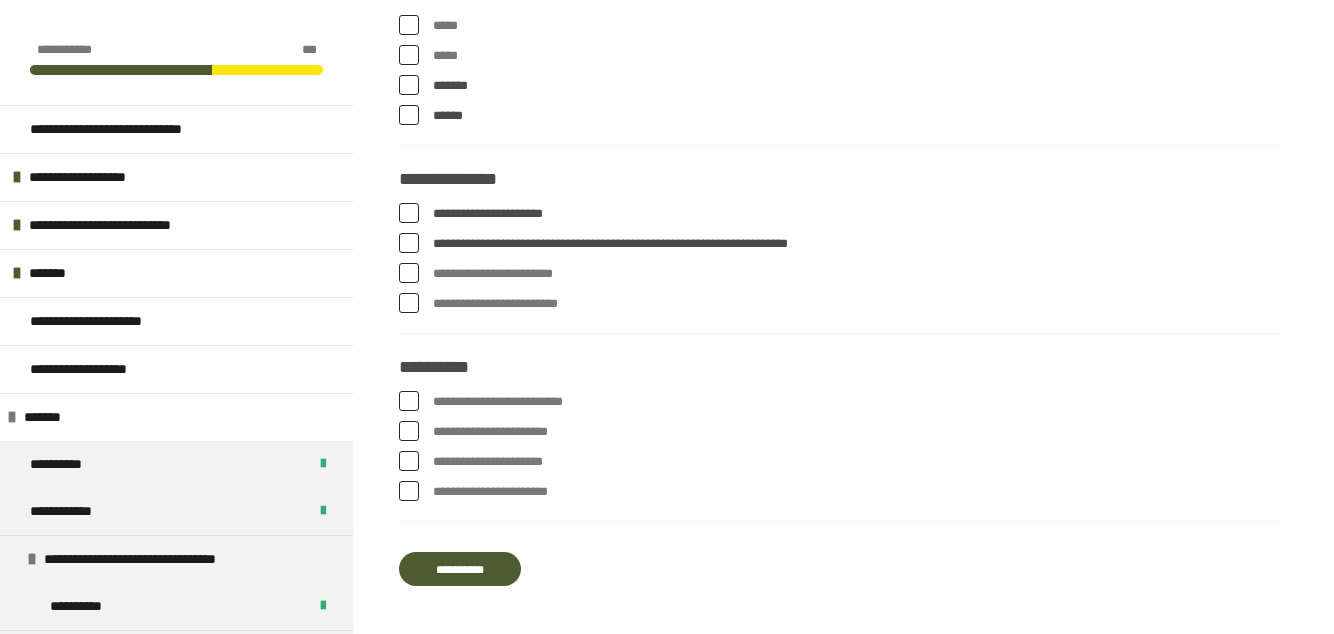 click at bounding box center (409, 273) 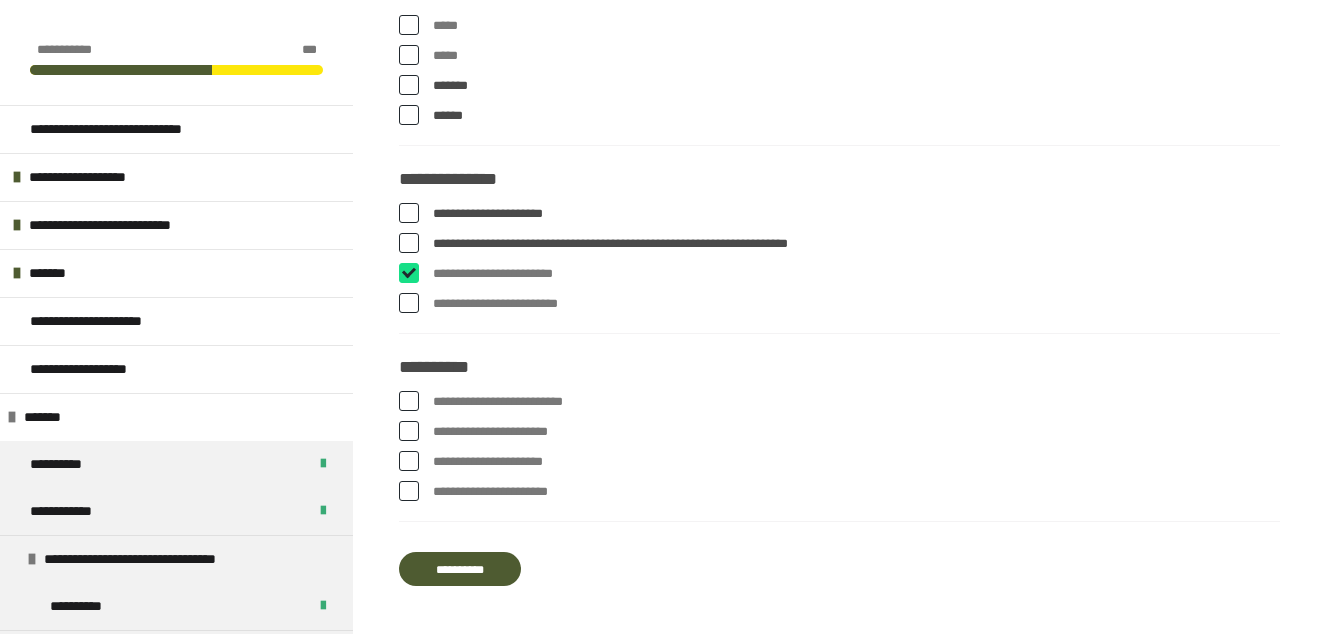 checkbox on "****" 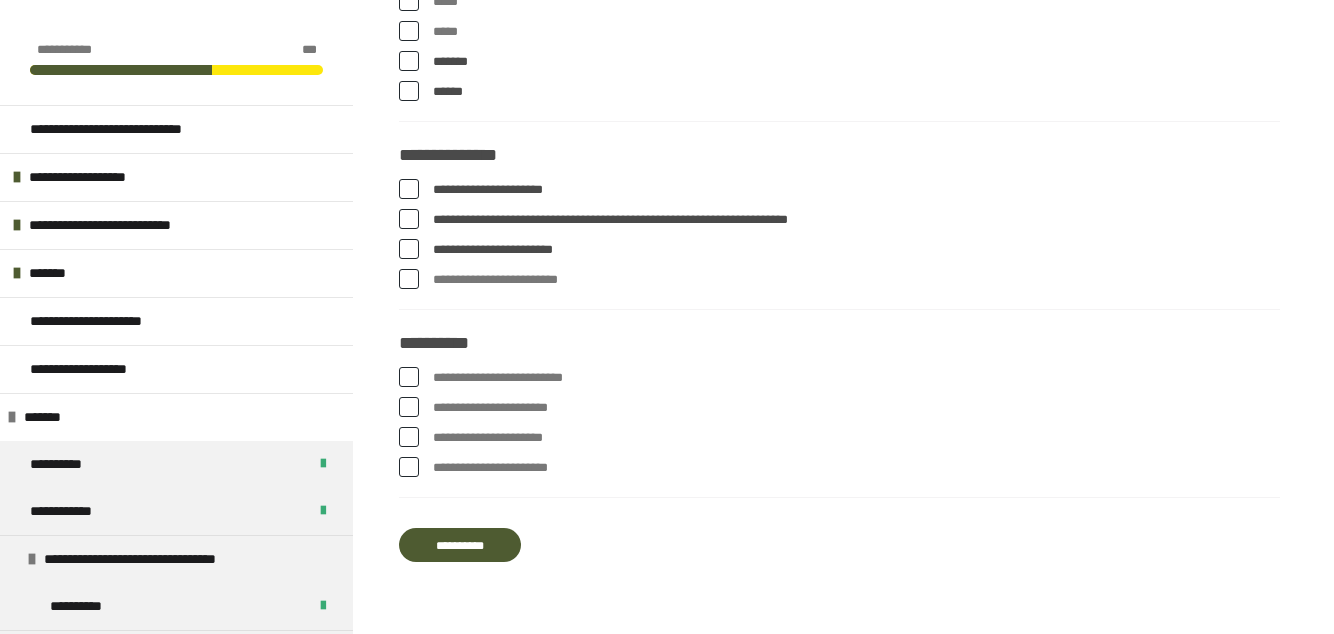 scroll, scrollTop: 3542, scrollLeft: 0, axis: vertical 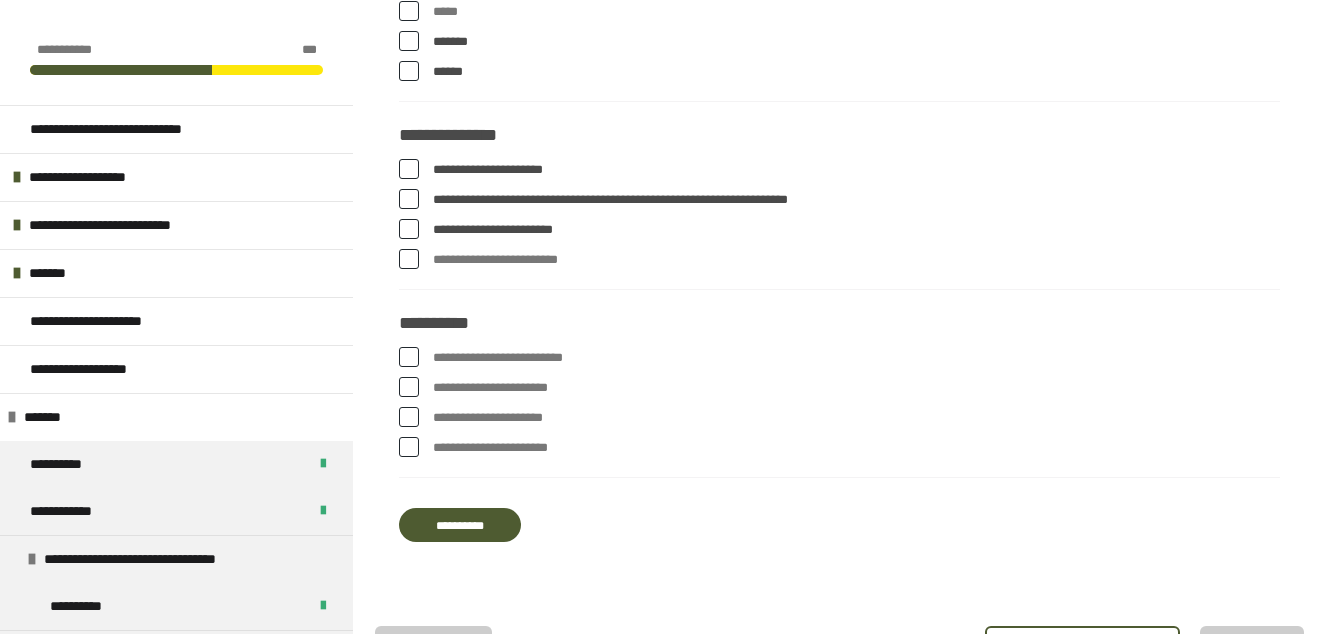 click at bounding box center (409, 387) 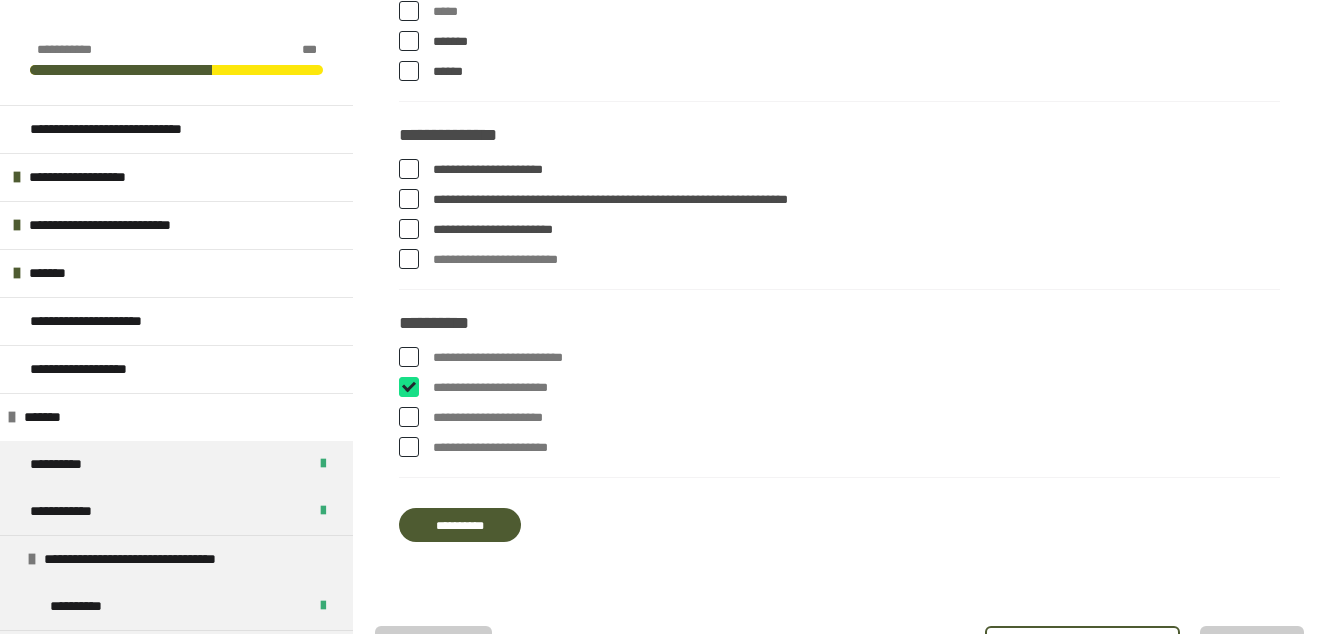 checkbox on "****" 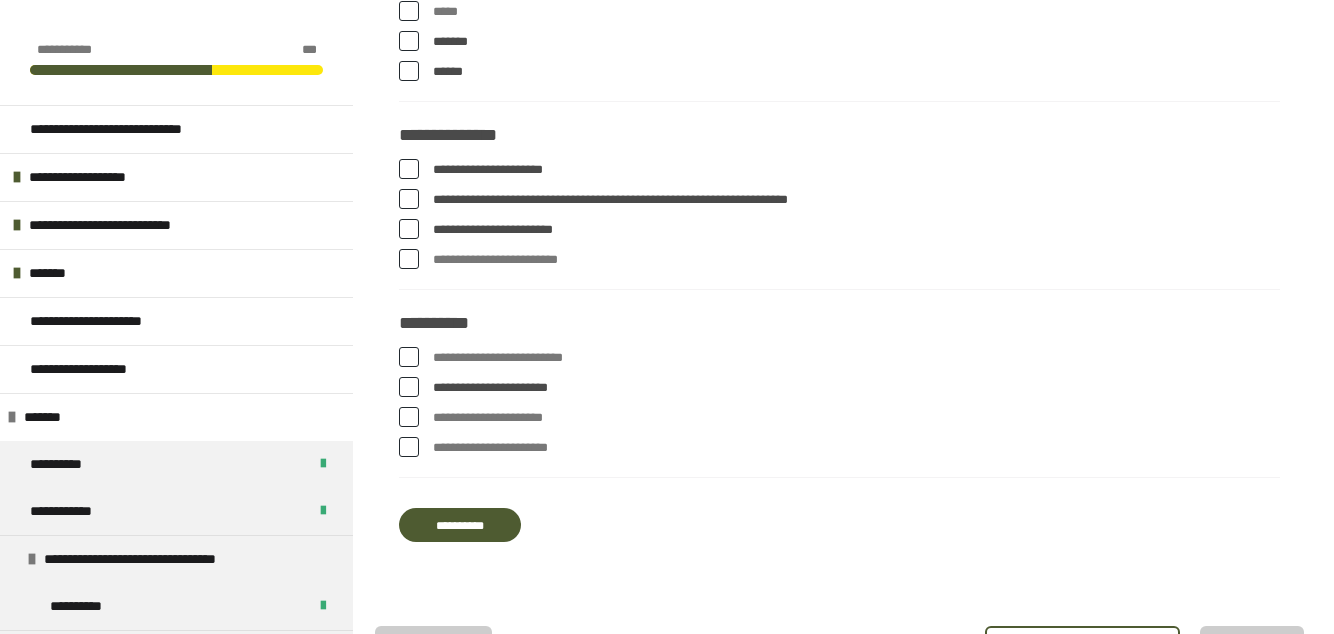 click on "**********" at bounding box center [460, 525] 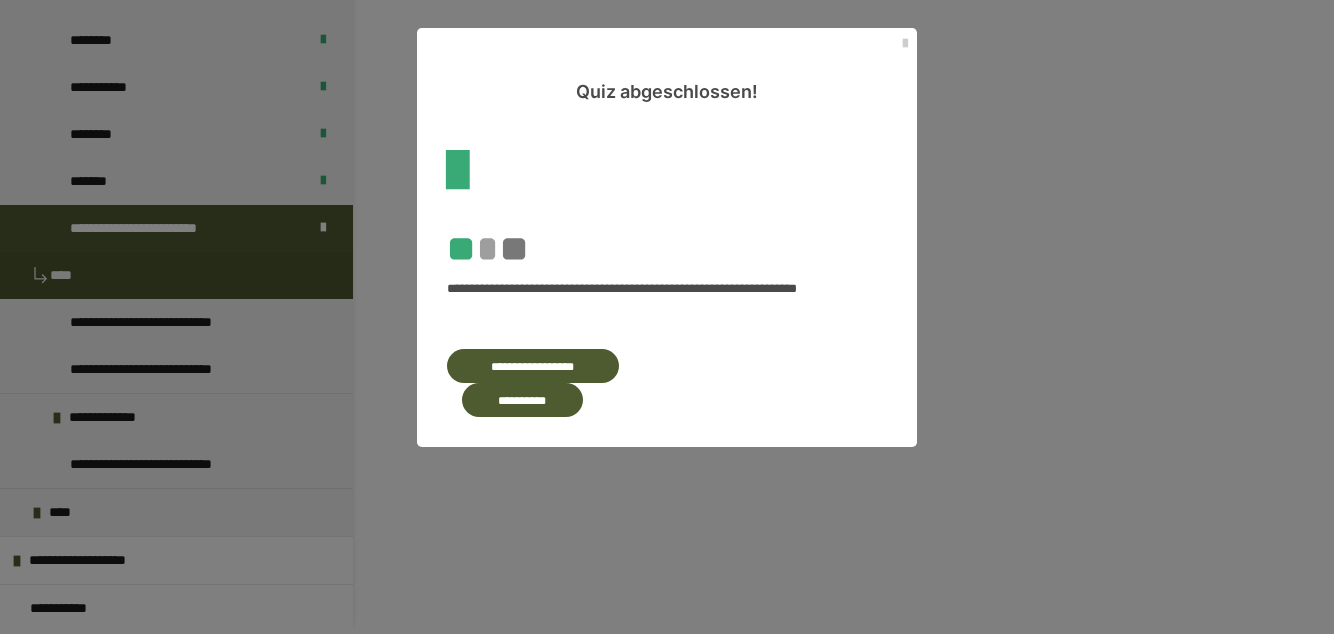 scroll, scrollTop: 474, scrollLeft: 0, axis: vertical 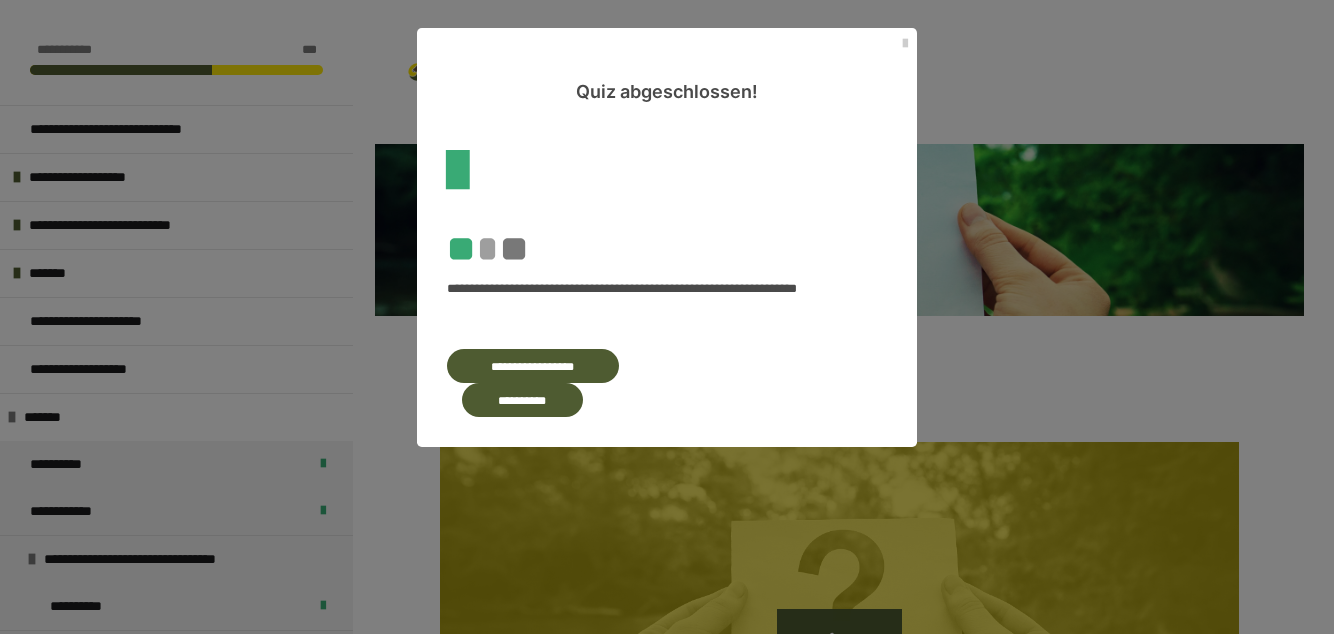 click on "**********" at bounding box center [533, 366] 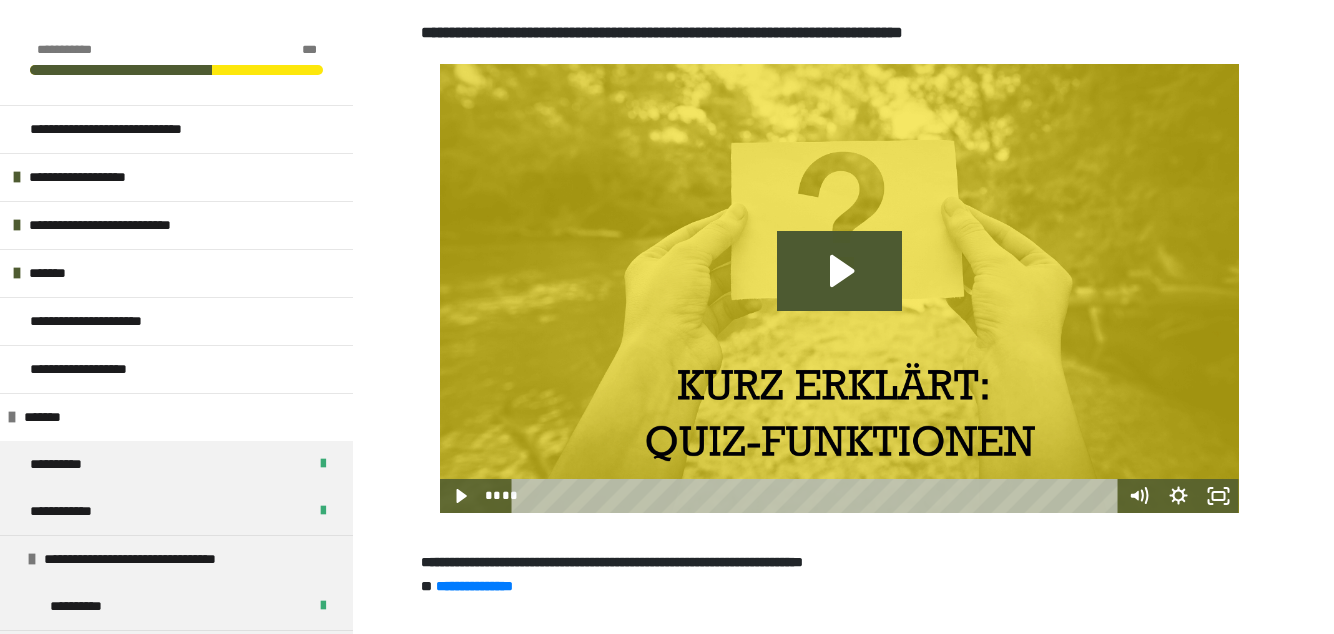 scroll, scrollTop: 4073, scrollLeft: 0, axis: vertical 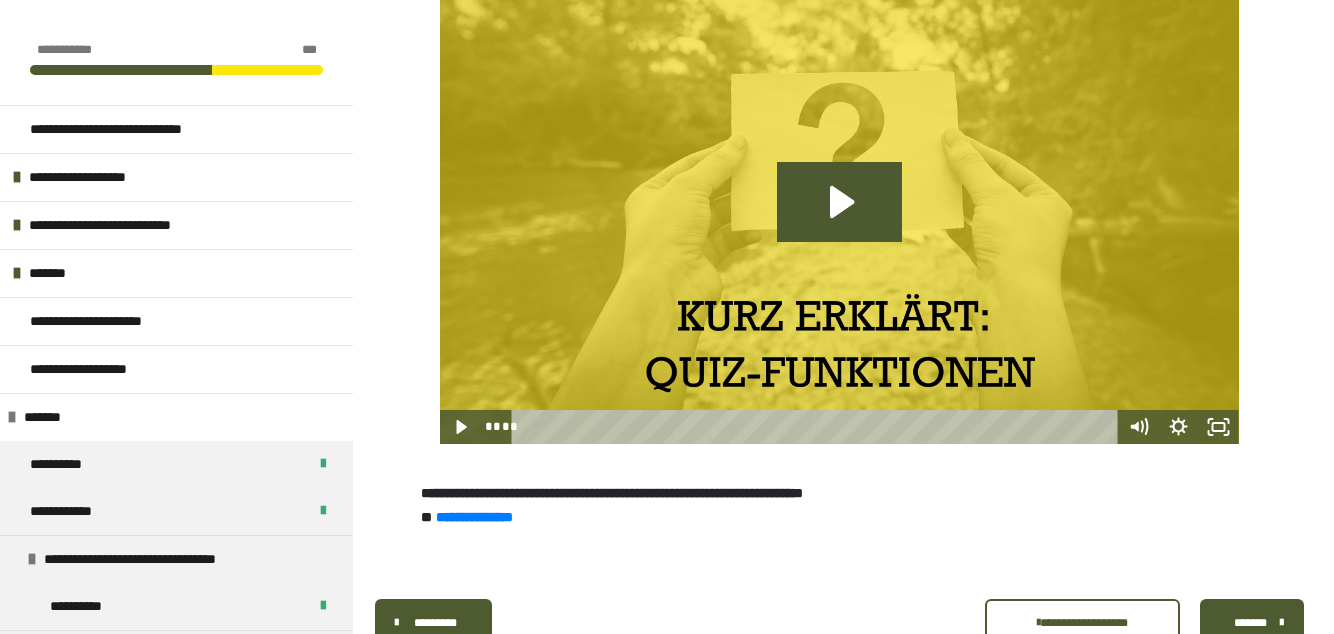 click on "*******" at bounding box center [1250, 623] 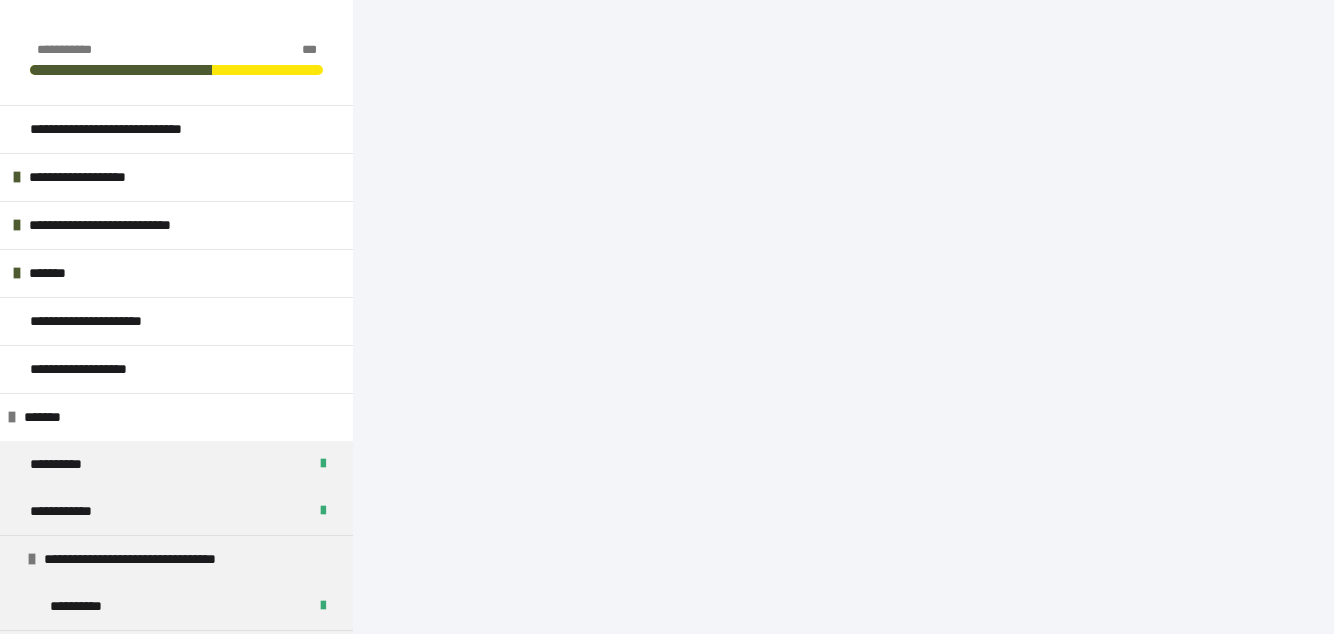 scroll, scrollTop: 671, scrollLeft: 0, axis: vertical 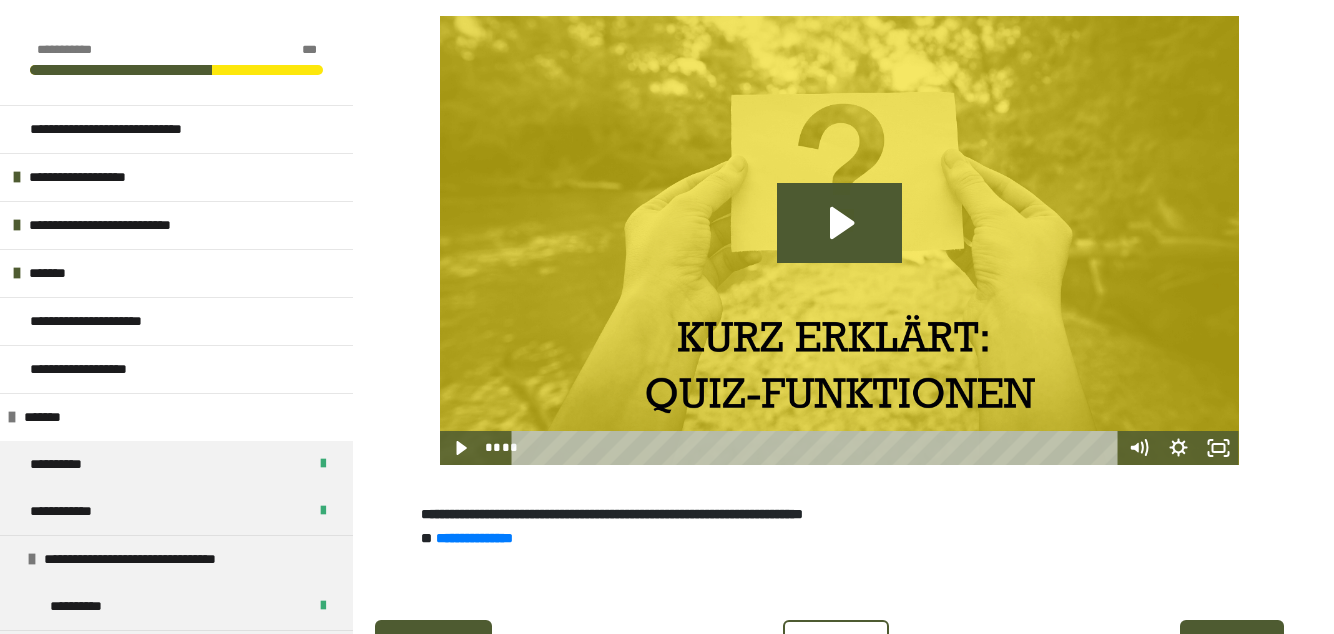 click on "********" at bounding box center (836, 644) 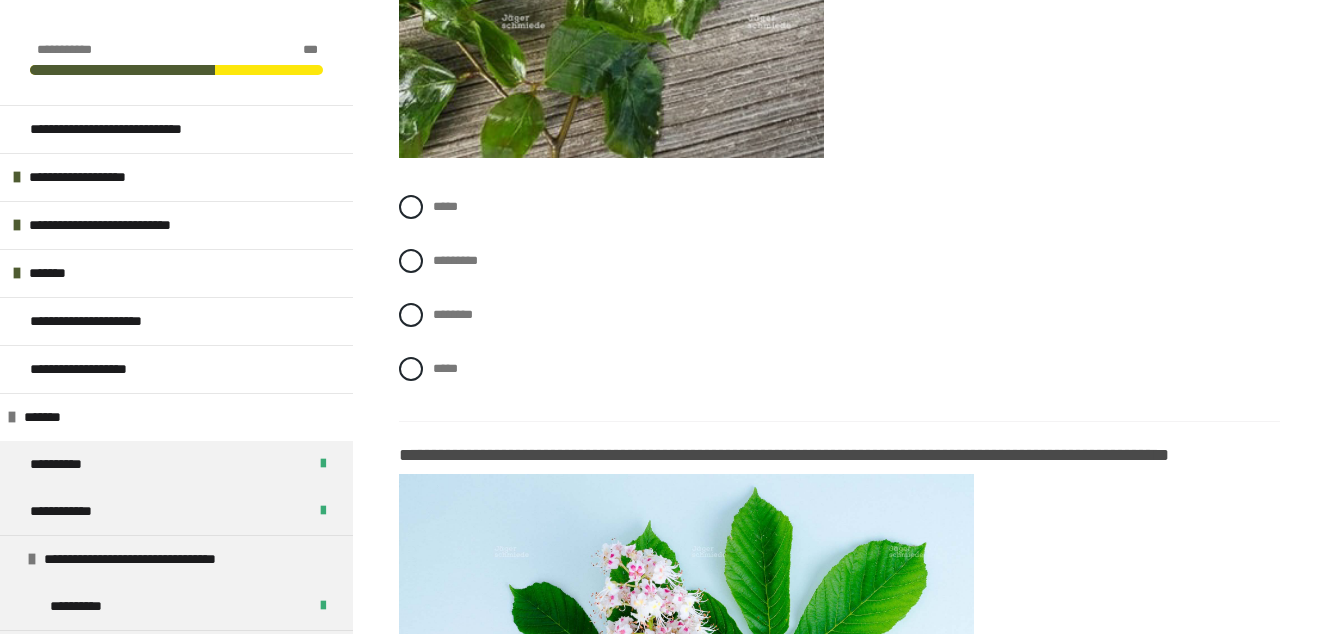 scroll, scrollTop: 1647, scrollLeft: 0, axis: vertical 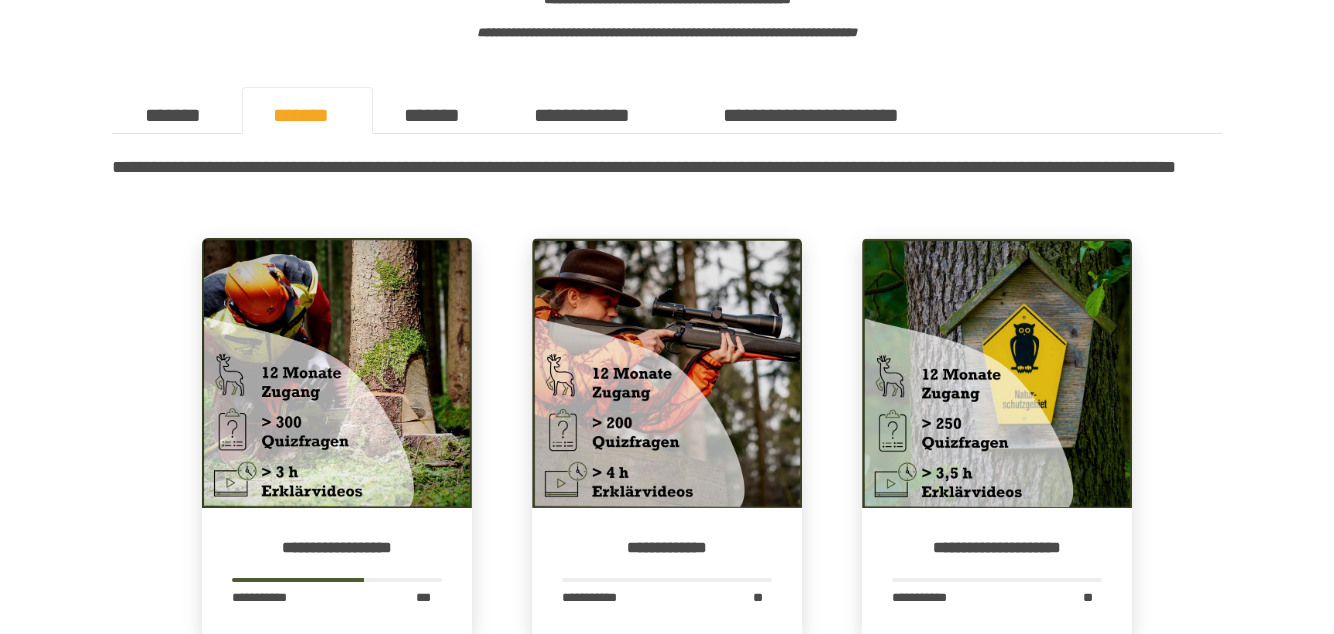 click at bounding box center [337, 373] 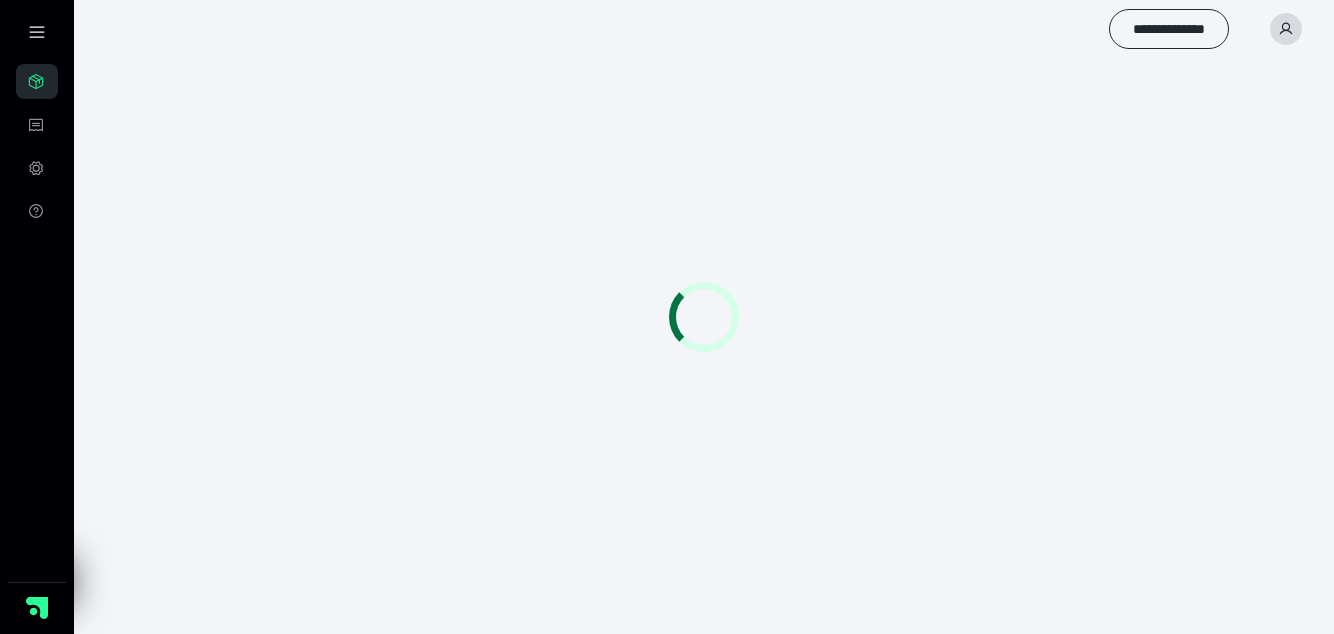 scroll, scrollTop: 0, scrollLeft: 0, axis: both 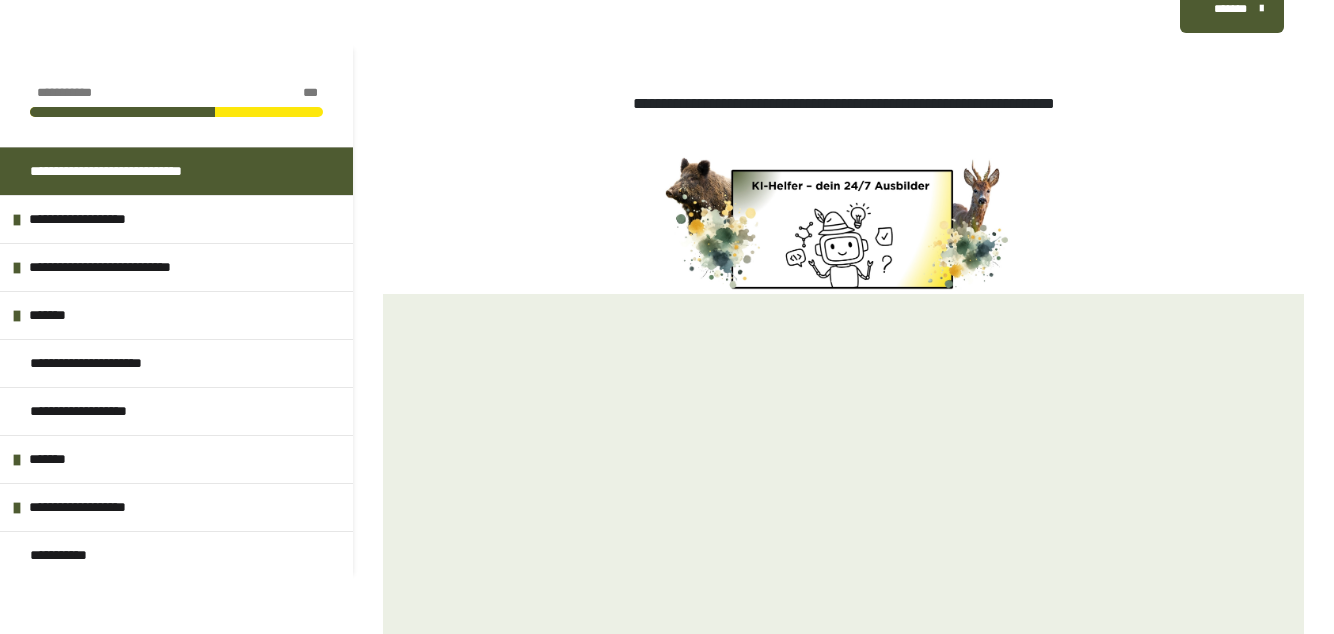 click on "*******" at bounding box center (176, 459) 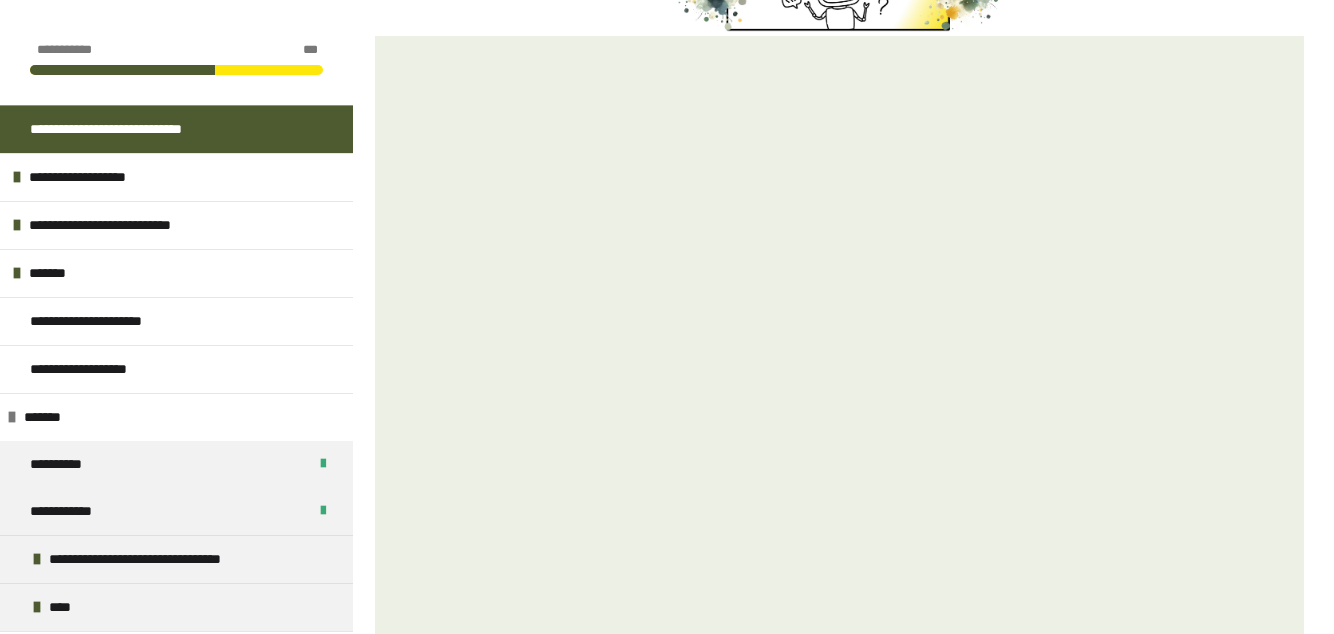 scroll, scrollTop: 616, scrollLeft: 0, axis: vertical 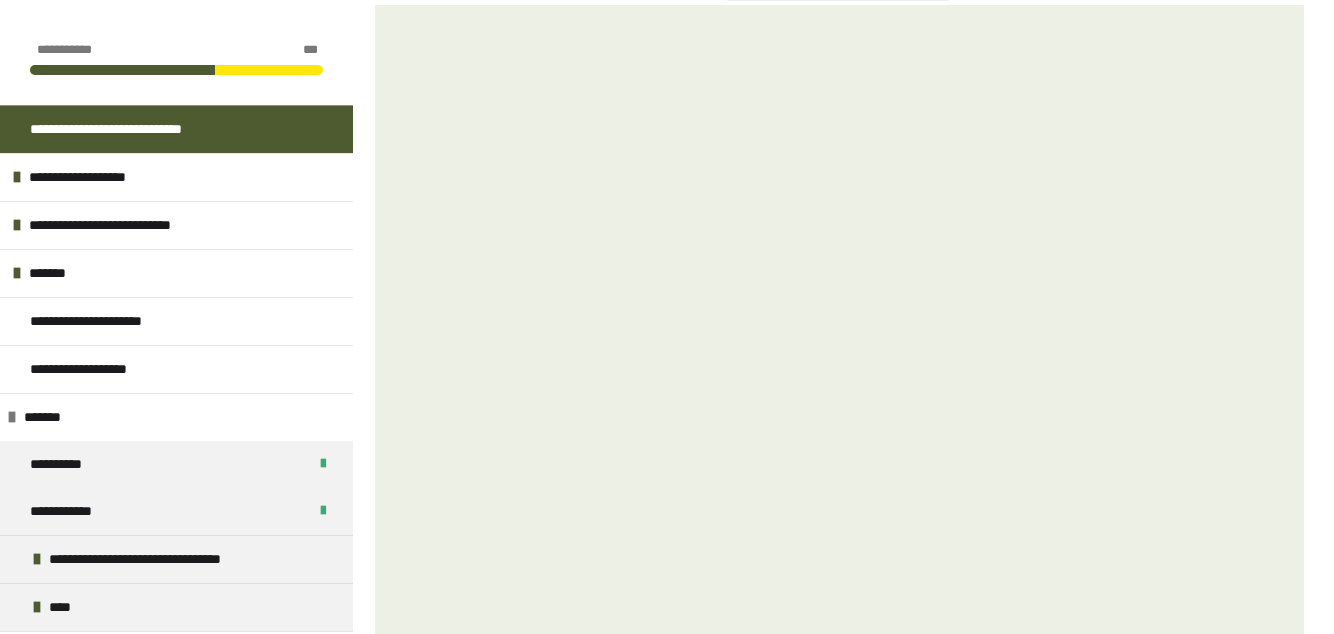 click on "****" at bounding box center (176, 607) 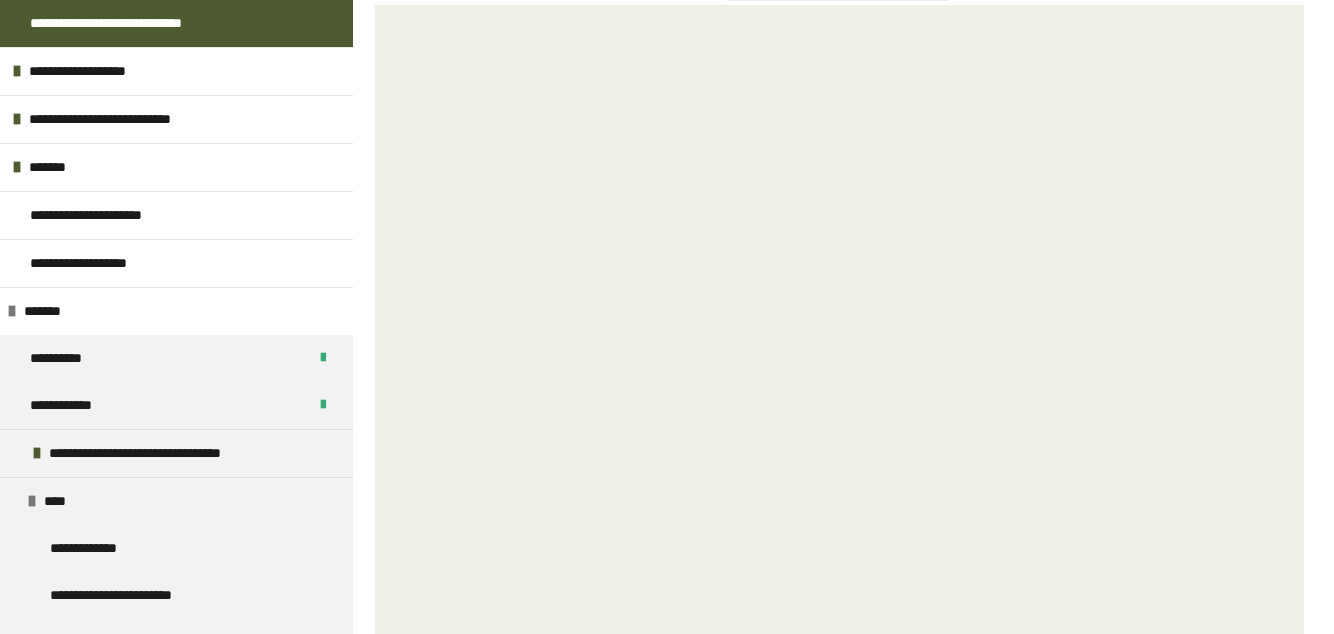scroll, scrollTop: 106, scrollLeft: 0, axis: vertical 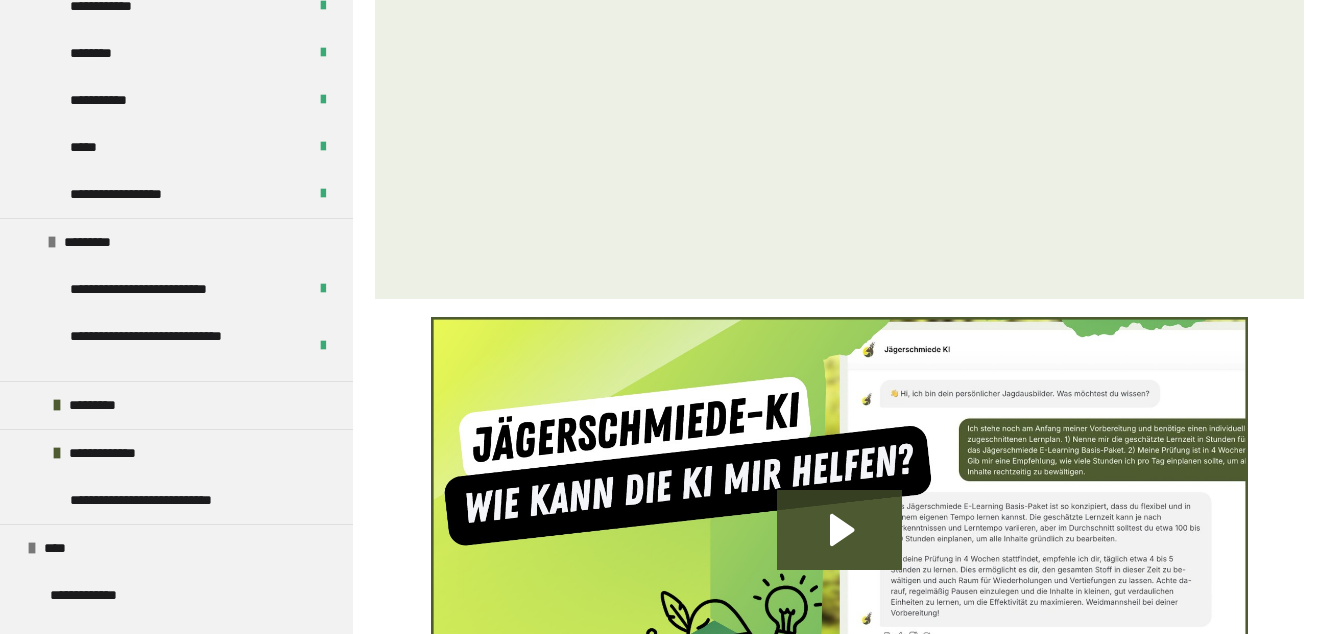 click on "*********" at bounding box center [112, 405] 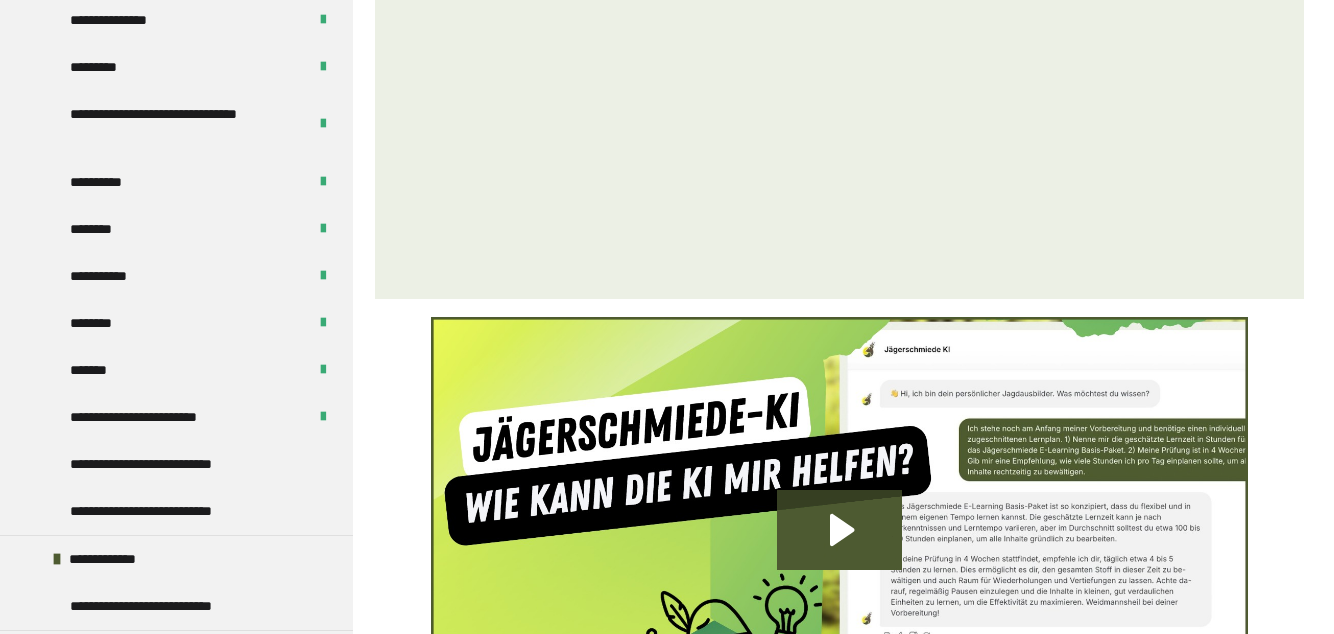 scroll, scrollTop: 1273, scrollLeft: 0, axis: vertical 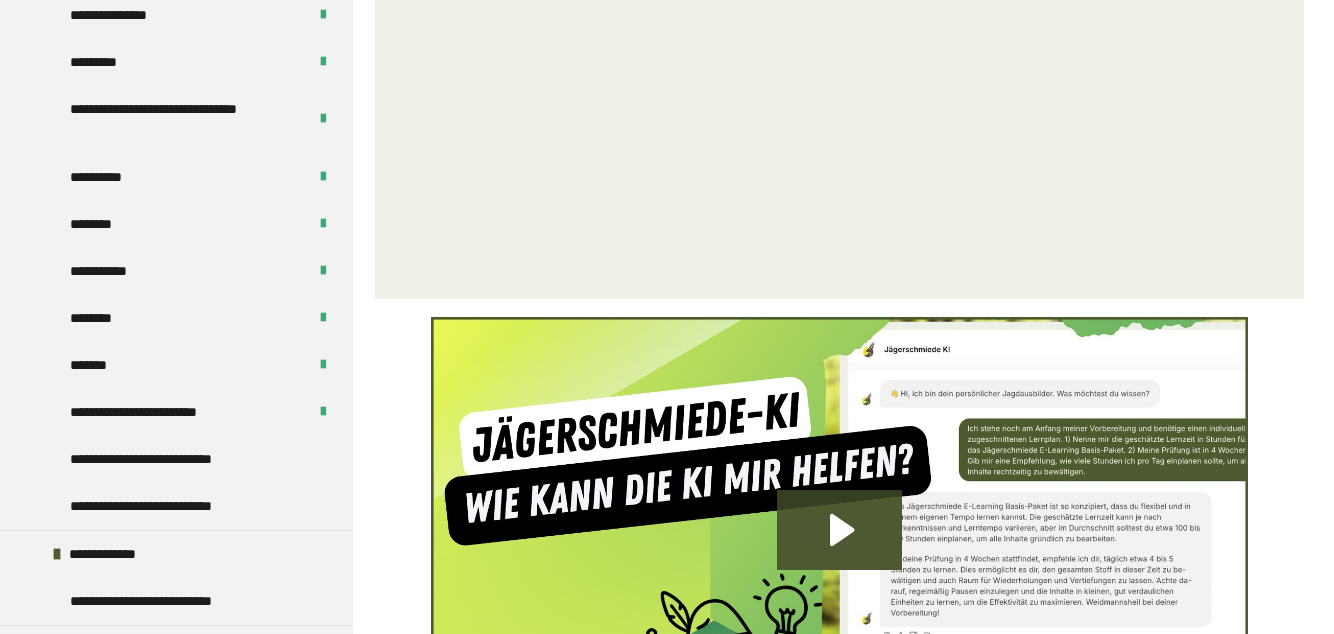 click on "**********" at bounding box center (170, 412) 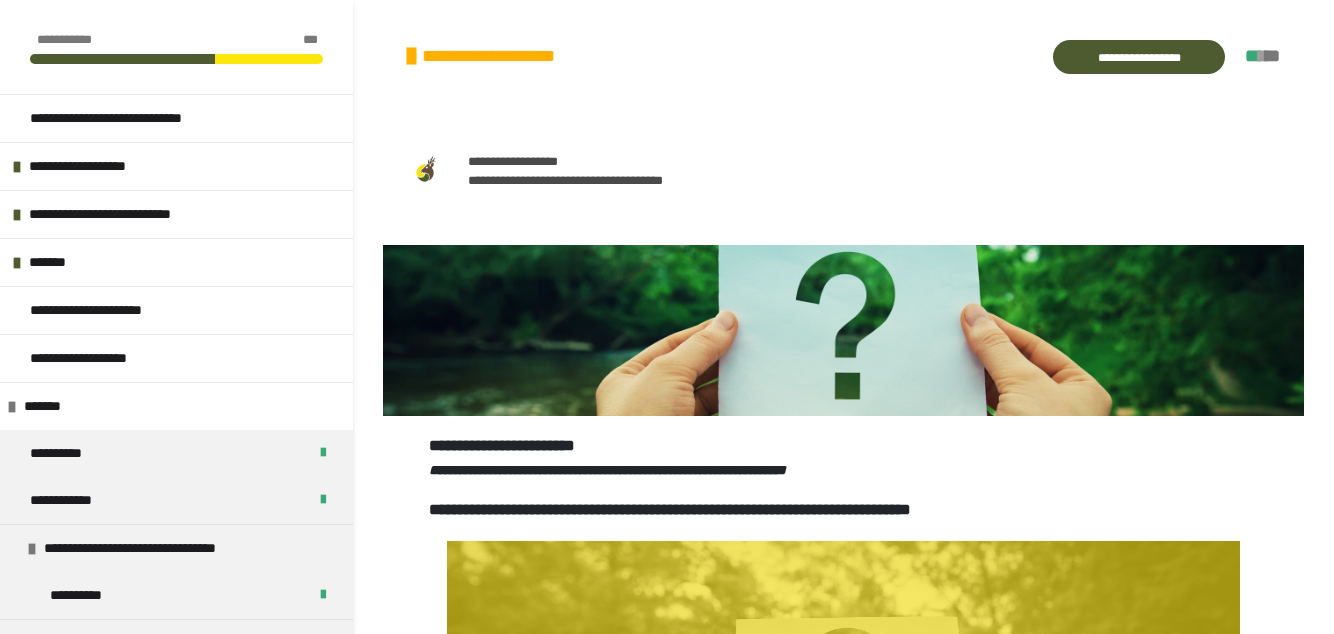 scroll, scrollTop: 354, scrollLeft: 0, axis: vertical 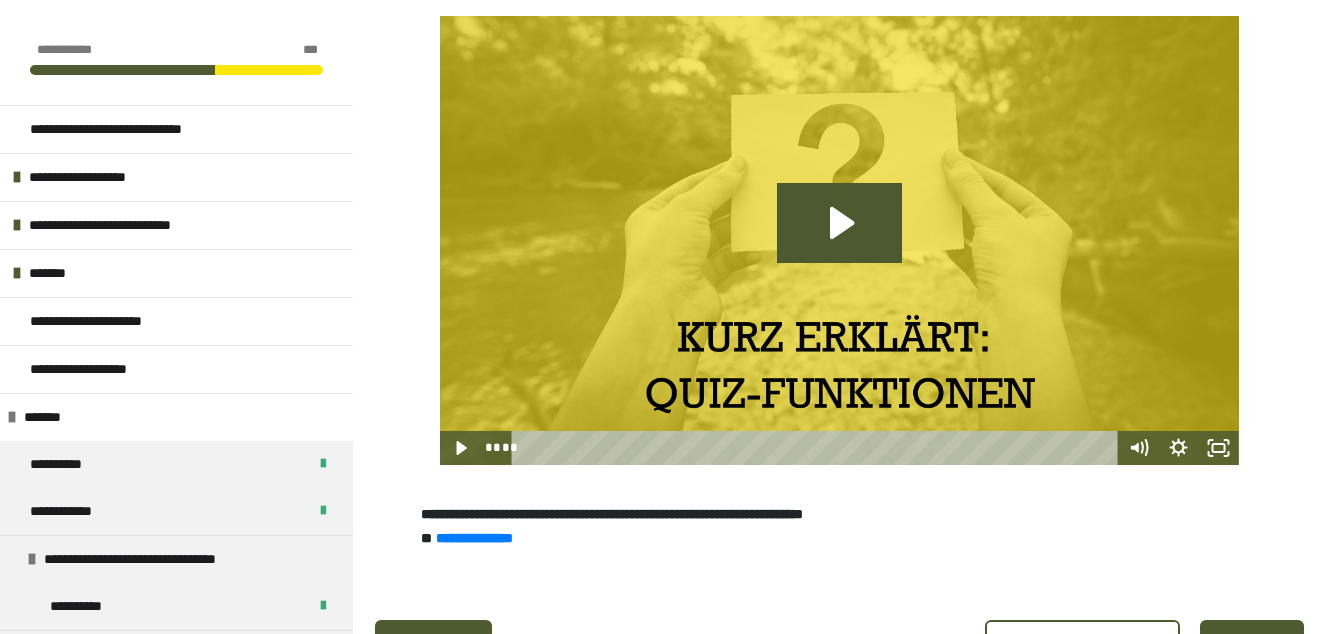 click on "*********" at bounding box center [435, 644] 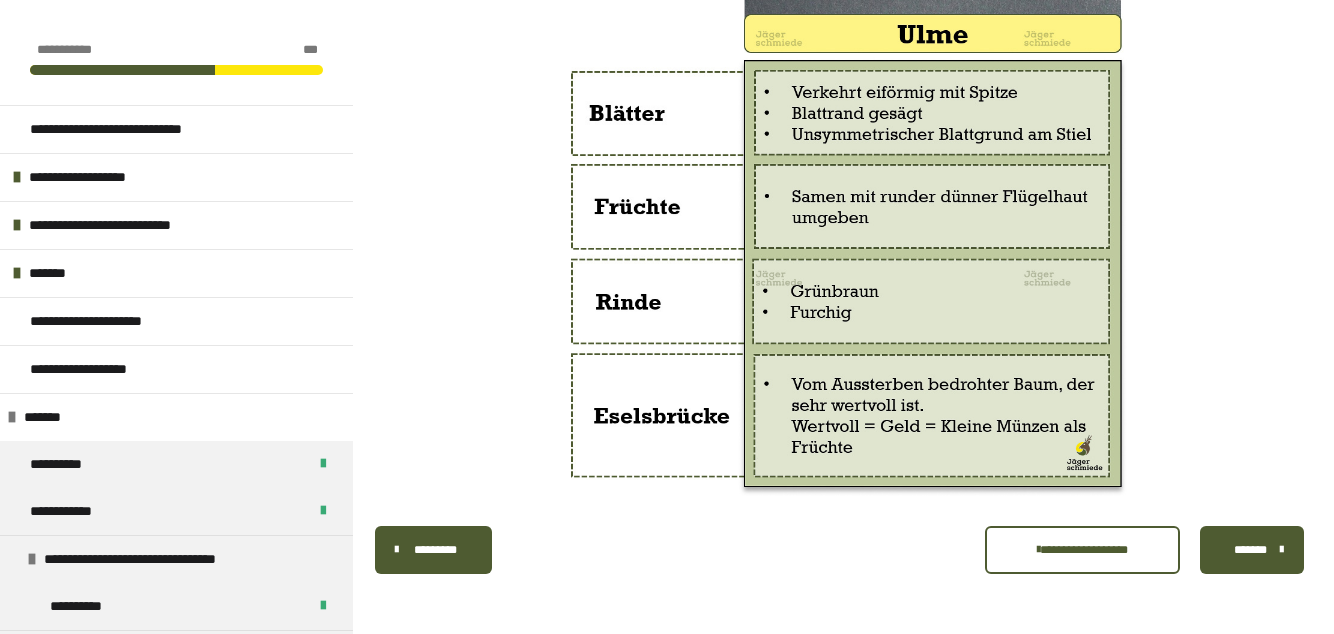 scroll, scrollTop: 6586, scrollLeft: 0, axis: vertical 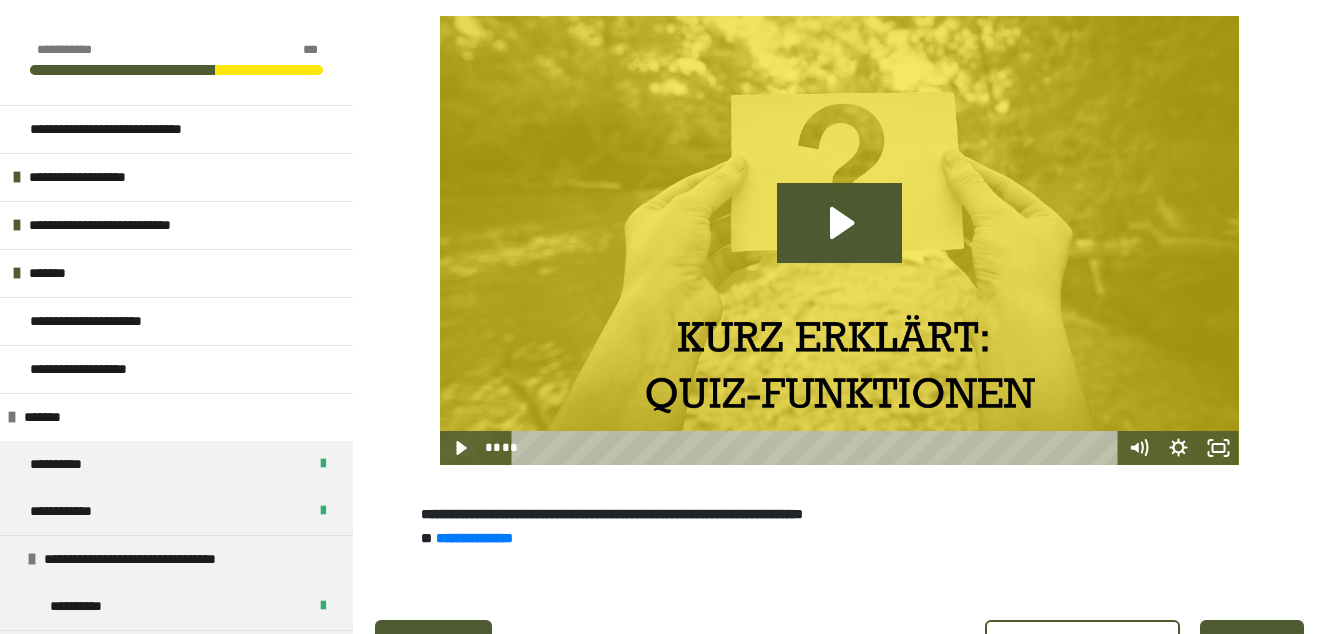 click on "*******" at bounding box center (1250, 644) 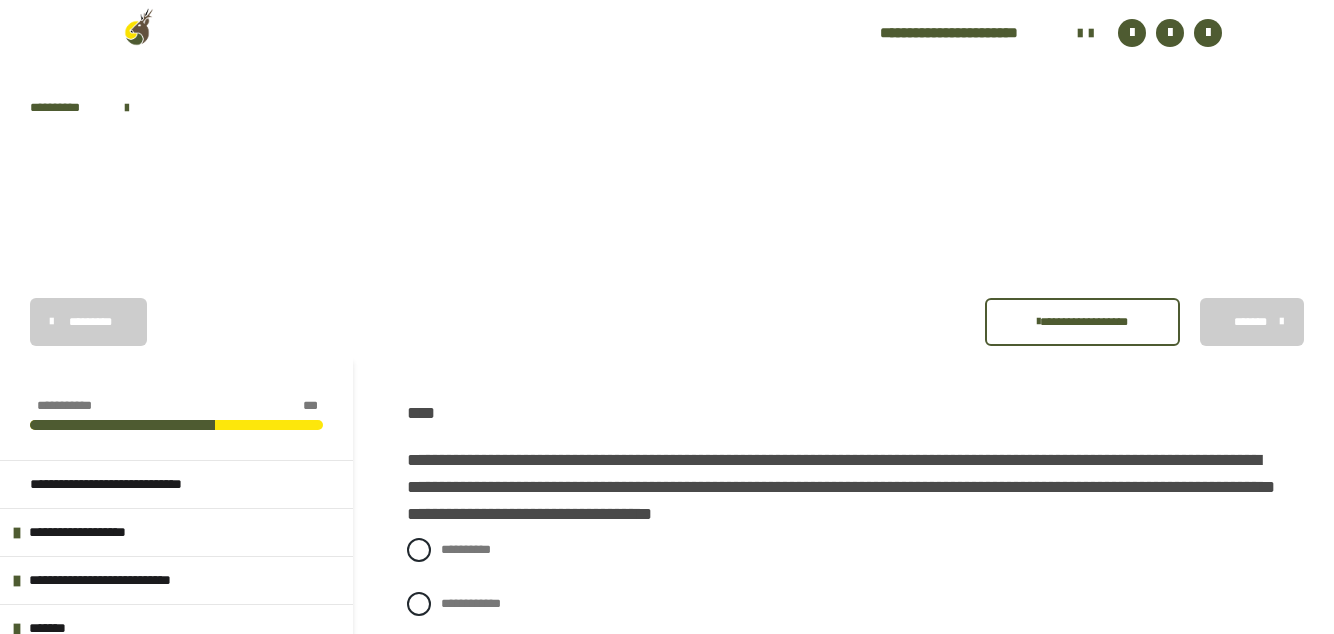 scroll, scrollTop: 24, scrollLeft: 0, axis: vertical 